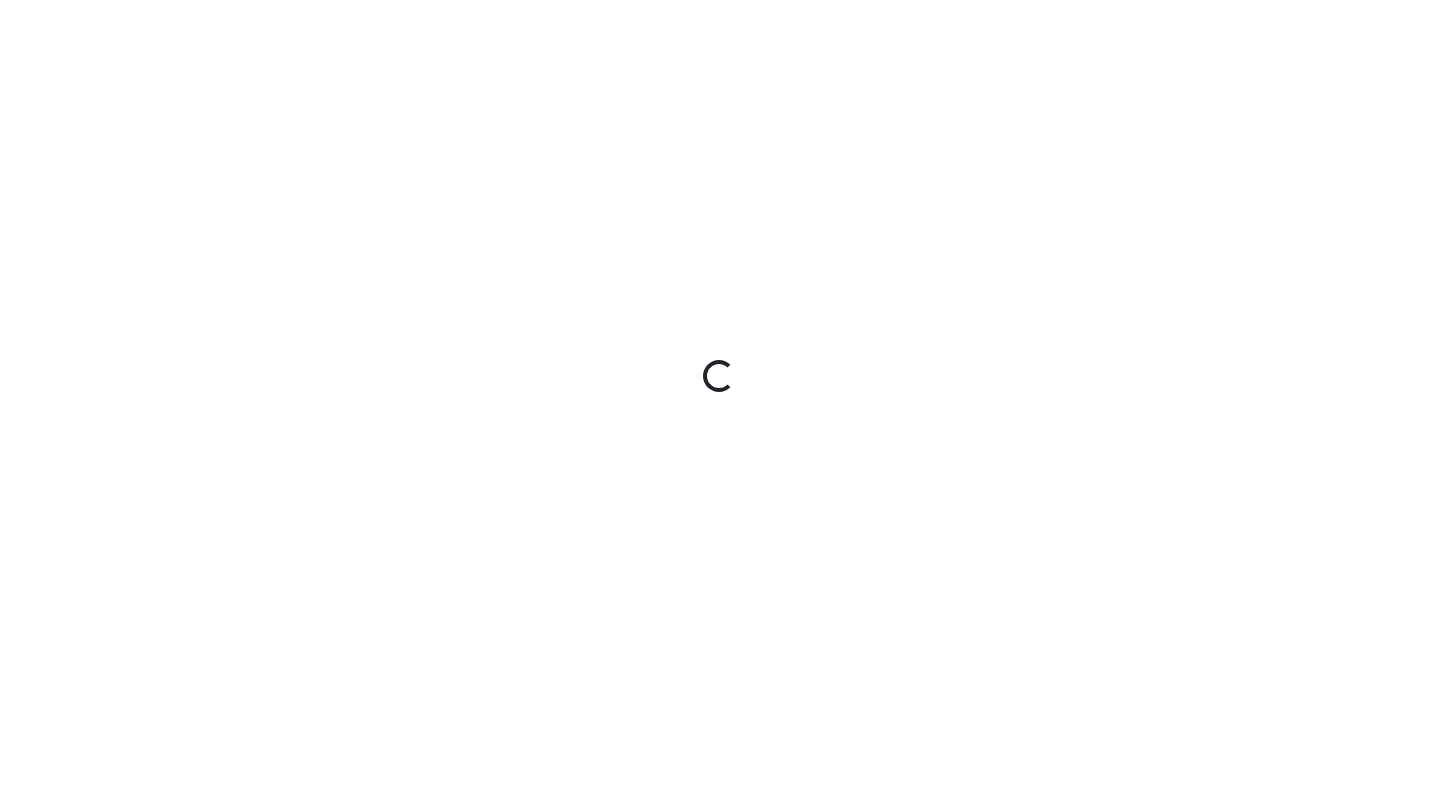 scroll, scrollTop: 0, scrollLeft: 0, axis: both 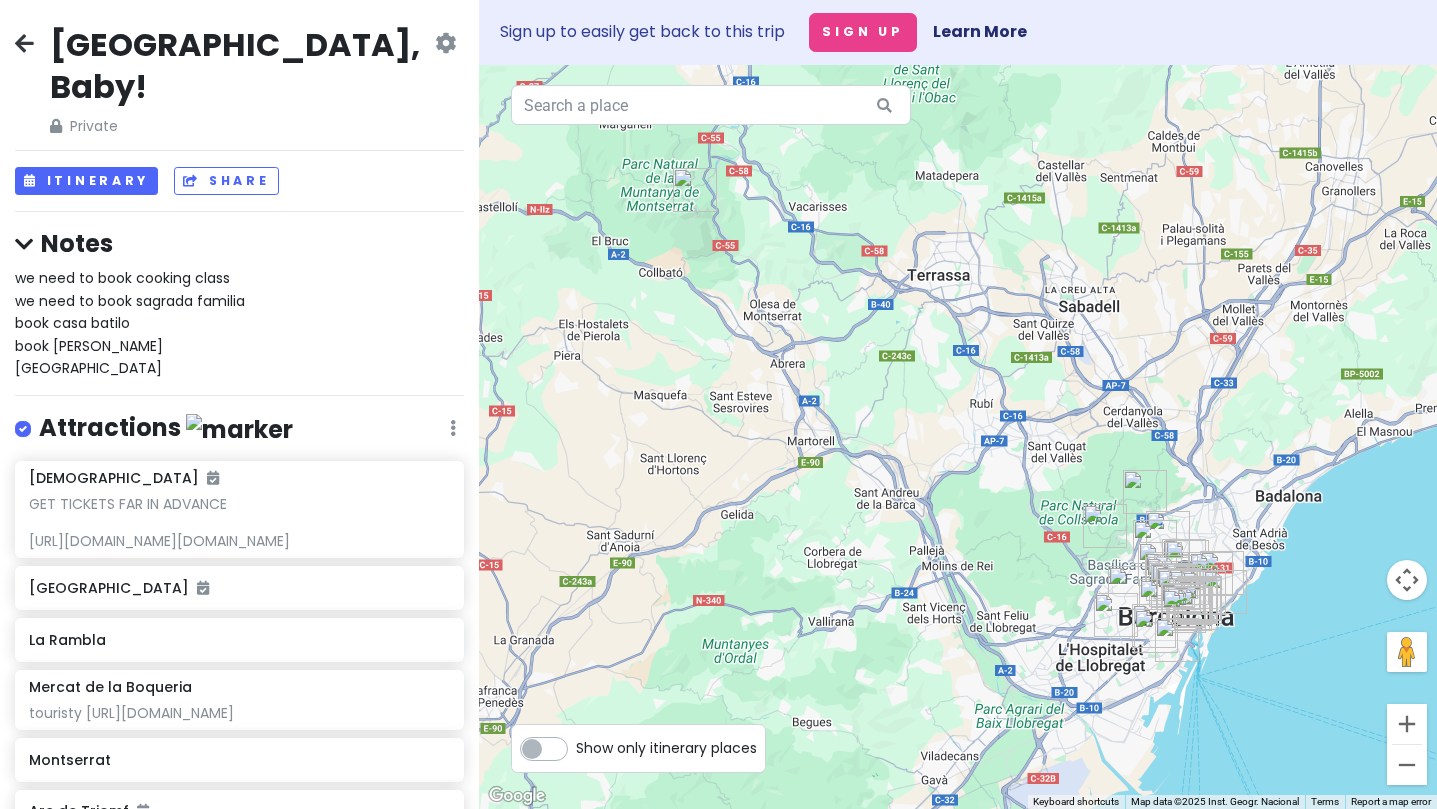 click on "we need to book cooking class
we need to book sagrada familia
book casa batilo
book park guell
[GEOGRAPHIC_DATA]" at bounding box center [239, 323] 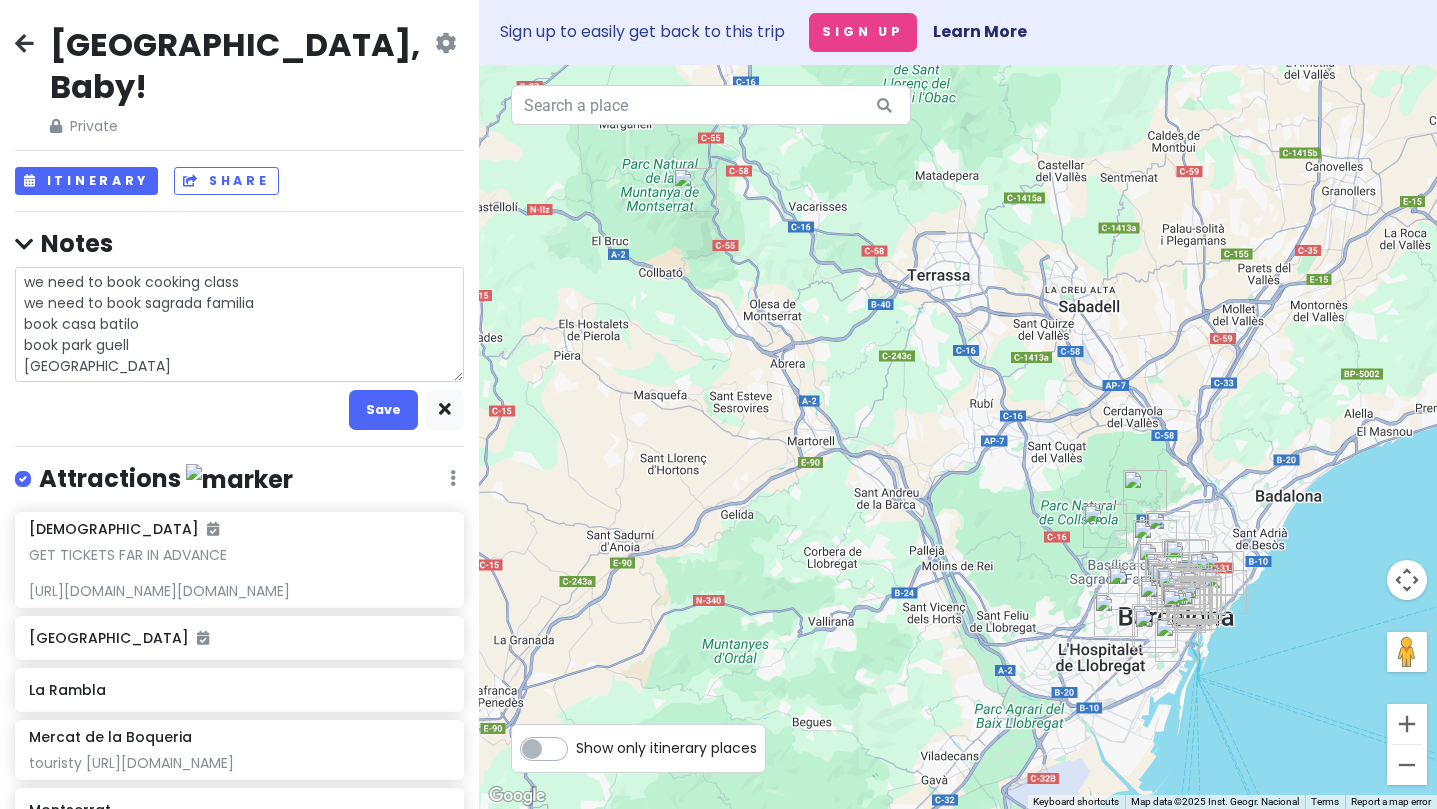 click on "we need to book cooking class
we need to book sagrada familia
book casa batilo
book park guell
[GEOGRAPHIC_DATA]" at bounding box center (239, 324) 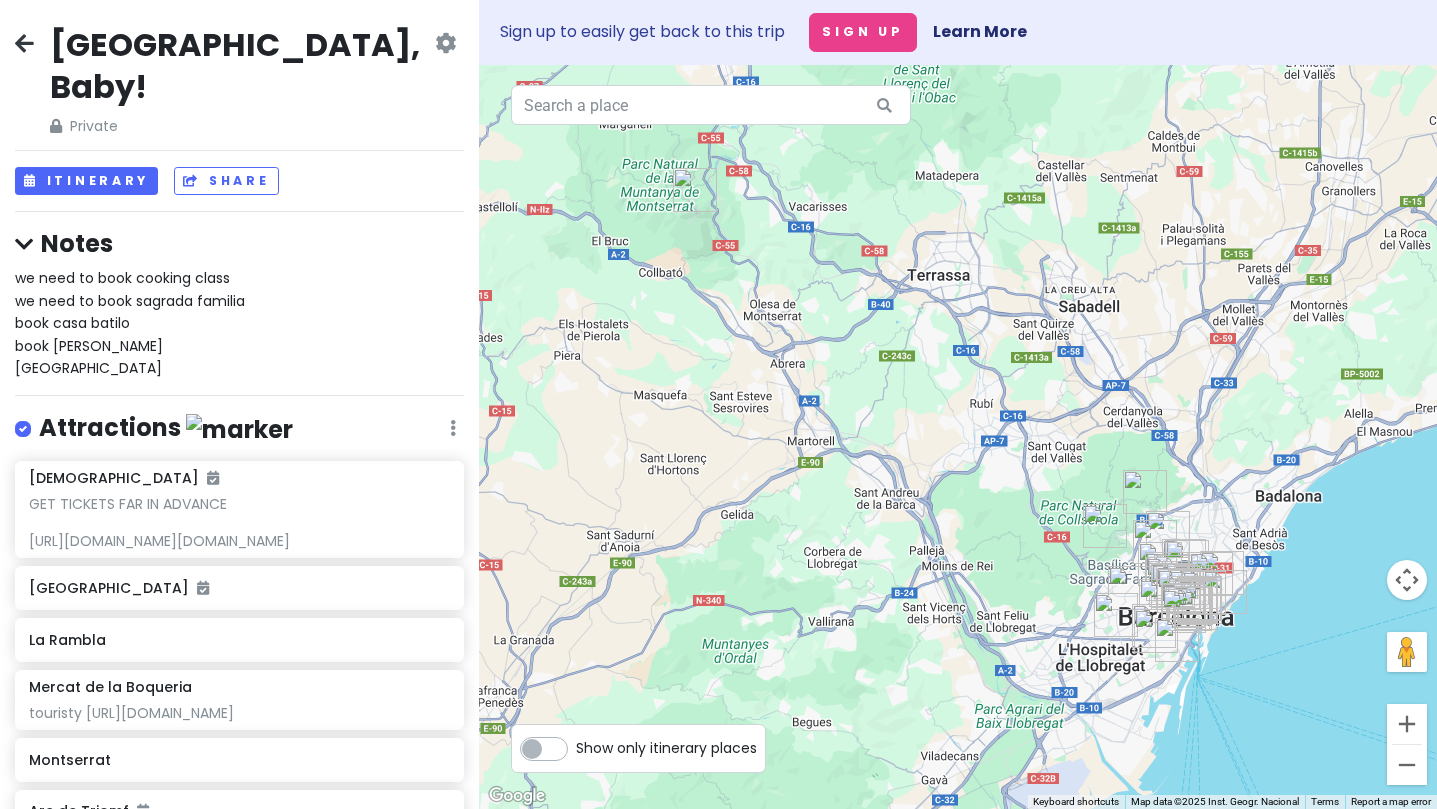 click on "Show only itinerary places" at bounding box center [638, 748] 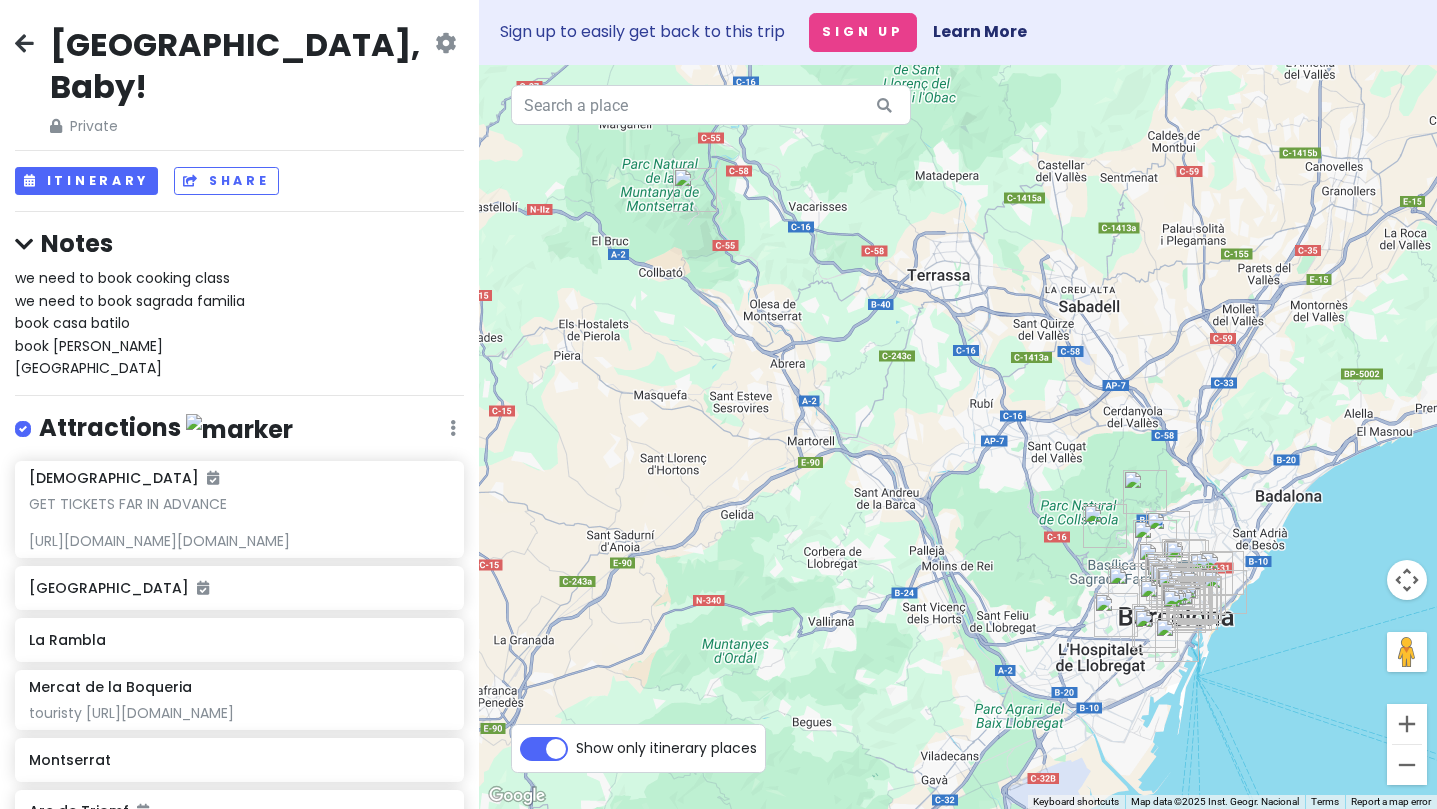 checkbox on "true" 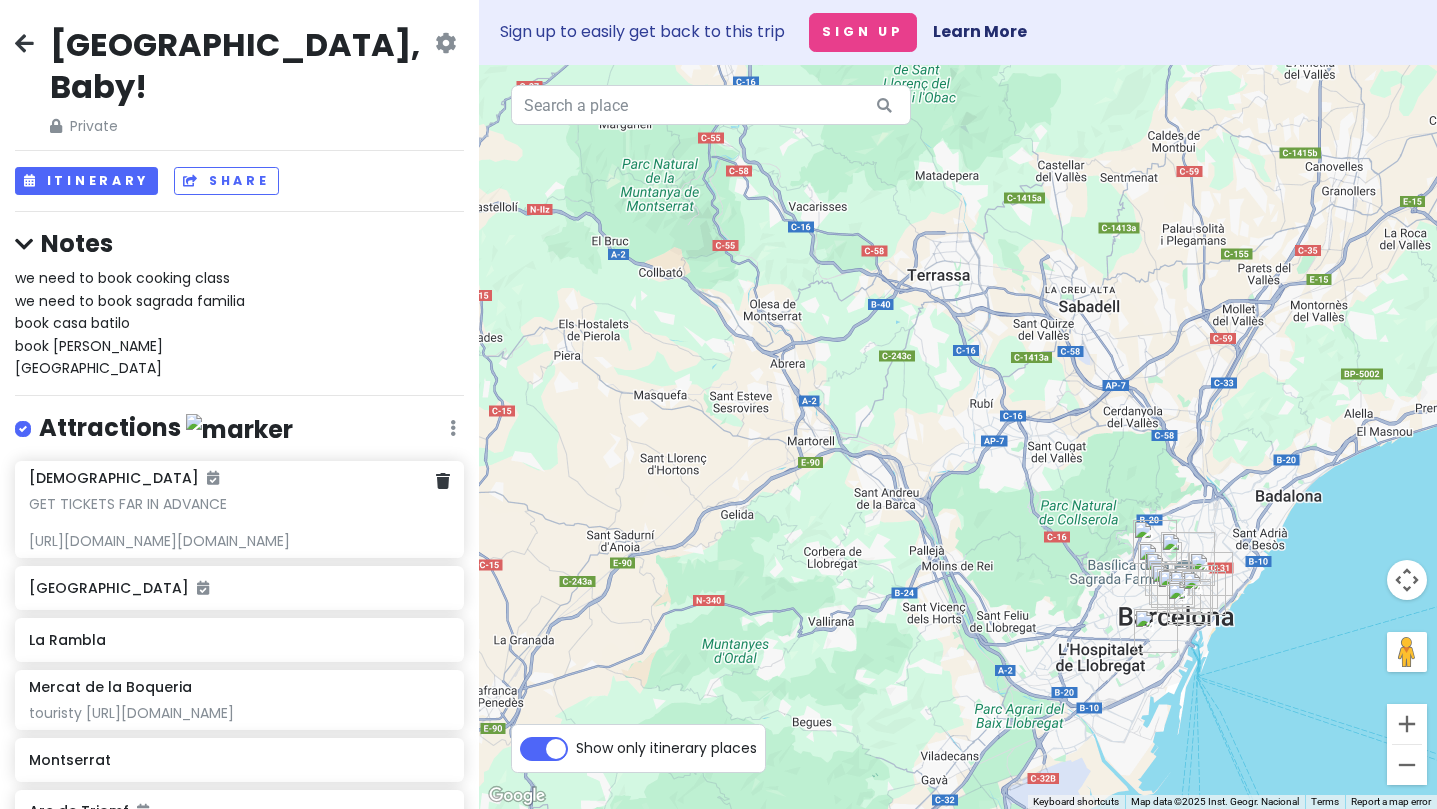 scroll, scrollTop: 0, scrollLeft: 0, axis: both 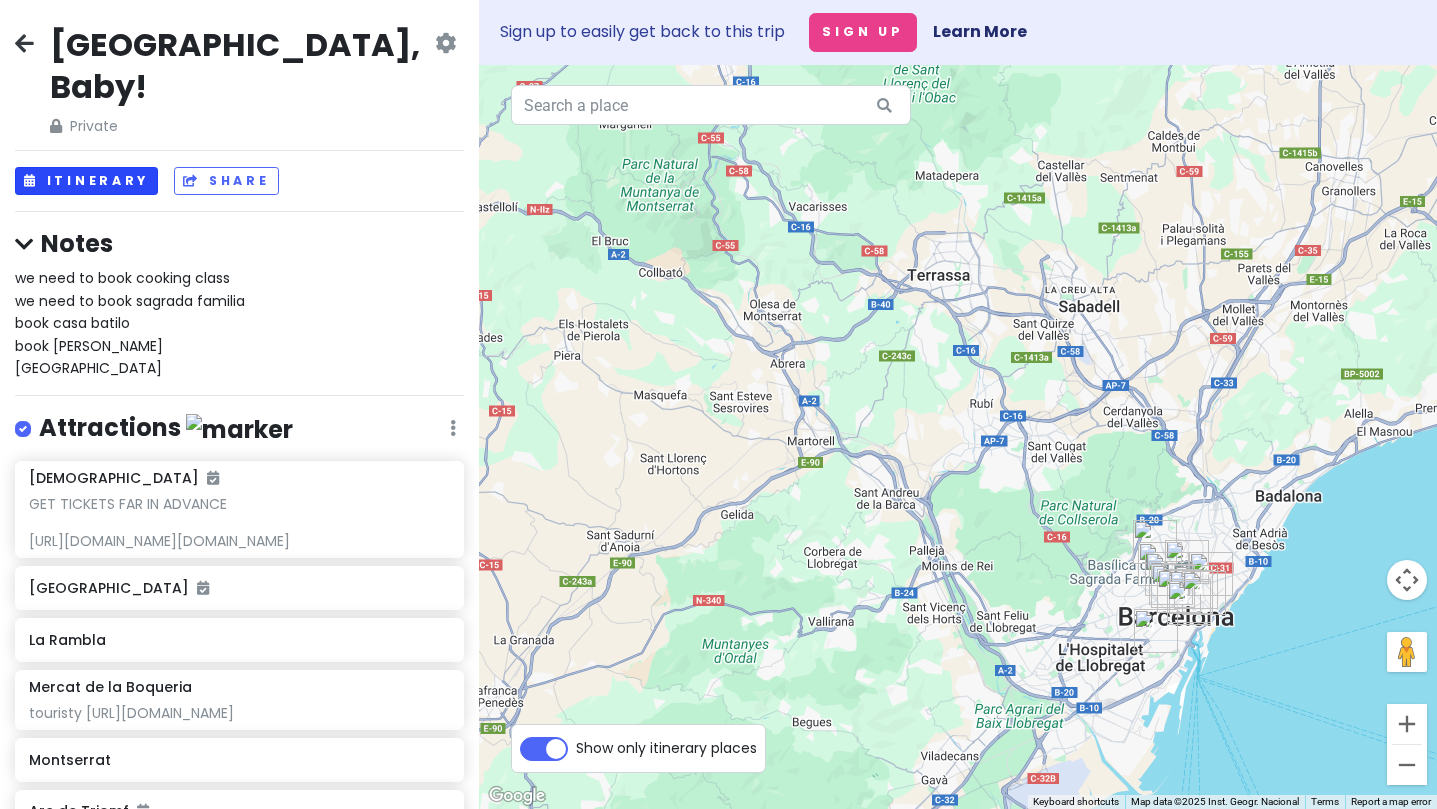 click on "Itinerary" at bounding box center [86, 181] 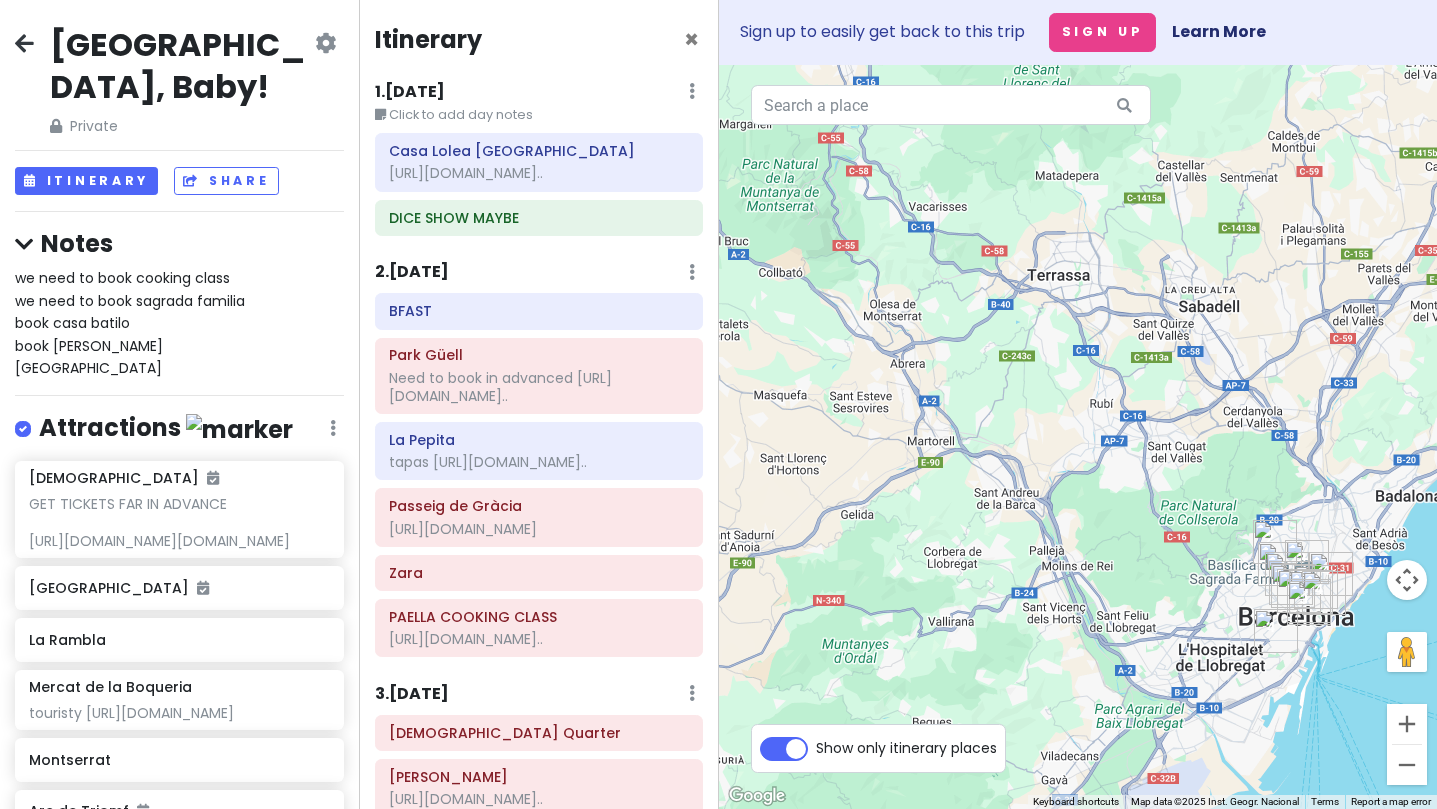 scroll, scrollTop: 0, scrollLeft: 0, axis: both 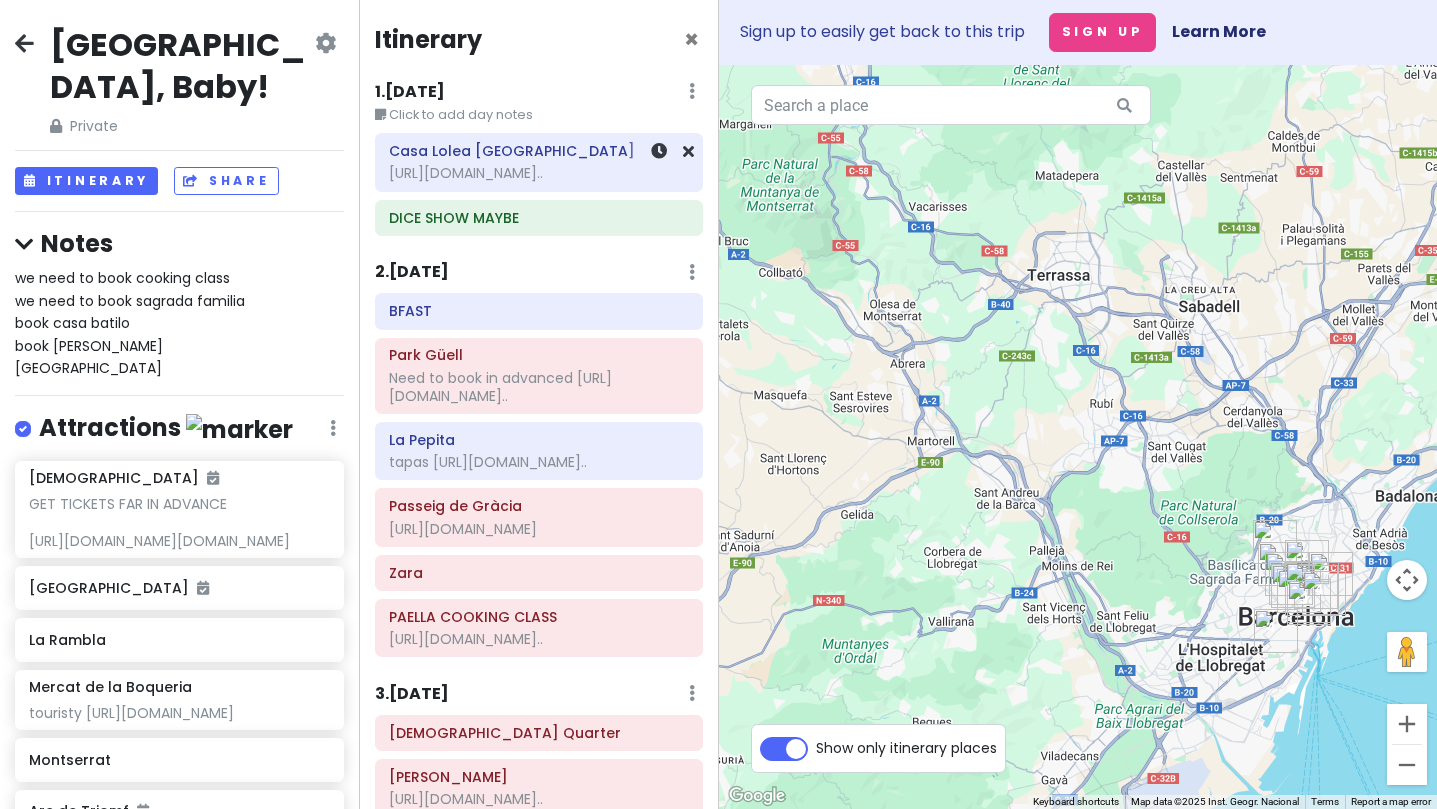 click on "[URL][DOMAIN_NAME].." at bounding box center (539, 173) 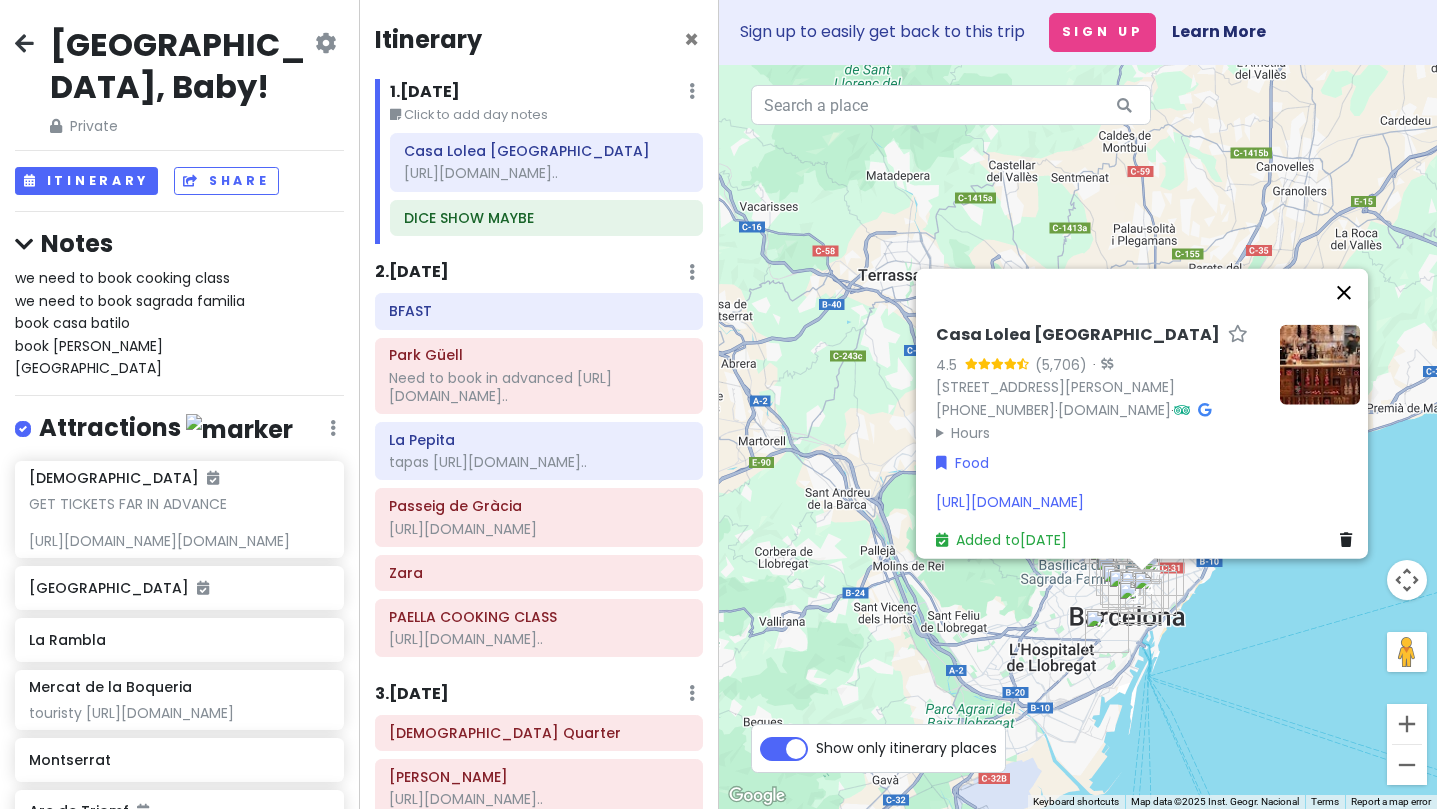 click at bounding box center [1344, 293] 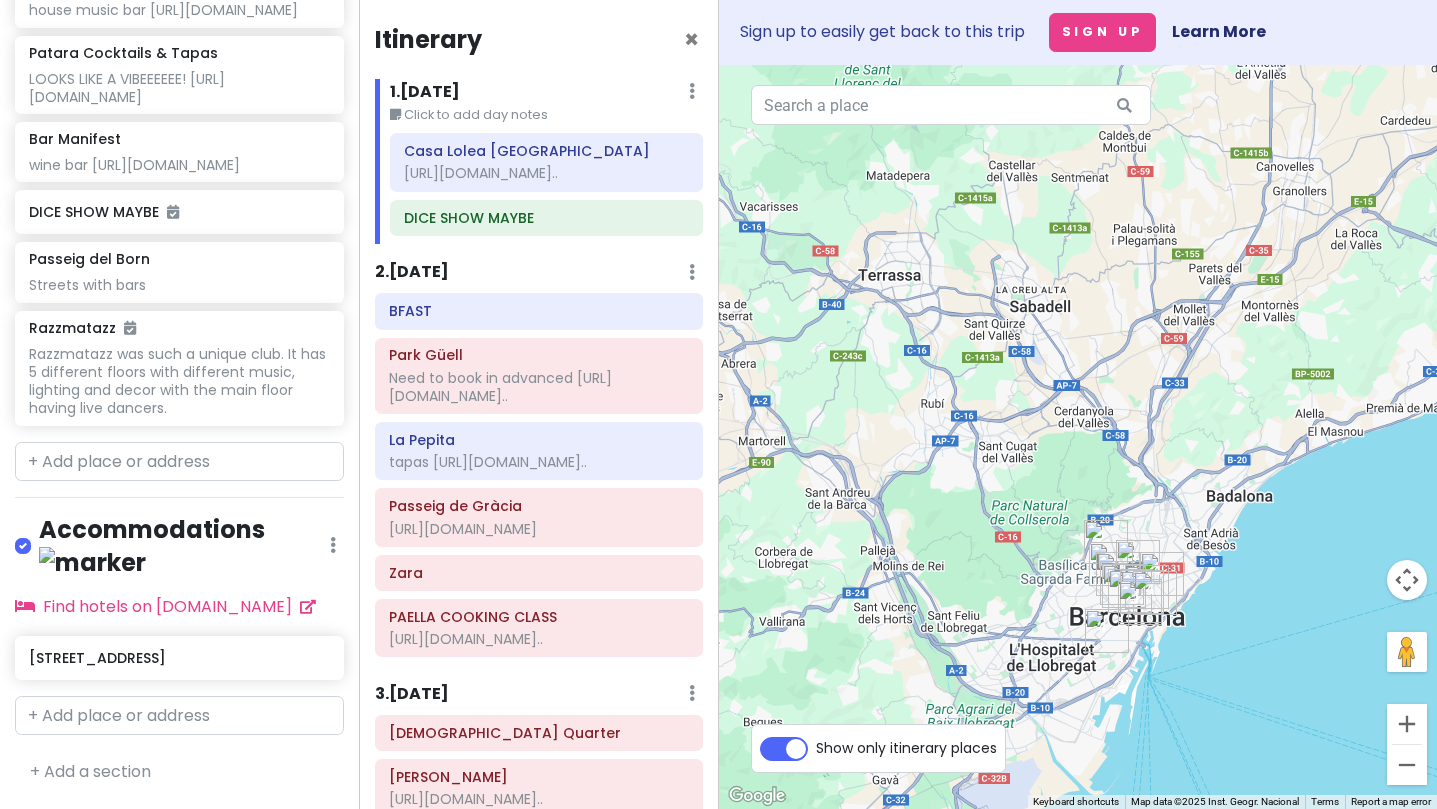 scroll, scrollTop: 4165, scrollLeft: 0, axis: vertical 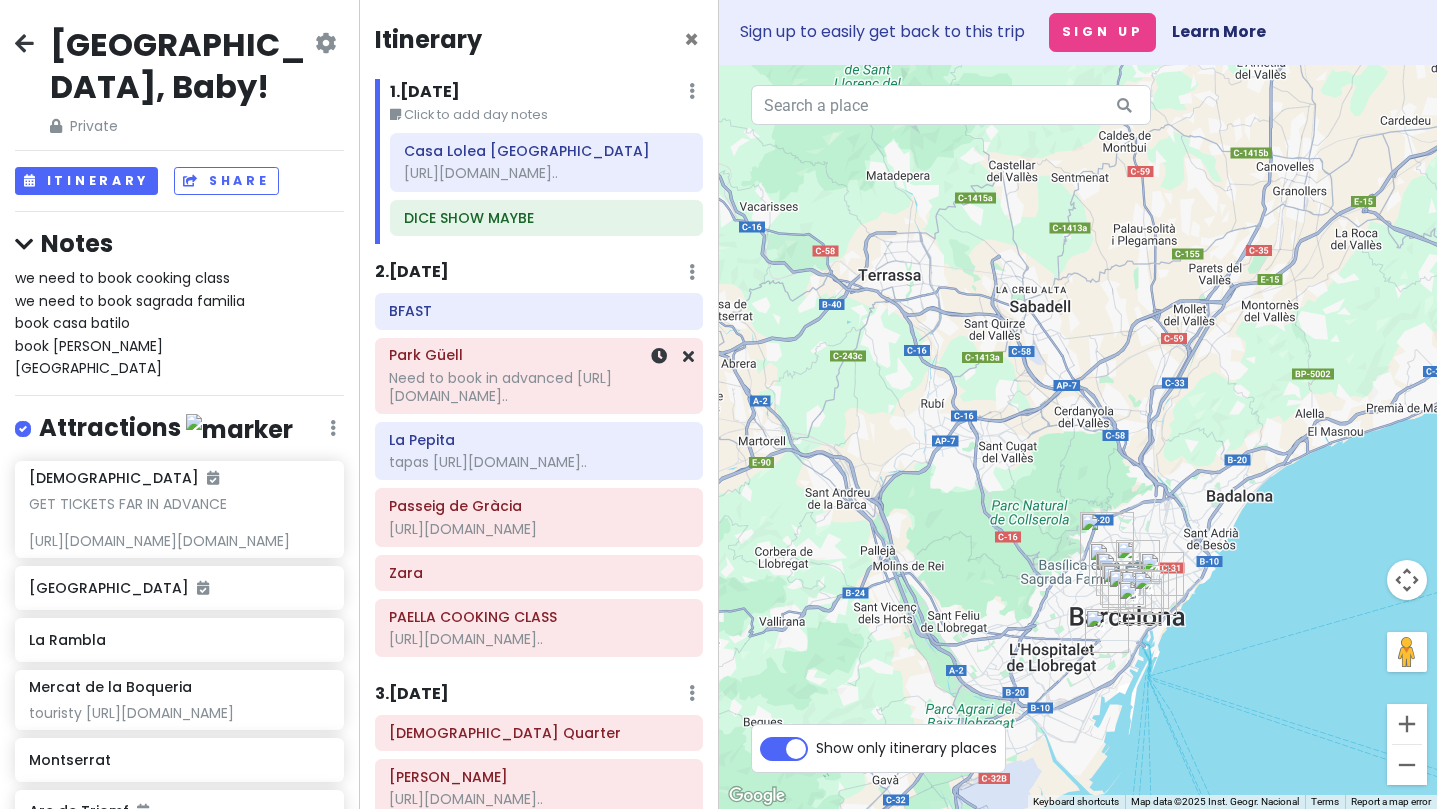 click on "BFAST" at bounding box center (539, 311) 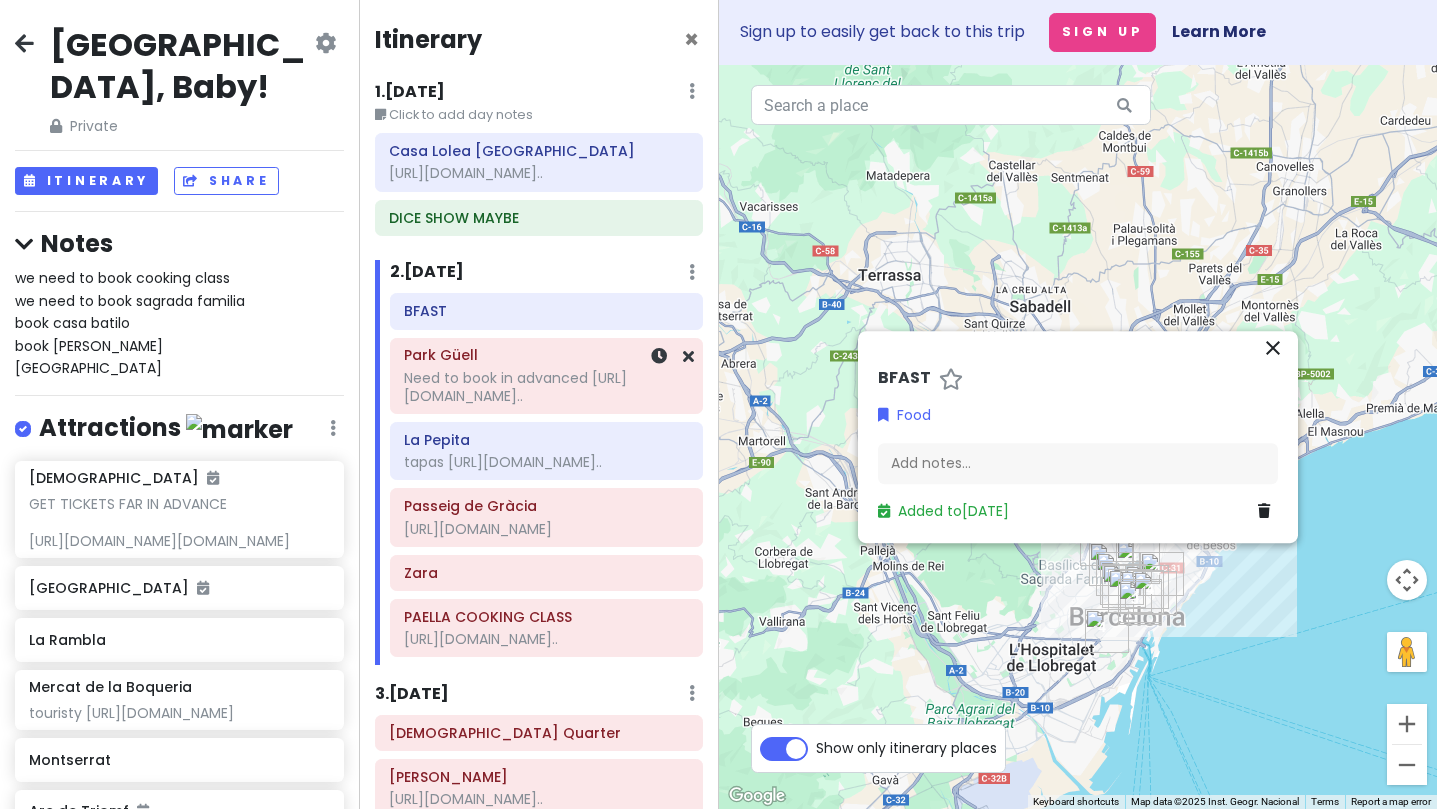 click on "Park Güell" at bounding box center (546, 355) 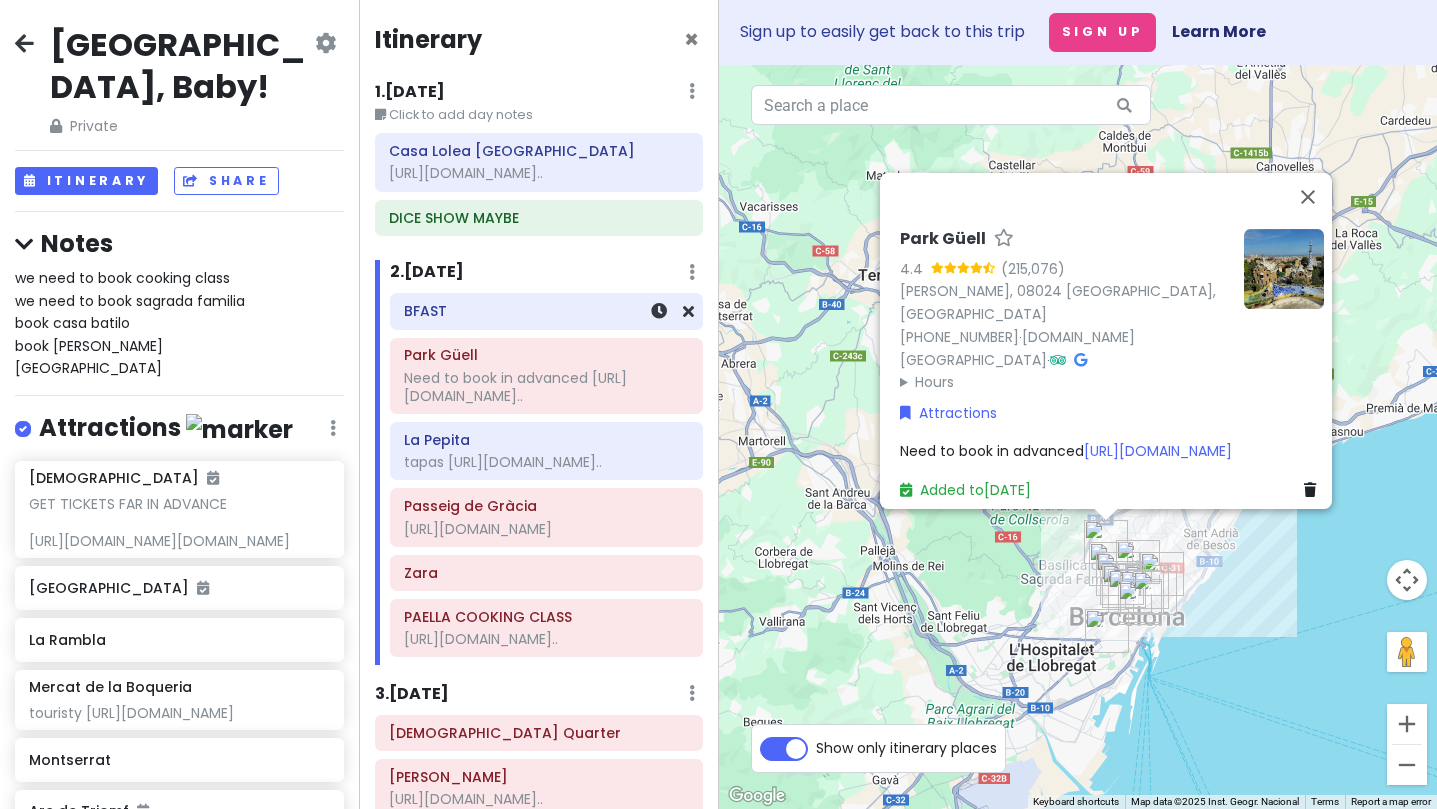 click on "BFAST" at bounding box center [546, 311] 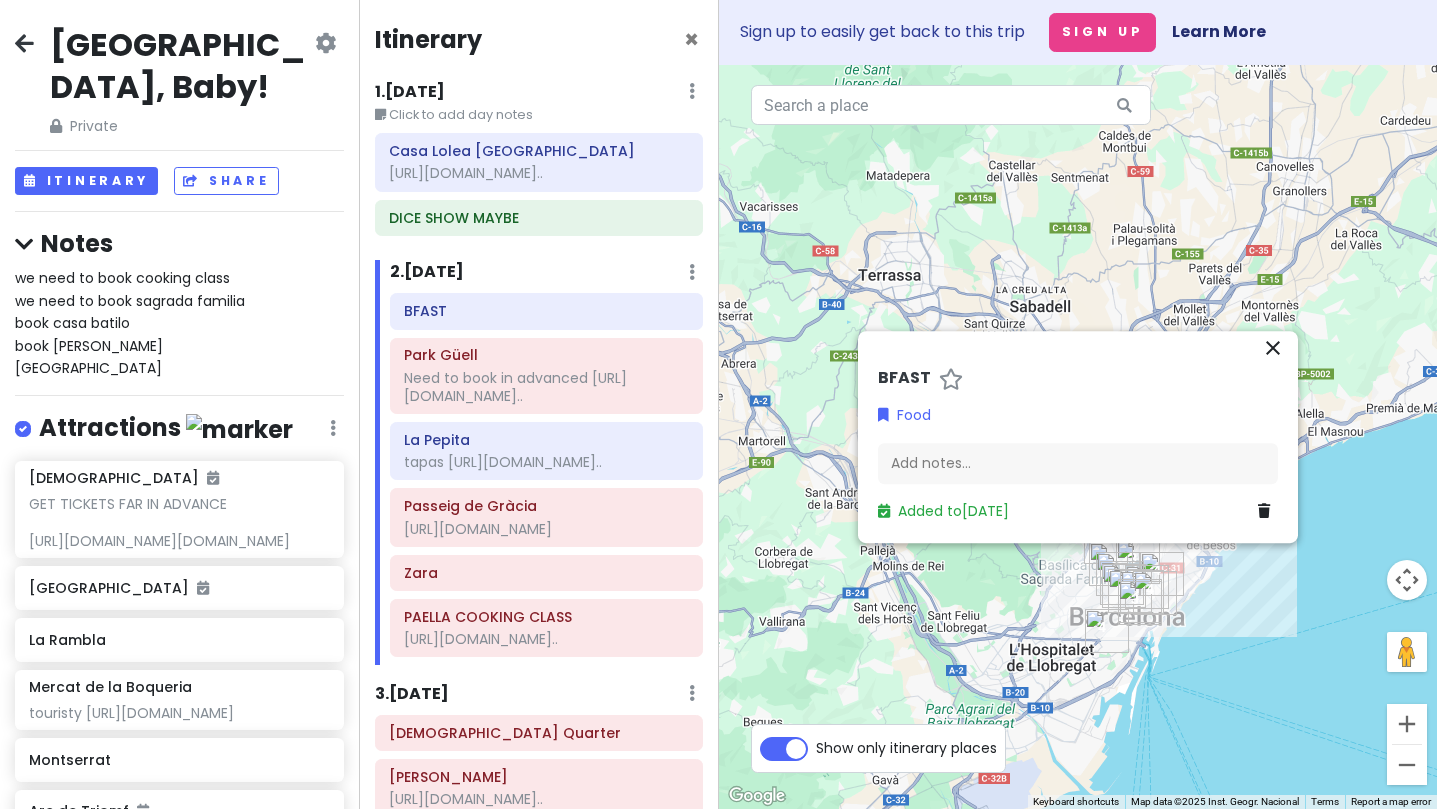 click on "close" at bounding box center [1273, 348] 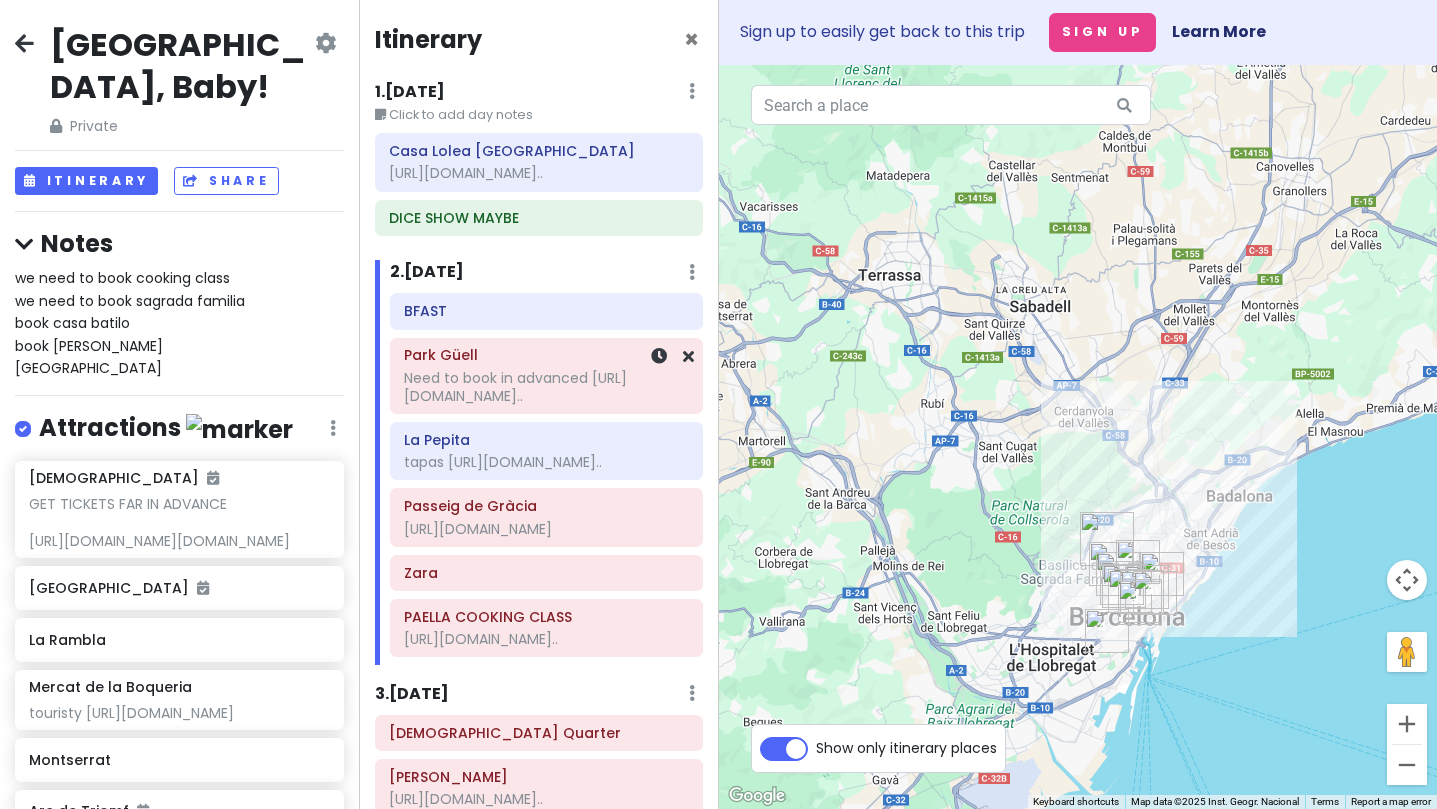 click on "Need to book in advanced [URL][DOMAIN_NAME].." at bounding box center [546, 387] 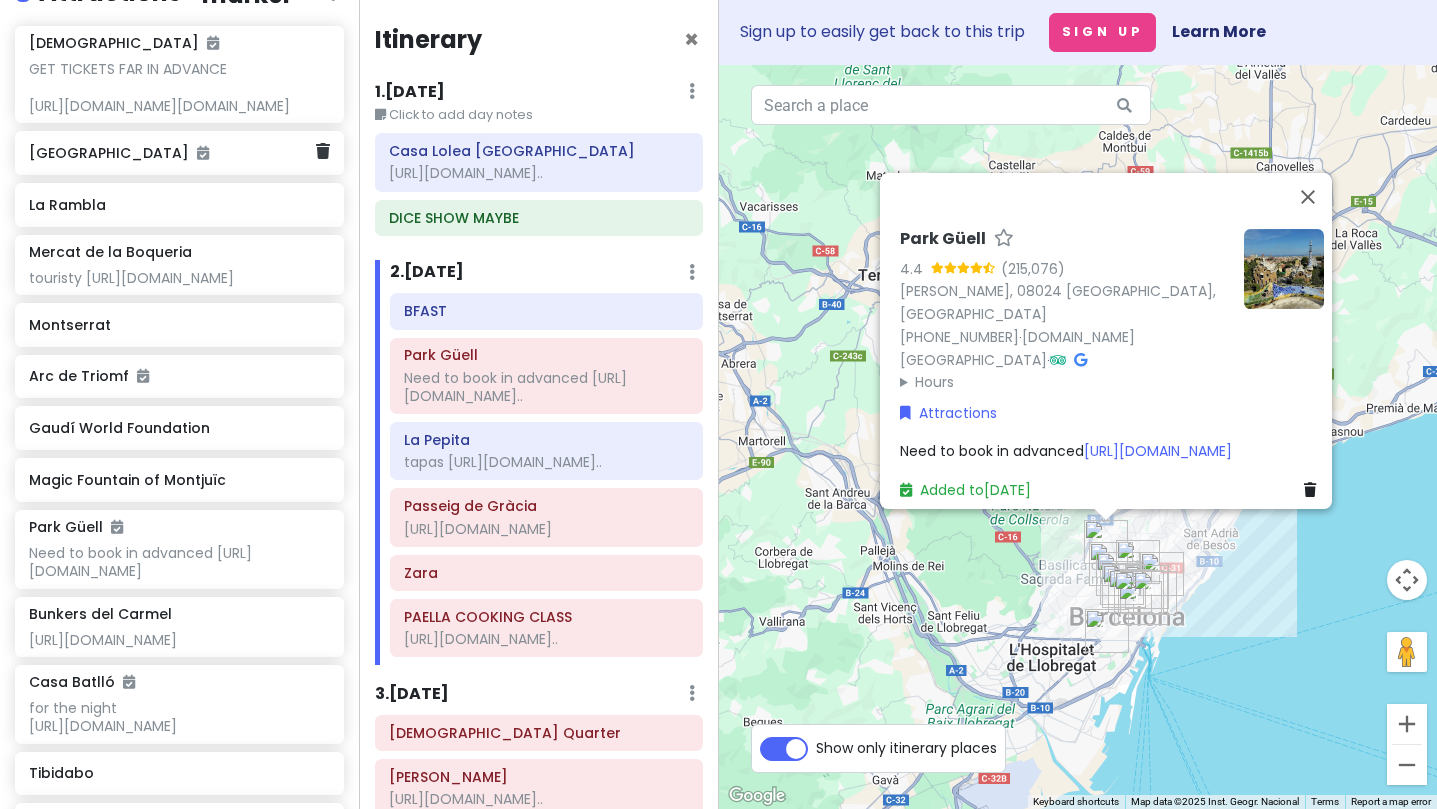 scroll, scrollTop: 767, scrollLeft: 0, axis: vertical 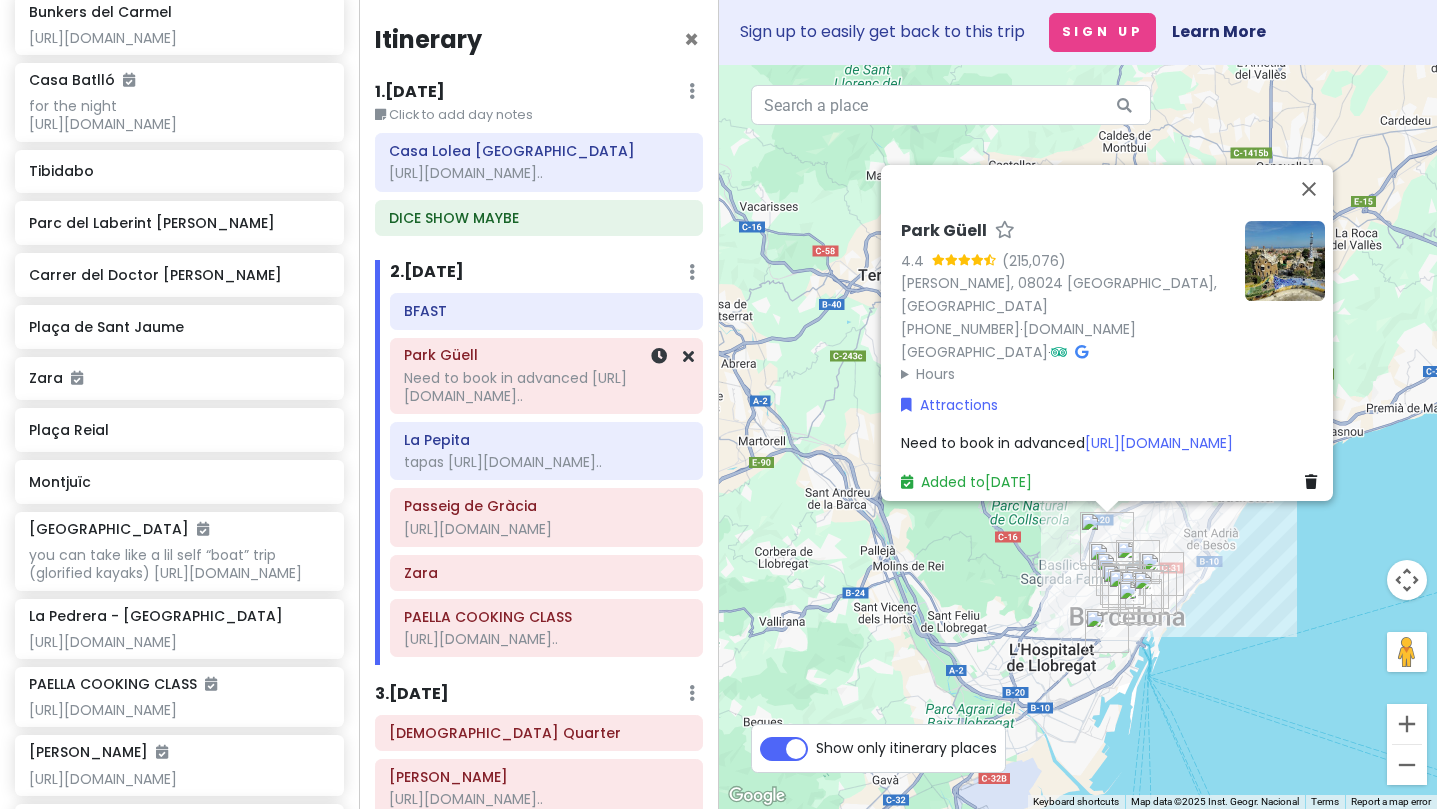 click on "Need to book in advanced [URL][DOMAIN_NAME].." at bounding box center (546, 387) 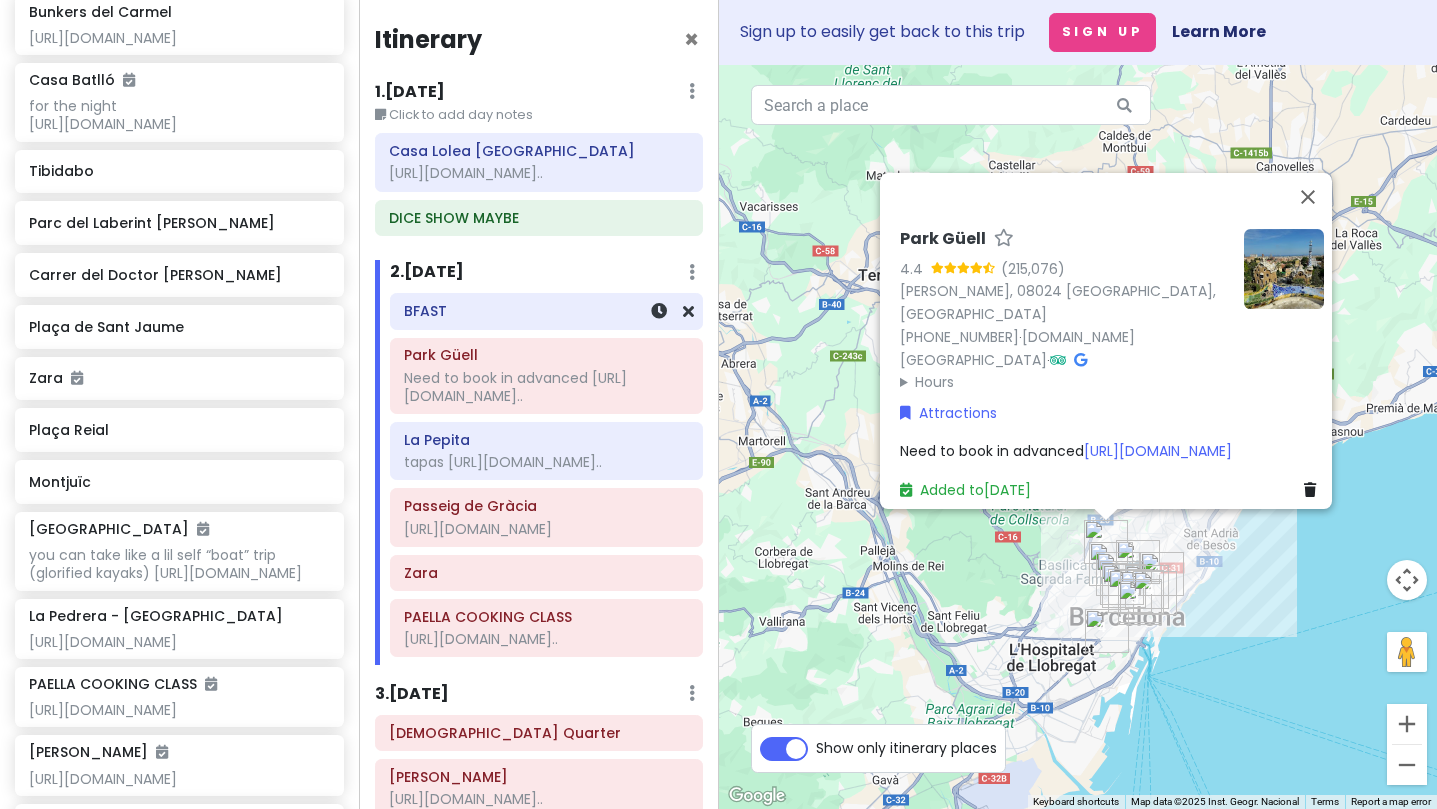 click on "BFAST" at bounding box center (546, 311) 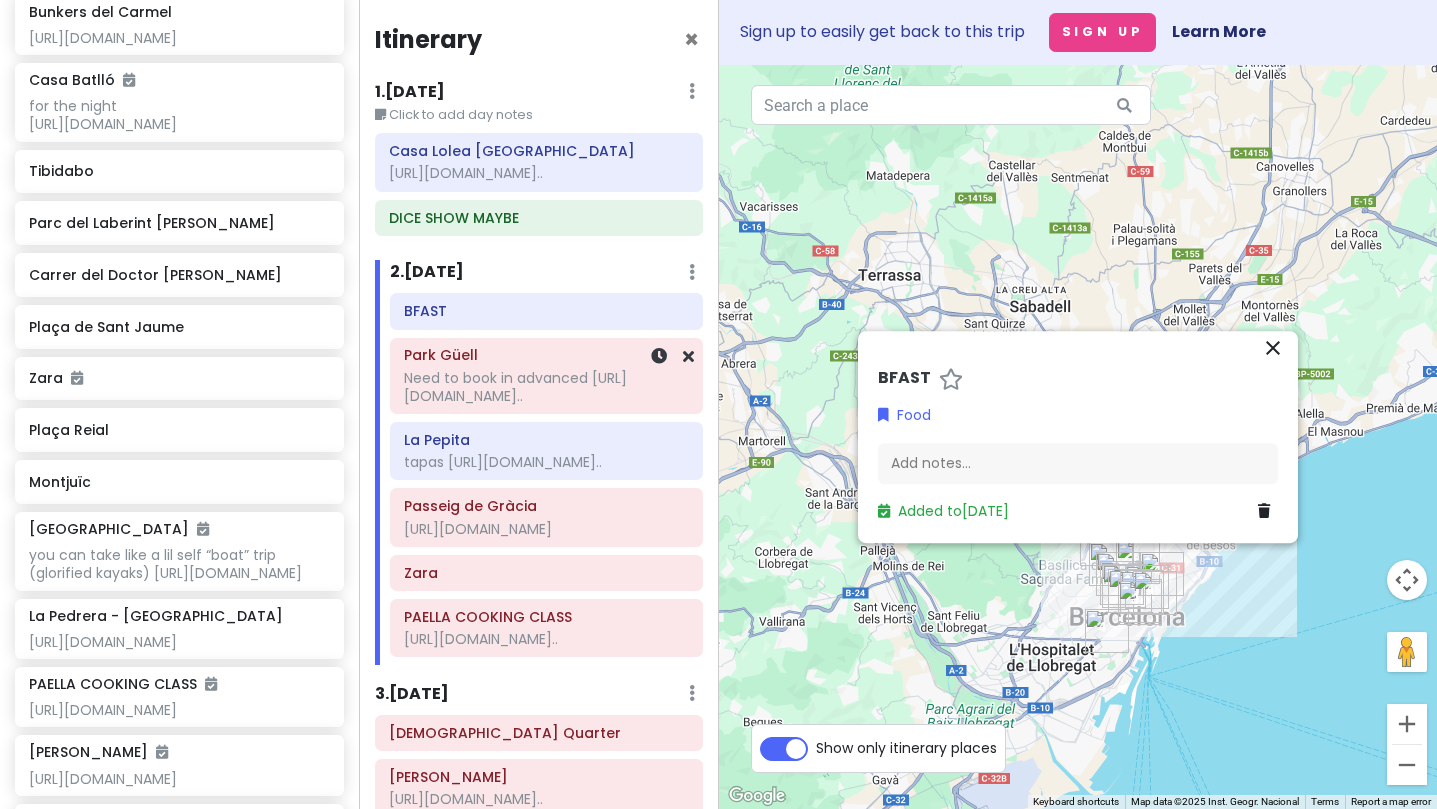 click on "Need to book in advanced [URL][DOMAIN_NAME].." at bounding box center (546, 387) 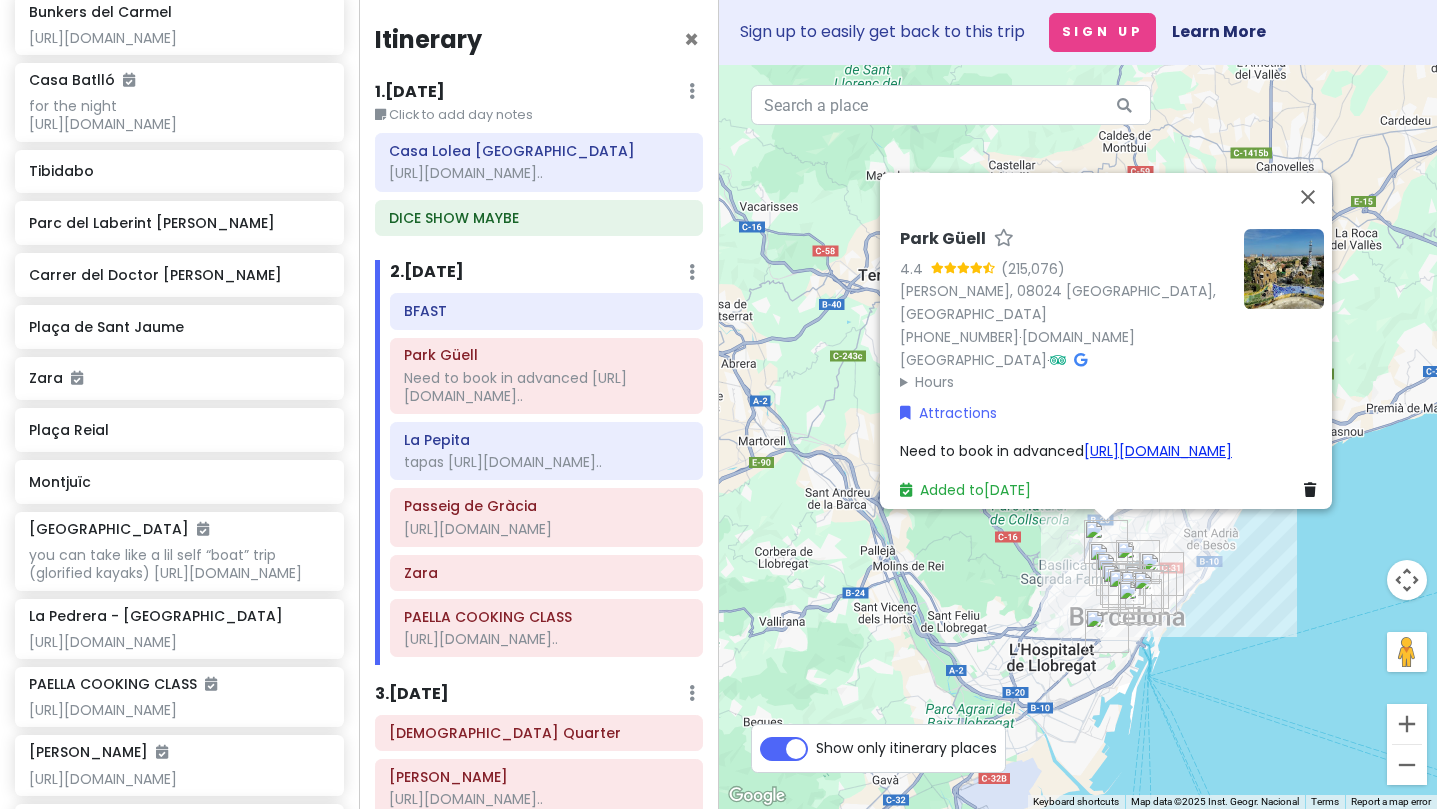 click on "[URL][DOMAIN_NAME]" at bounding box center [1158, 451] 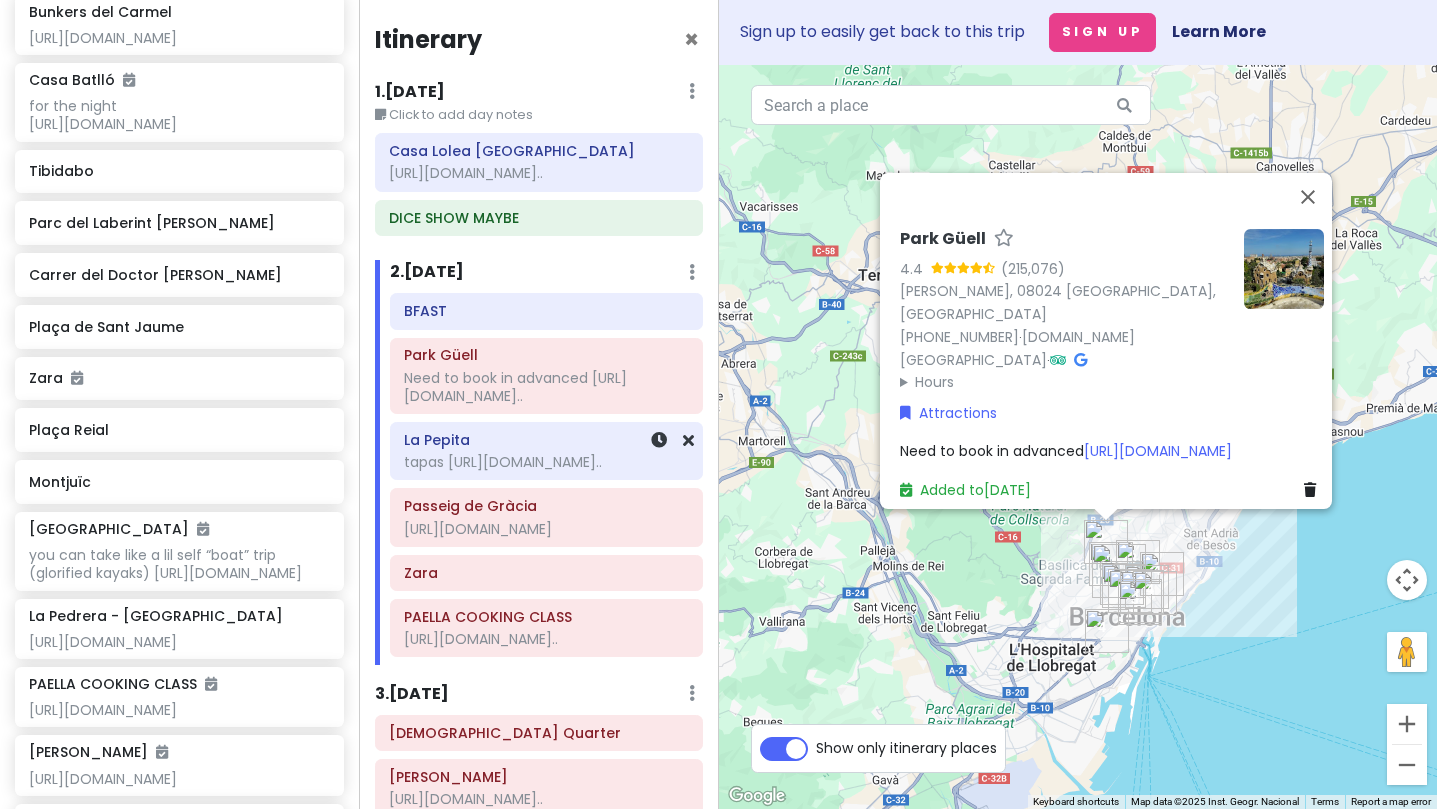 click on "tapas [URL][DOMAIN_NAME].." at bounding box center [539, 173] 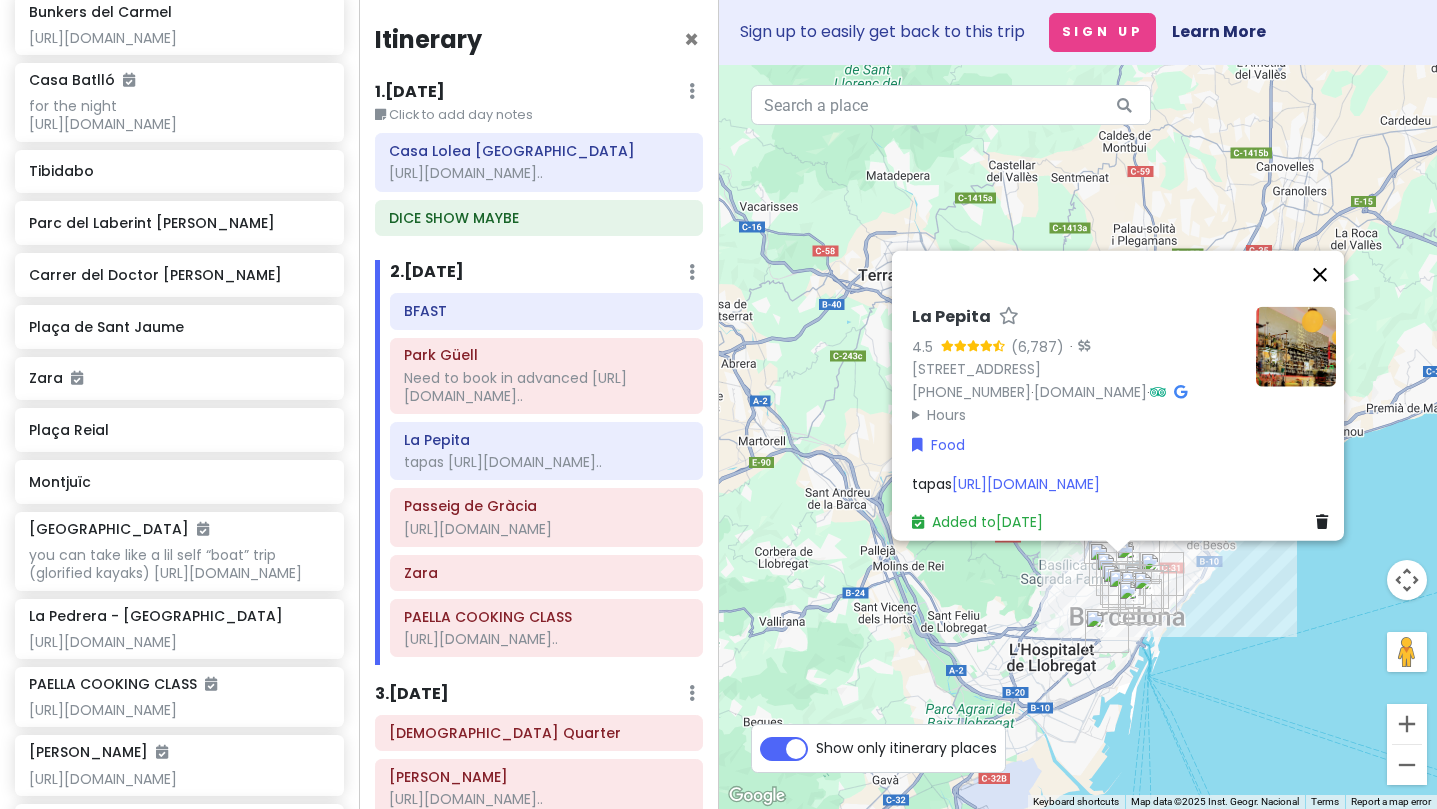 click at bounding box center [1320, 275] 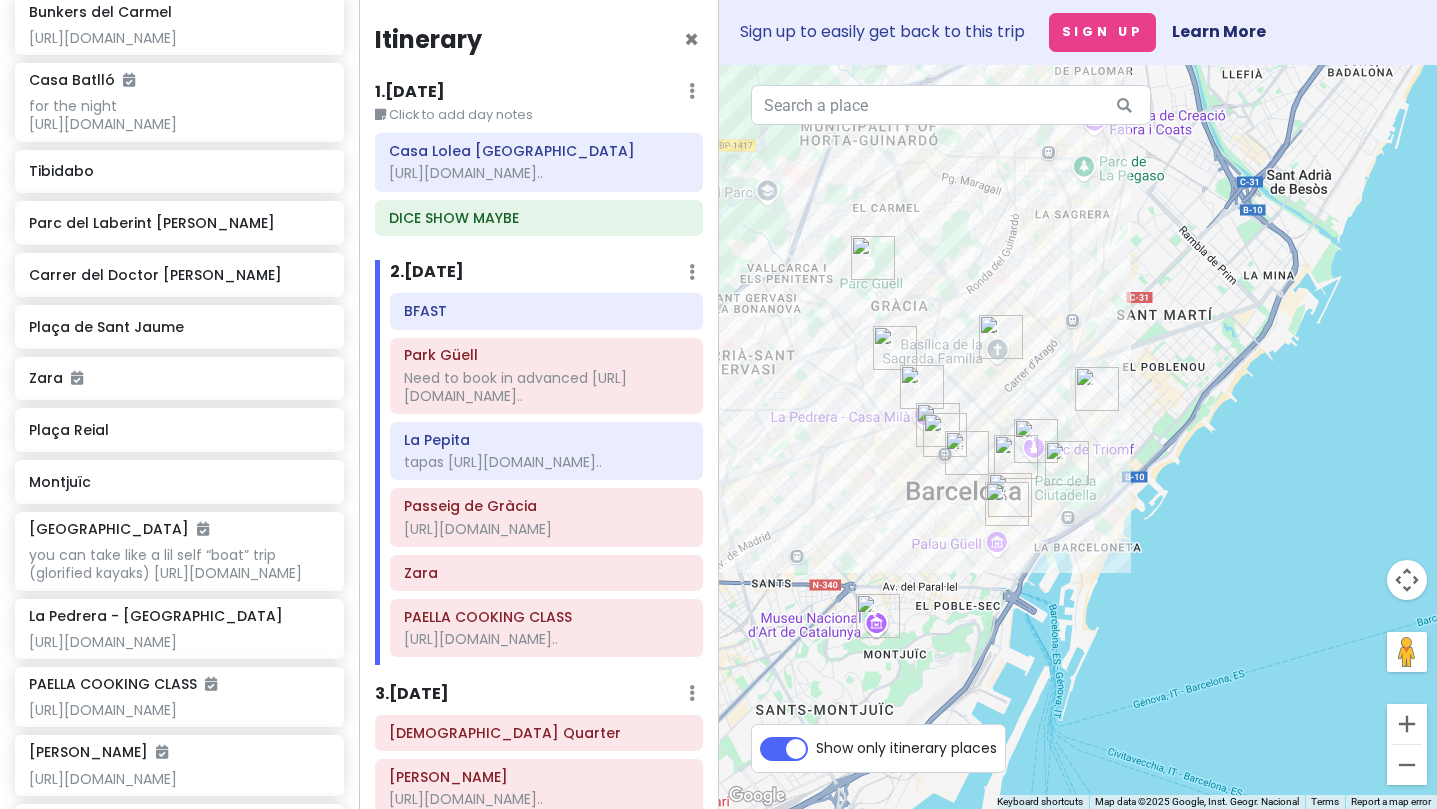 drag, startPoint x: 1199, startPoint y: 586, endPoint x: 791, endPoint y: 569, distance: 408.354 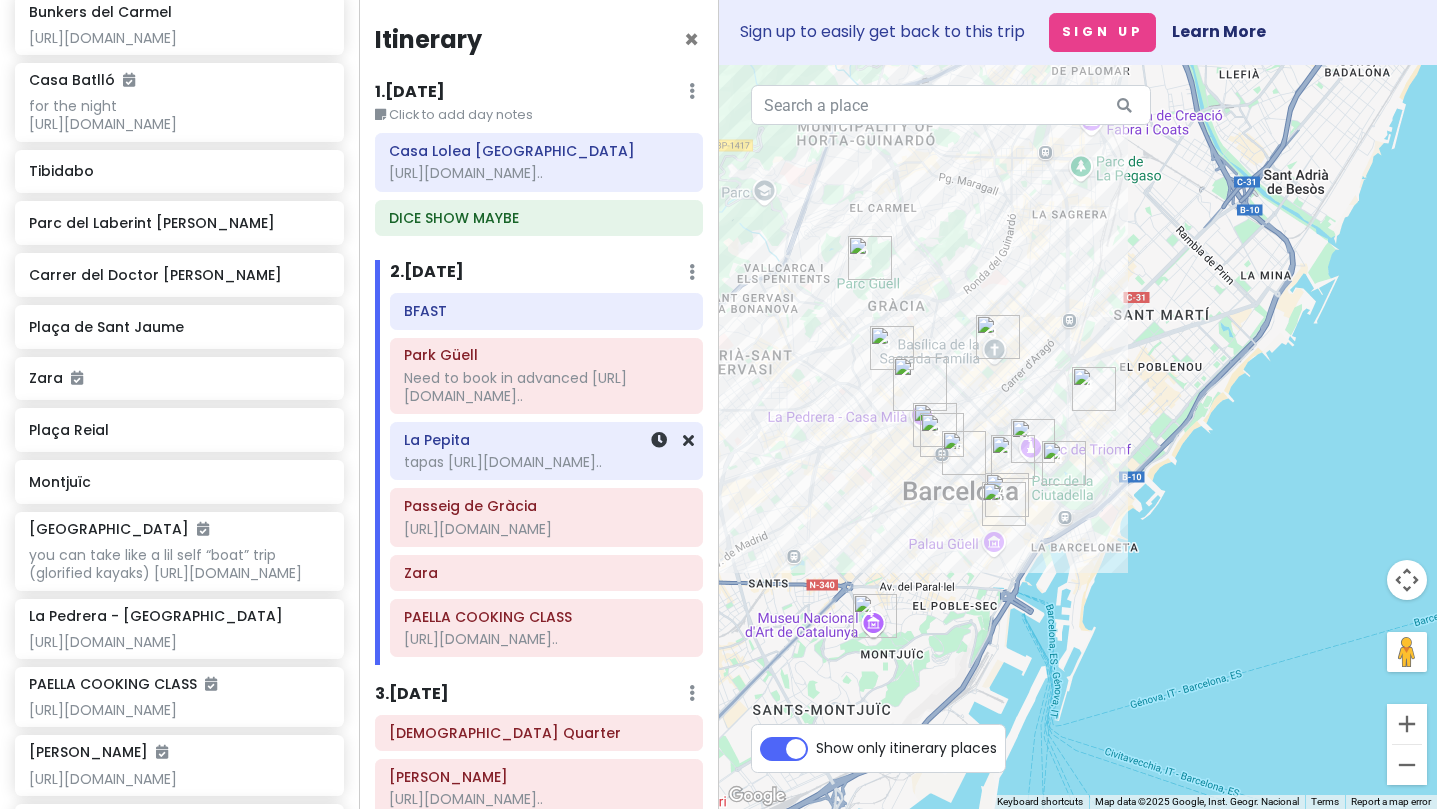 click on "tapas [URL][DOMAIN_NAME].." at bounding box center (539, 173) 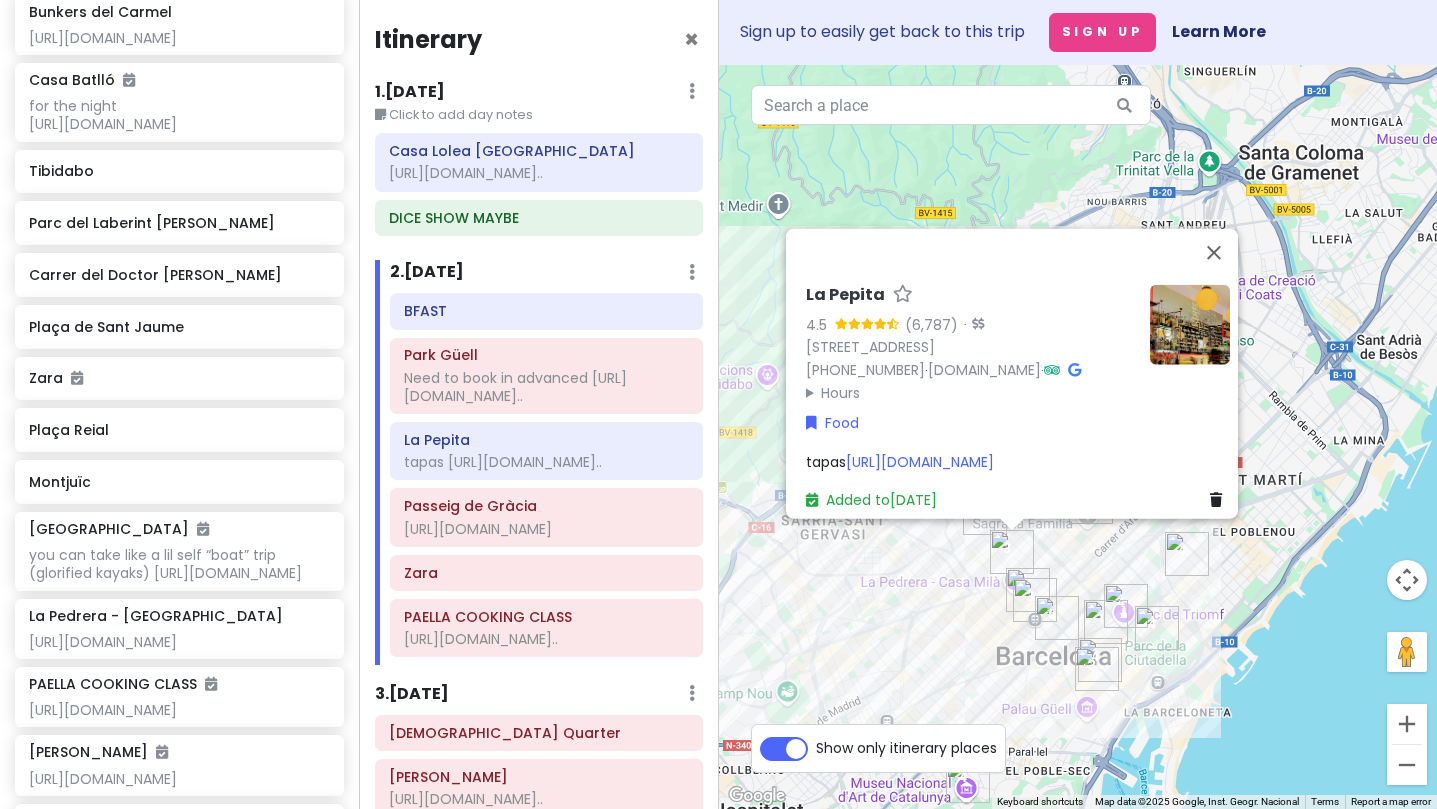 click on "La Pepita 4.5        (6,787)    ·    [STREET_ADDRESS] [PHONE_NUMBER]   ·   [DOMAIN_NAME]   ·   Hours [DATE]  1:00 PM – 1:30 AM [DATE]  1:00 PM – 1:30 AM [DATE]  1:00 PM – 1:30 AM [DATE]  1:00 PM – 1:30 AM [DATE]  1:00 PM – 1:30 AM [DATE]  1:00 PM – 1:30 AM [DATE]  1:00 PM – 1:30 AM Food tapas  [URL][DOMAIN_NAME] Added to  [DATE]" at bounding box center (1078, 437) 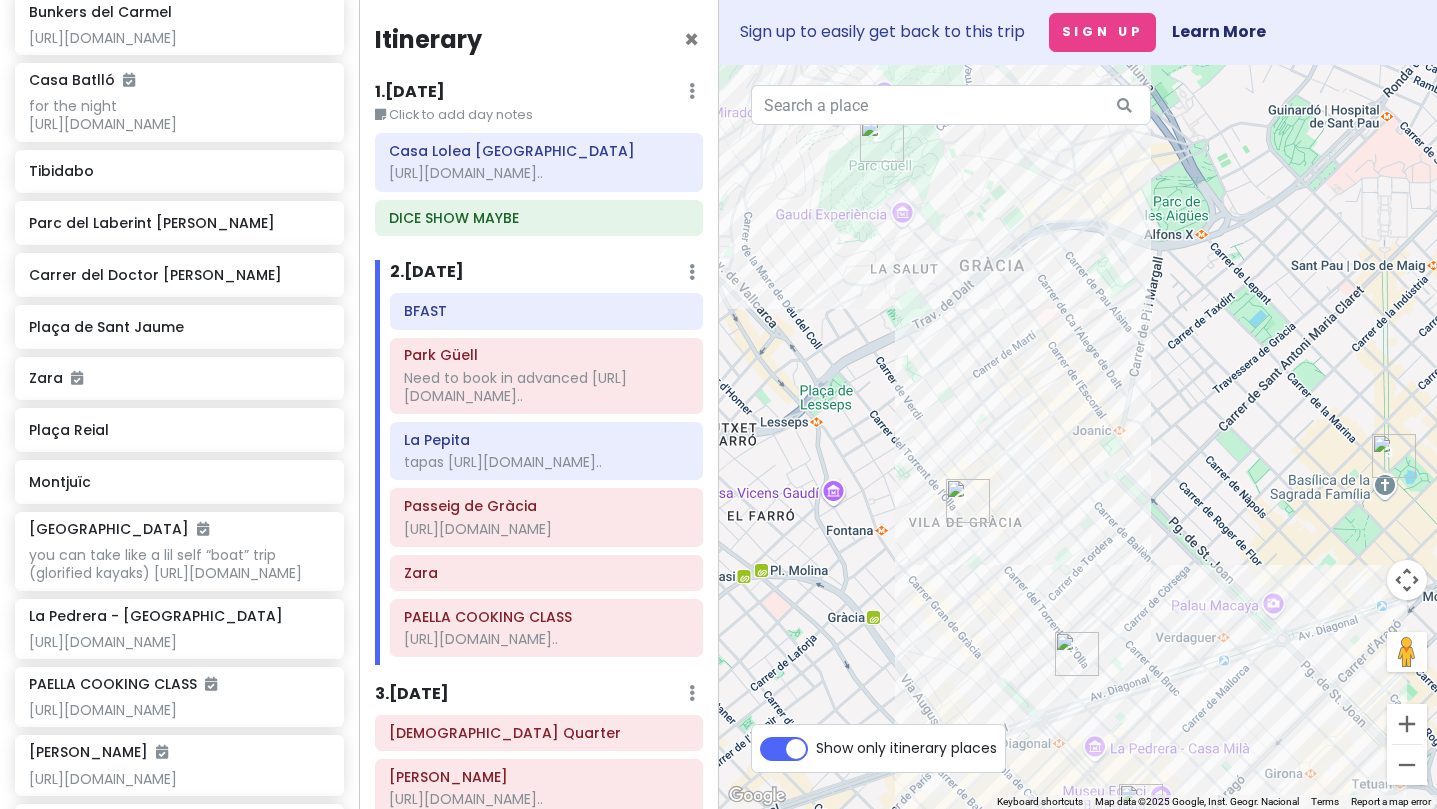 drag, startPoint x: 965, startPoint y: 592, endPoint x: 897, endPoint y: 840, distance: 257.15366 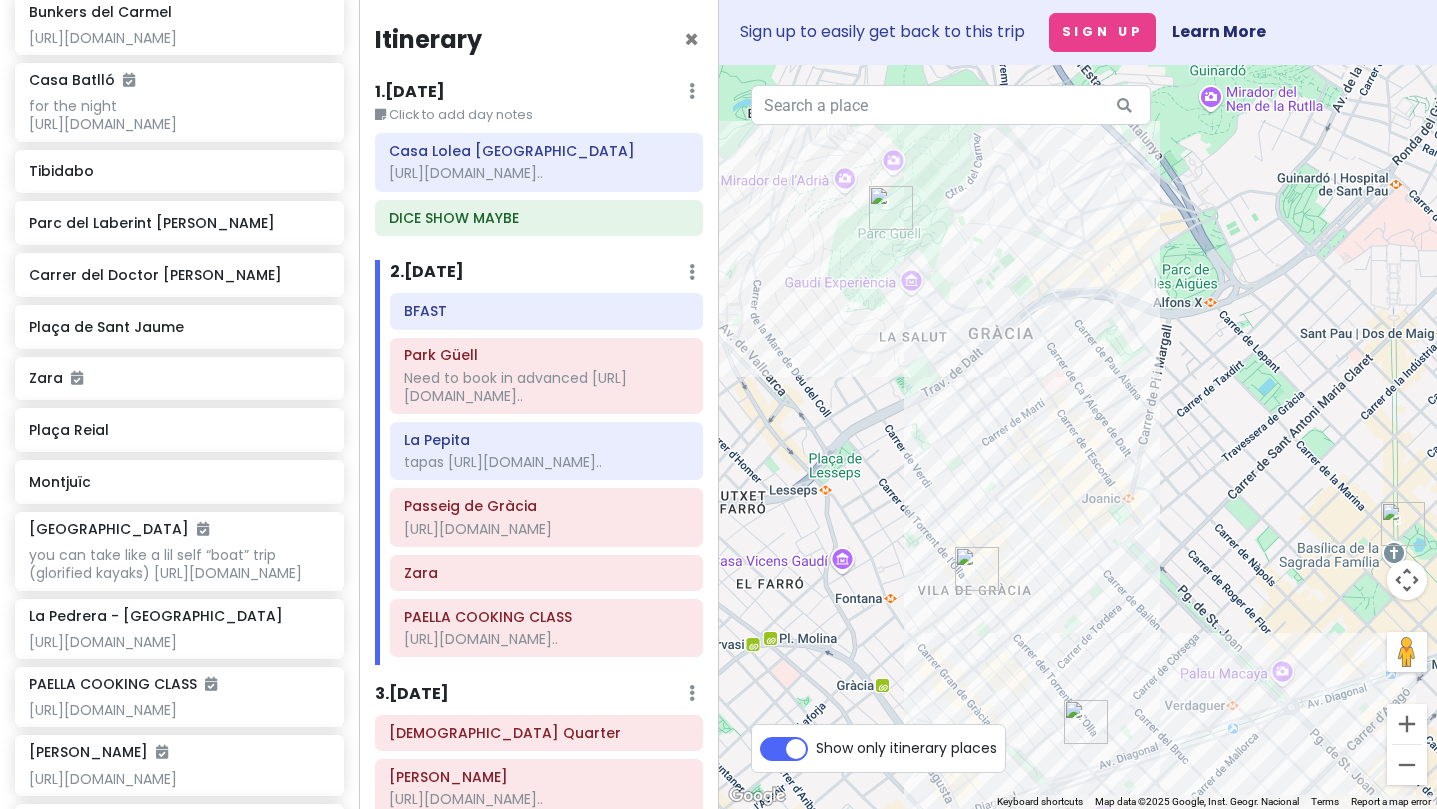 click at bounding box center [1078, 437] 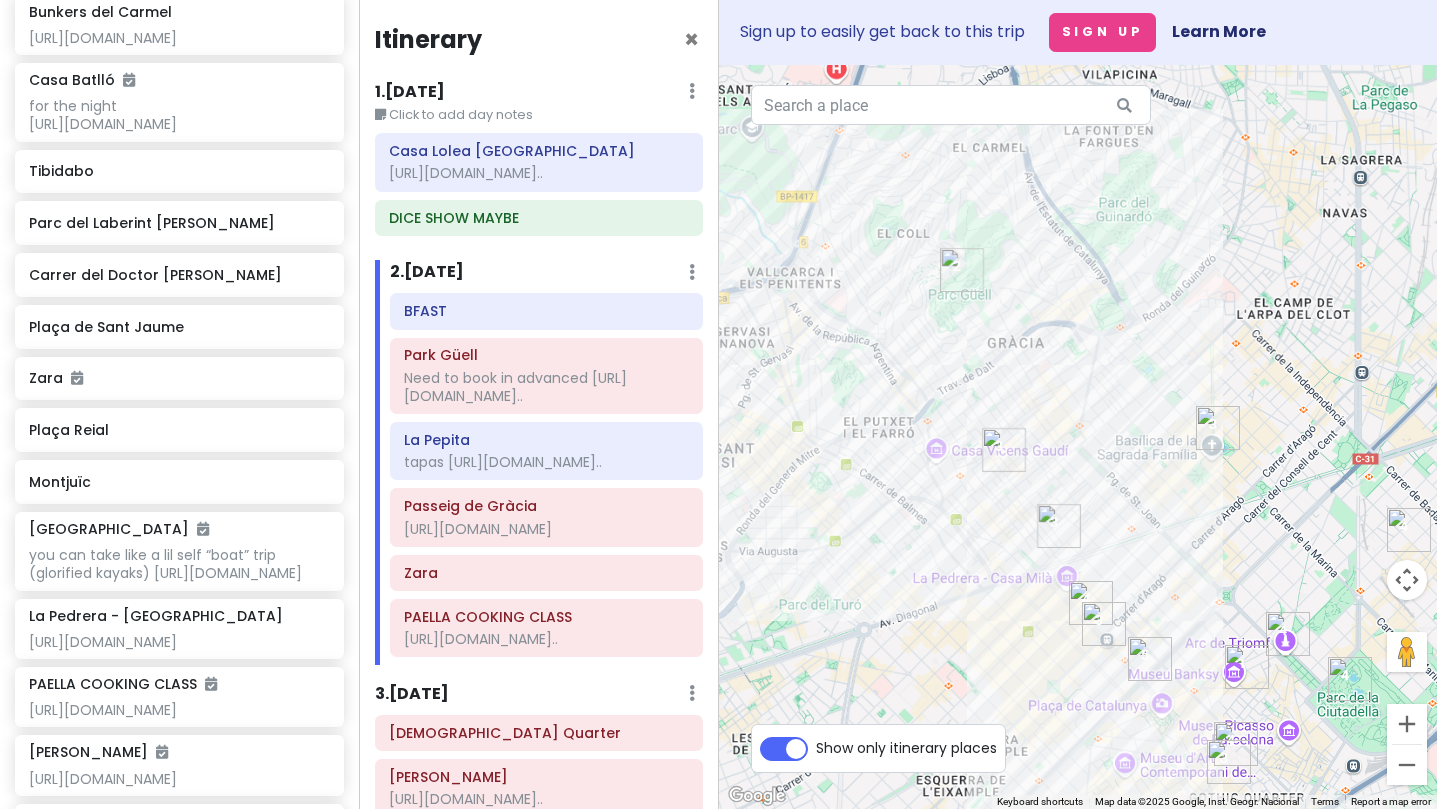 drag, startPoint x: 1231, startPoint y: 655, endPoint x: 1123, endPoint y: 496, distance: 192.21082 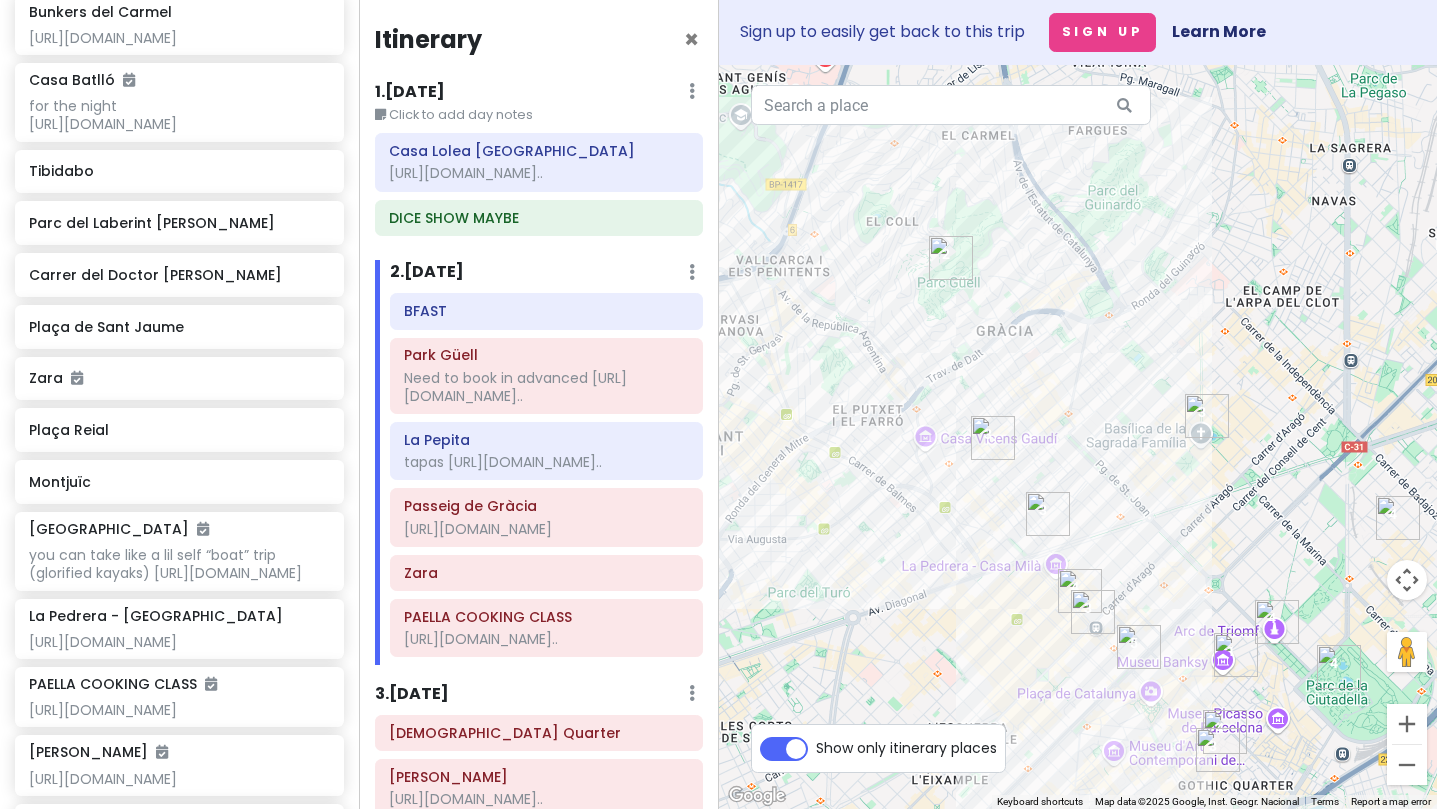 click at bounding box center [1048, 514] 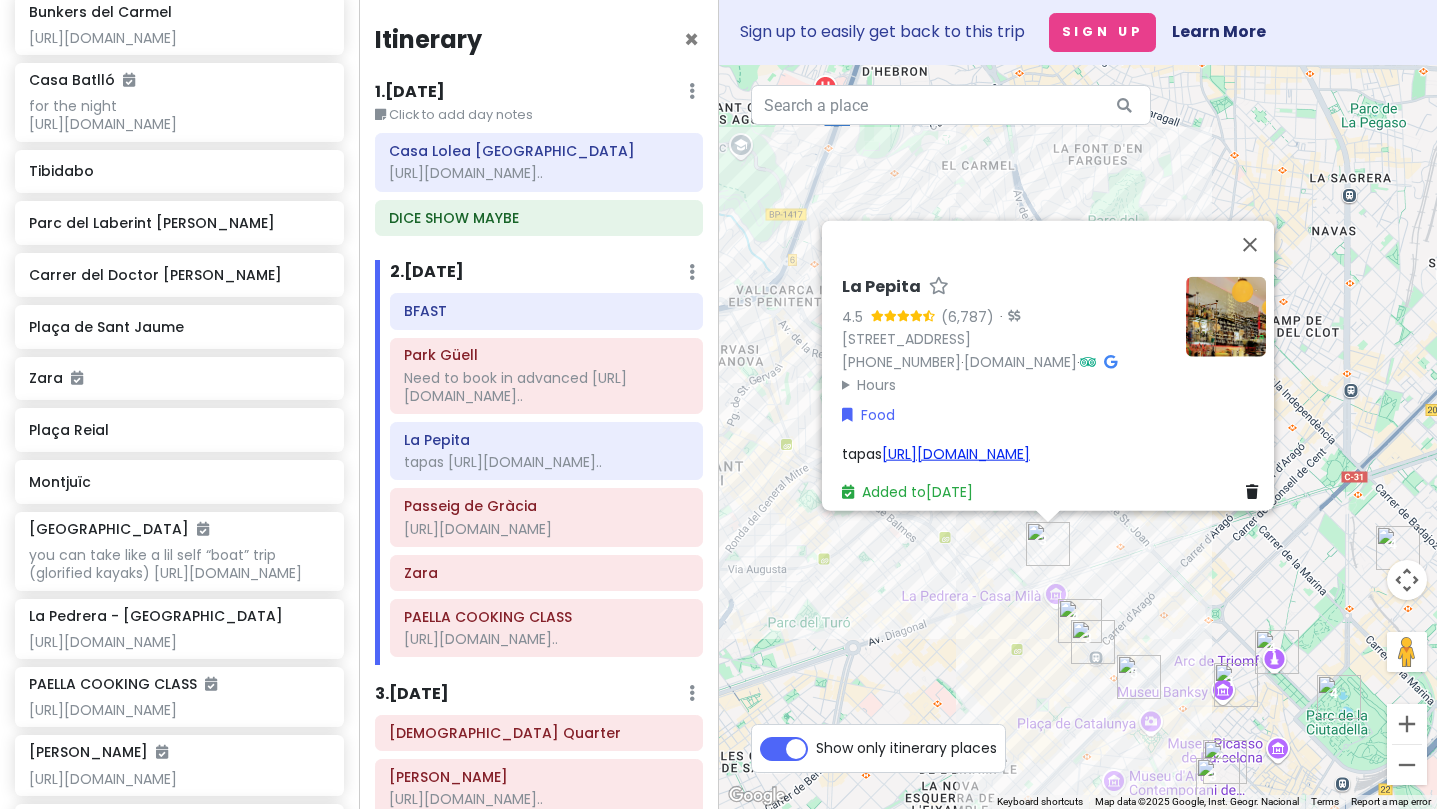 click on "[URL][DOMAIN_NAME]" at bounding box center (956, 453) 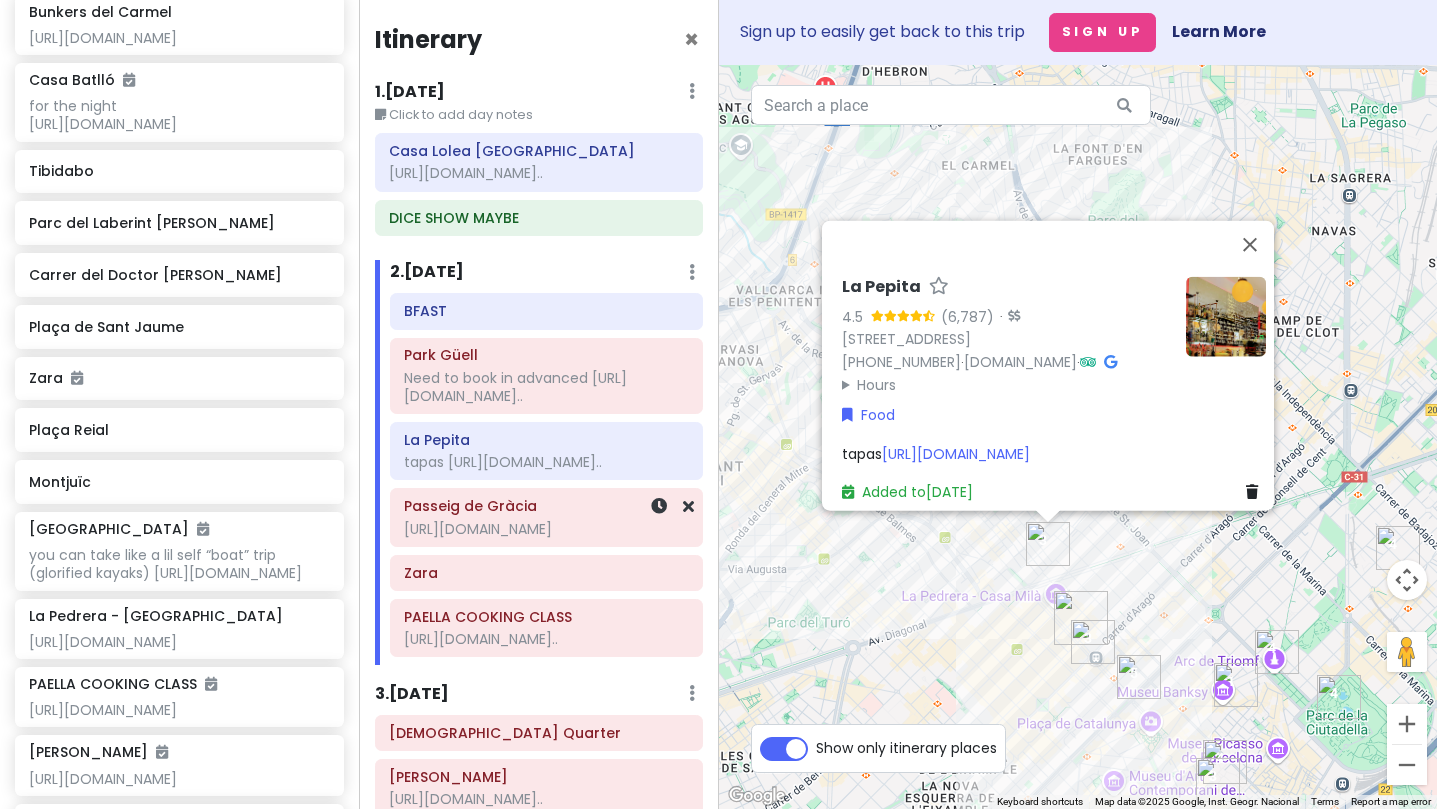 click on "[URL][DOMAIN_NAME]" at bounding box center (546, 387) 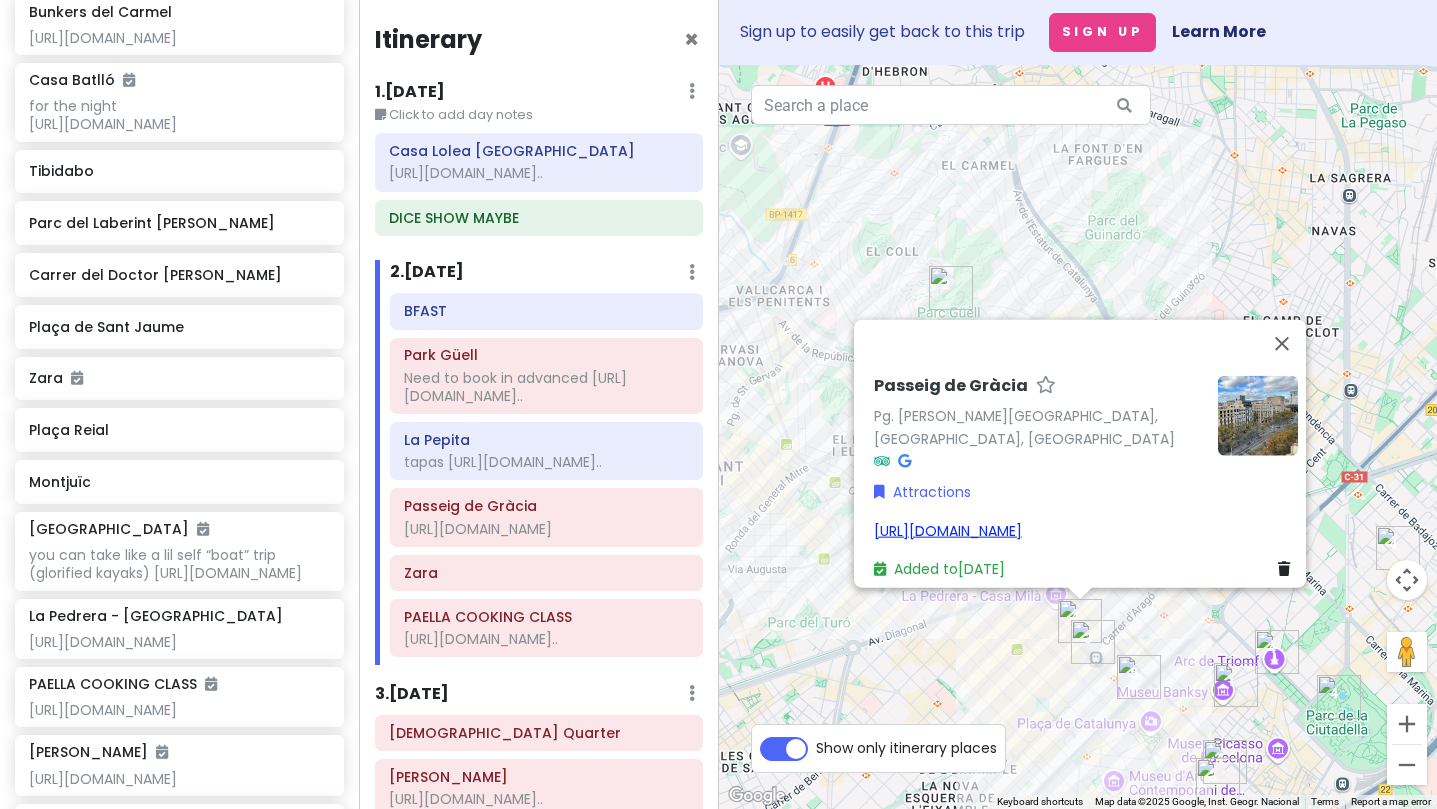 click on "[URL][DOMAIN_NAME]" at bounding box center [948, 530] 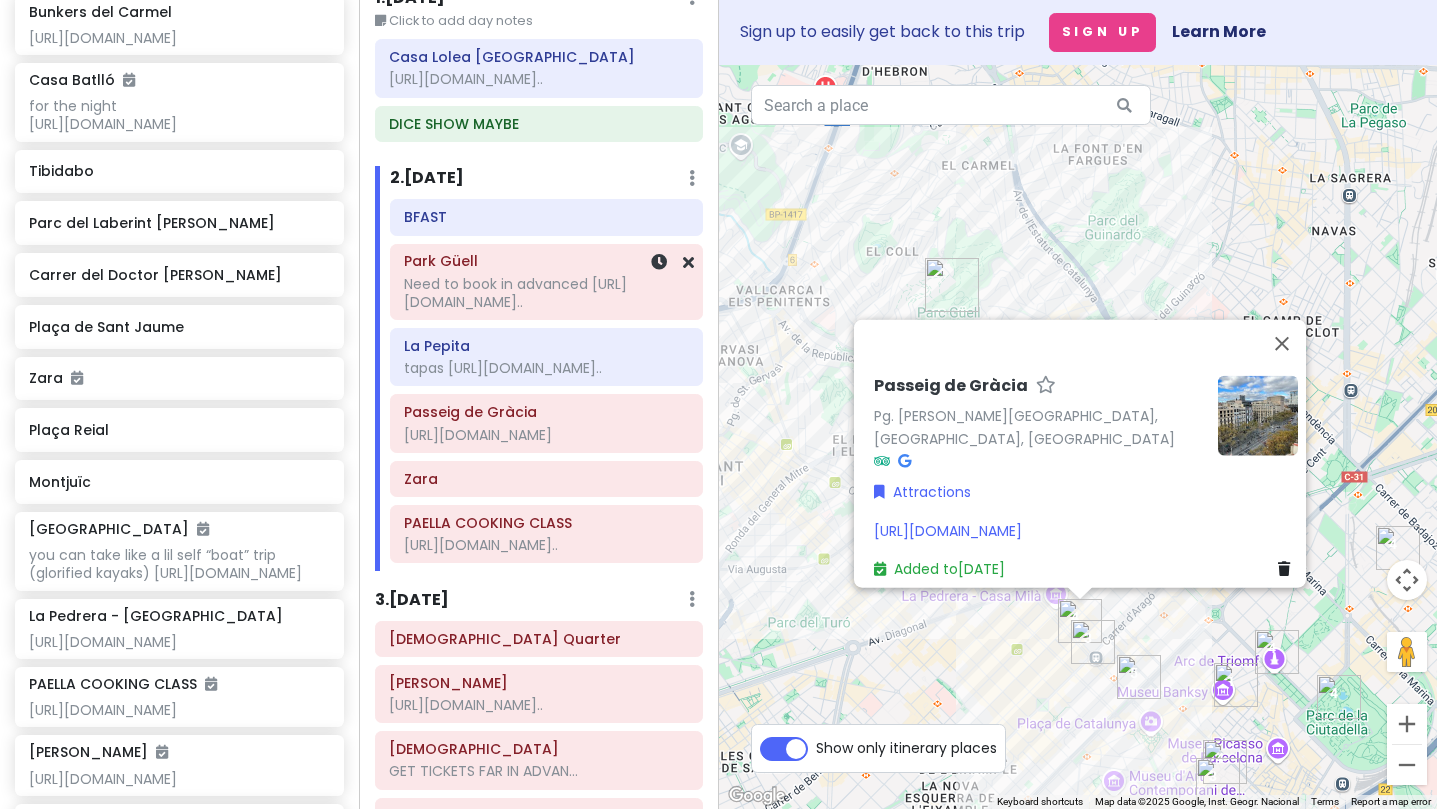 scroll, scrollTop: 199, scrollLeft: 0, axis: vertical 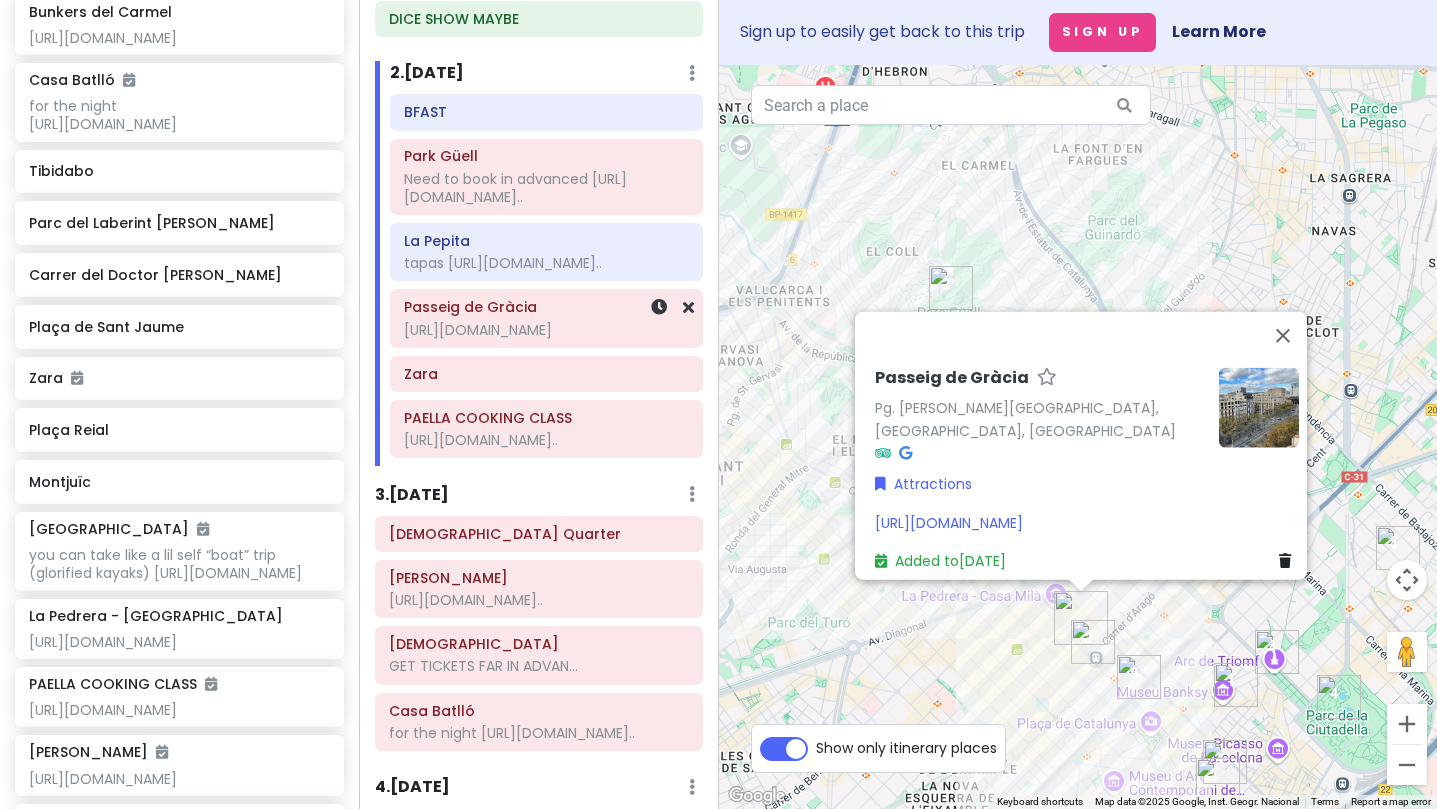 click on "[URL][DOMAIN_NAME]" at bounding box center (546, 188) 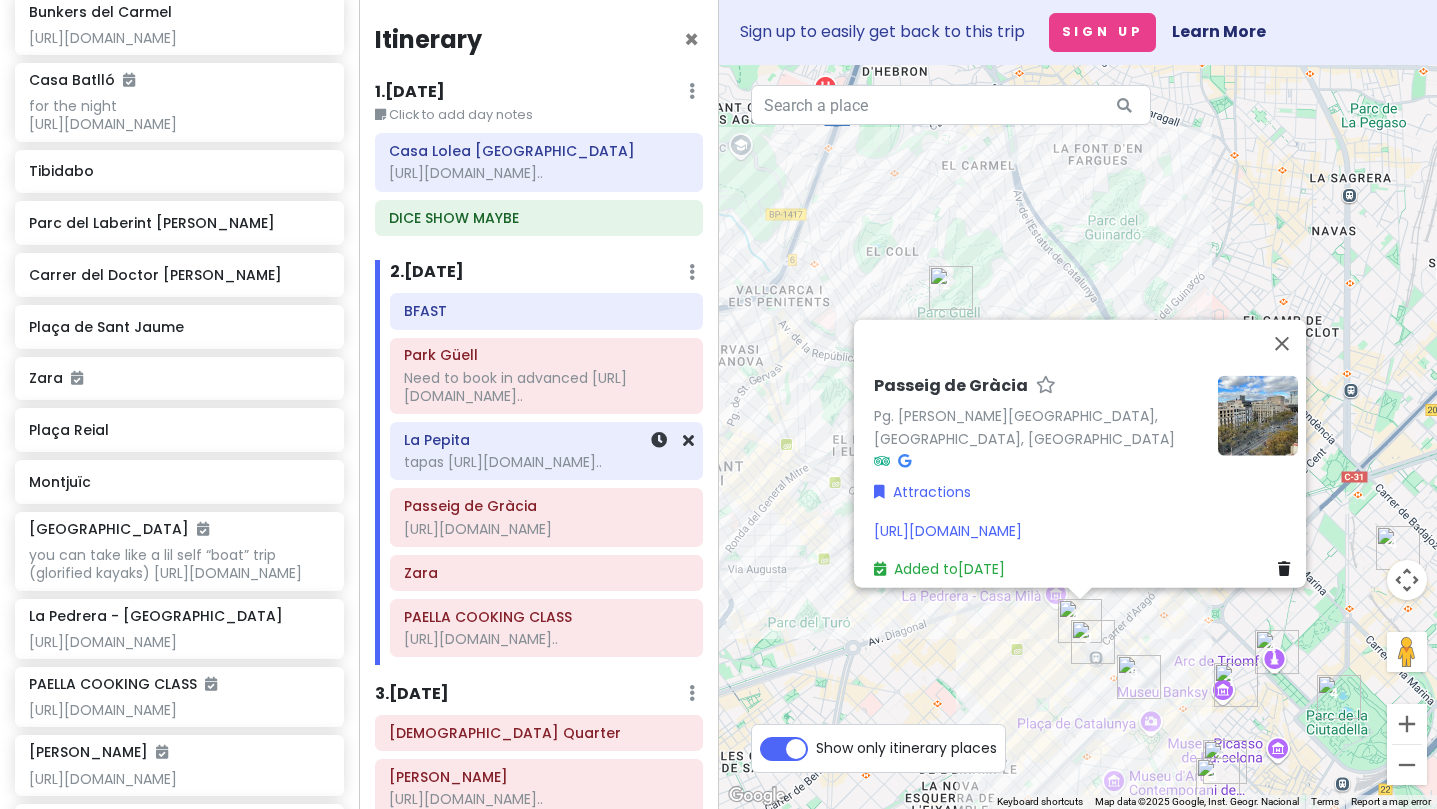 scroll, scrollTop: 0, scrollLeft: 0, axis: both 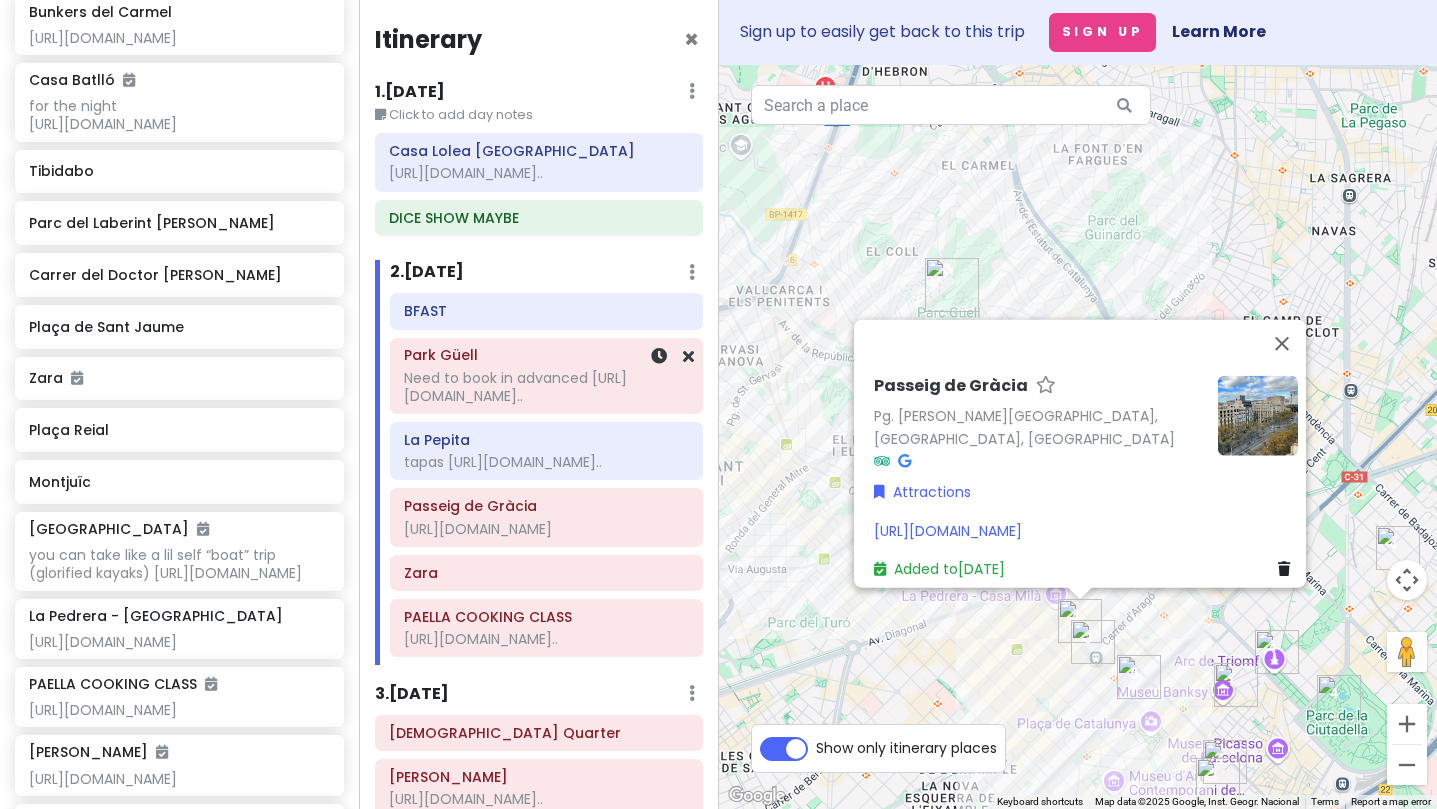 click on "Need to book in advanced [URL][DOMAIN_NAME].." at bounding box center [546, 387] 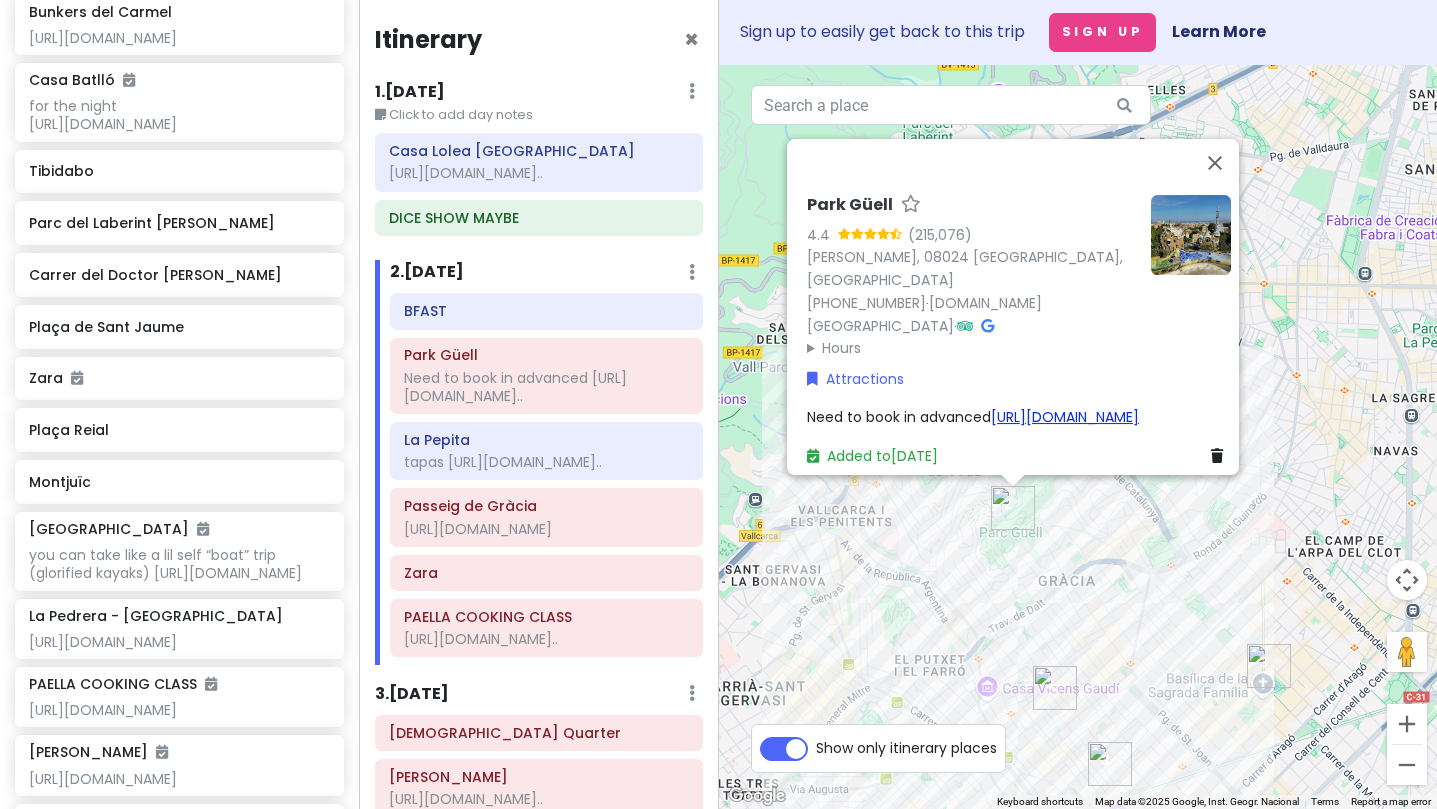 click on "[URL][DOMAIN_NAME]" at bounding box center (1065, 417) 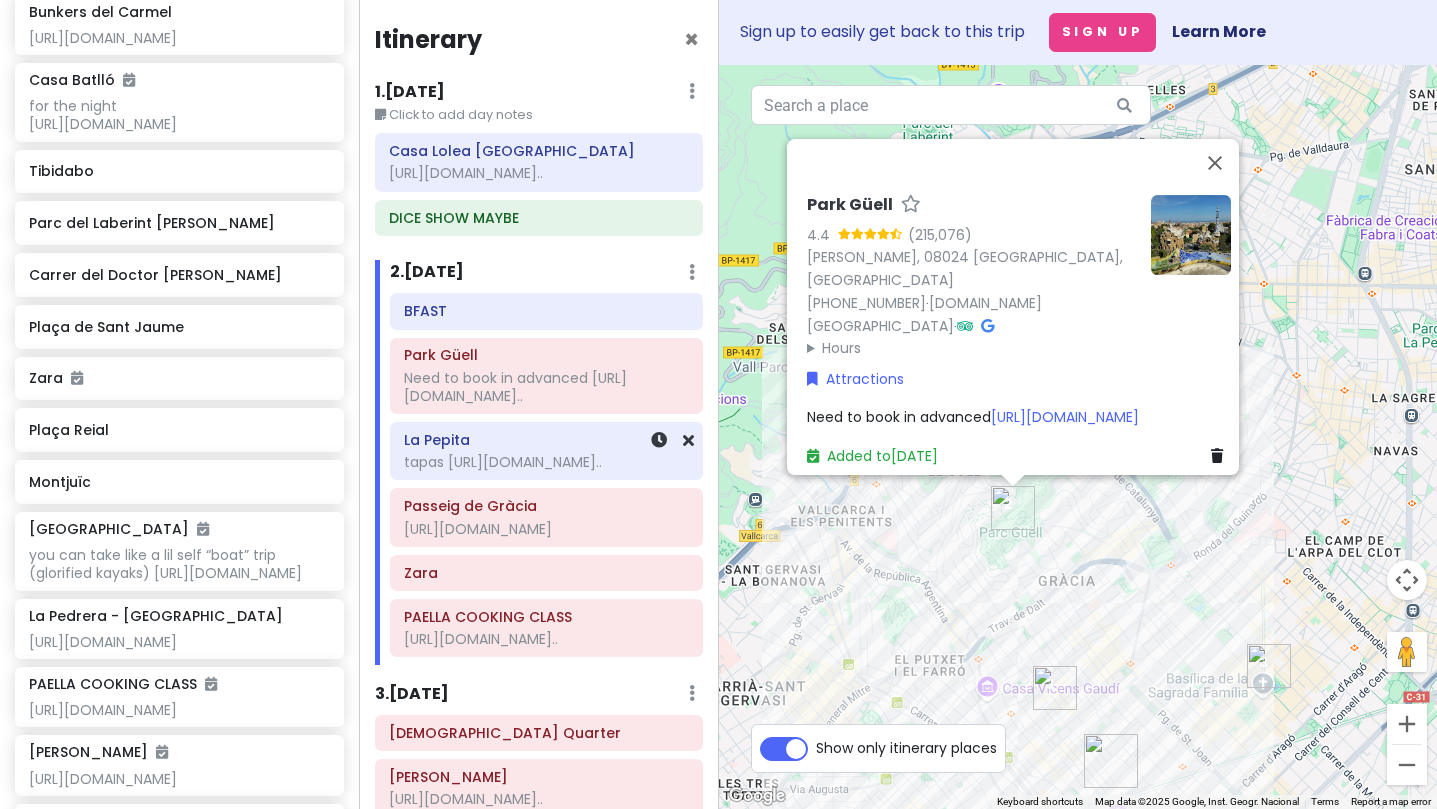 click on "tapas [URL][DOMAIN_NAME].." at bounding box center (539, 173) 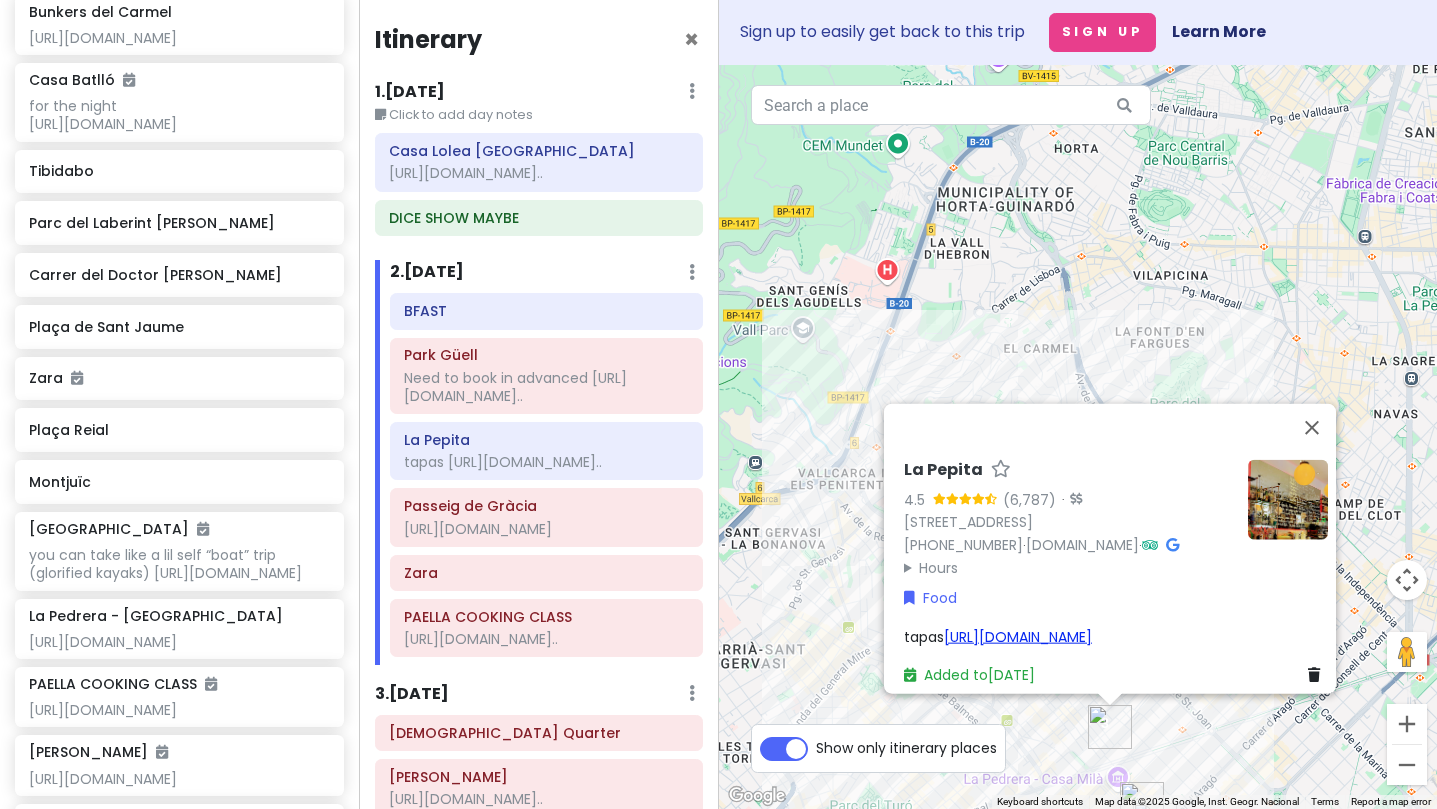 click on "[URL][DOMAIN_NAME]" at bounding box center (1018, 636) 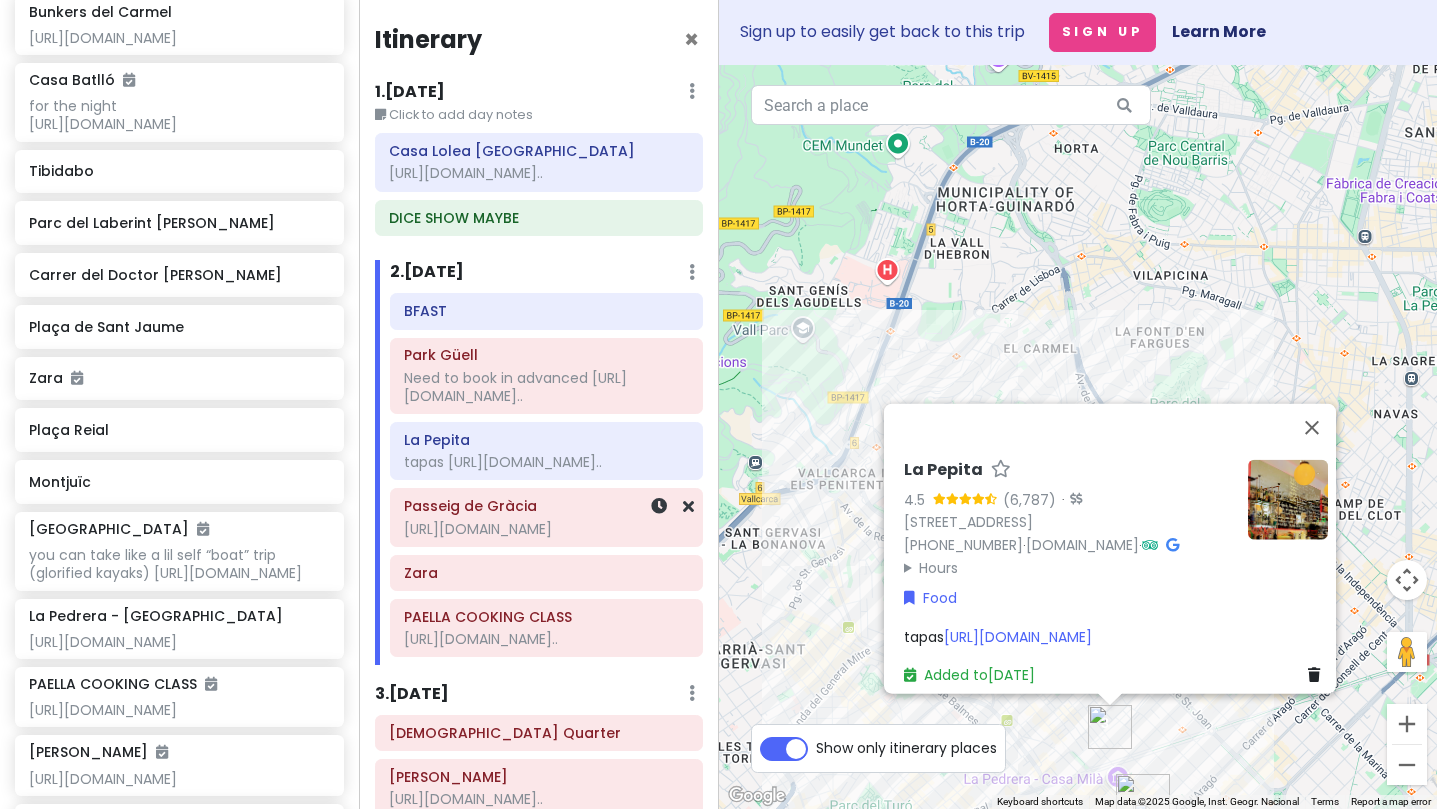 click on "[URL][DOMAIN_NAME]" at bounding box center [546, 387] 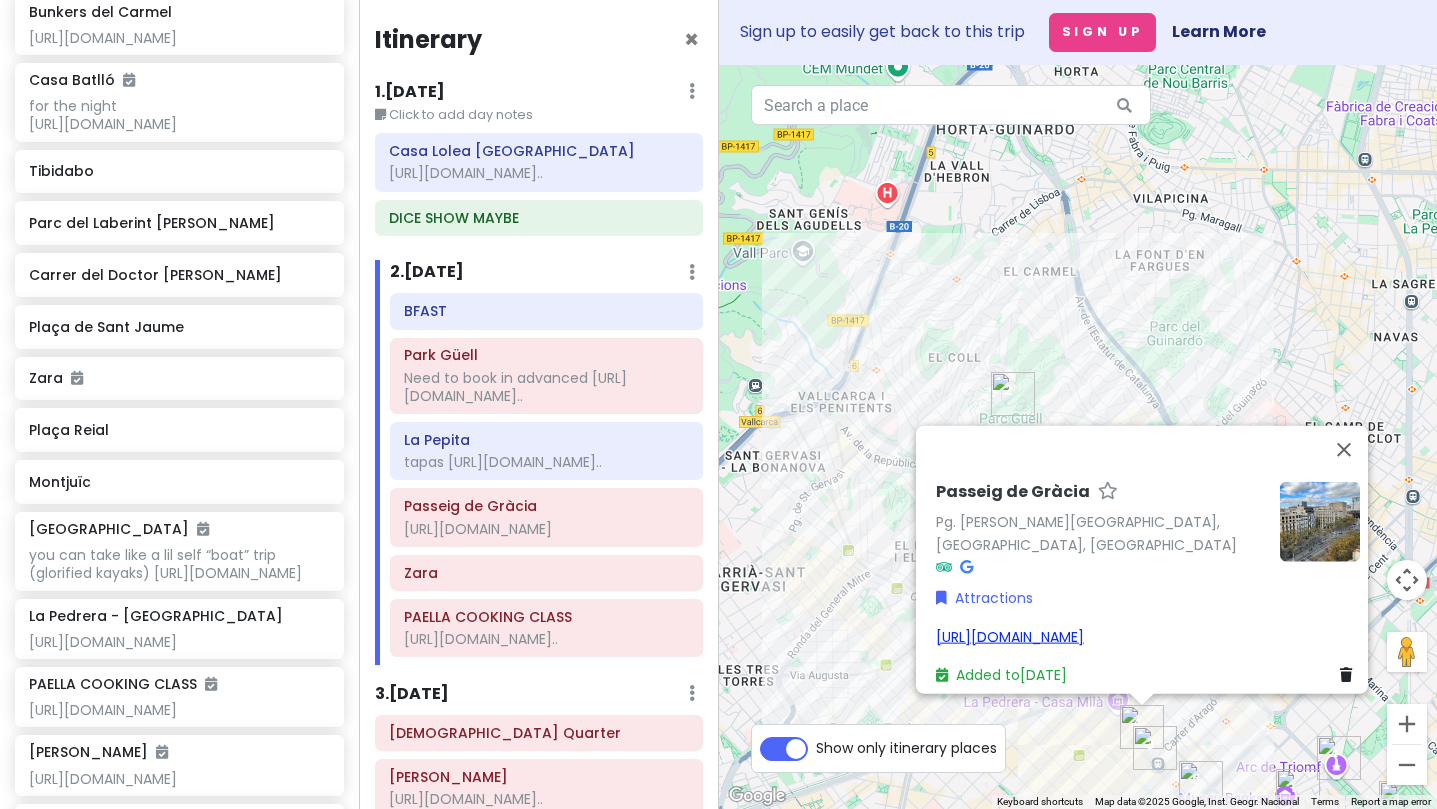 click on "[URL][DOMAIN_NAME]" at bounding box center (1010, 636) 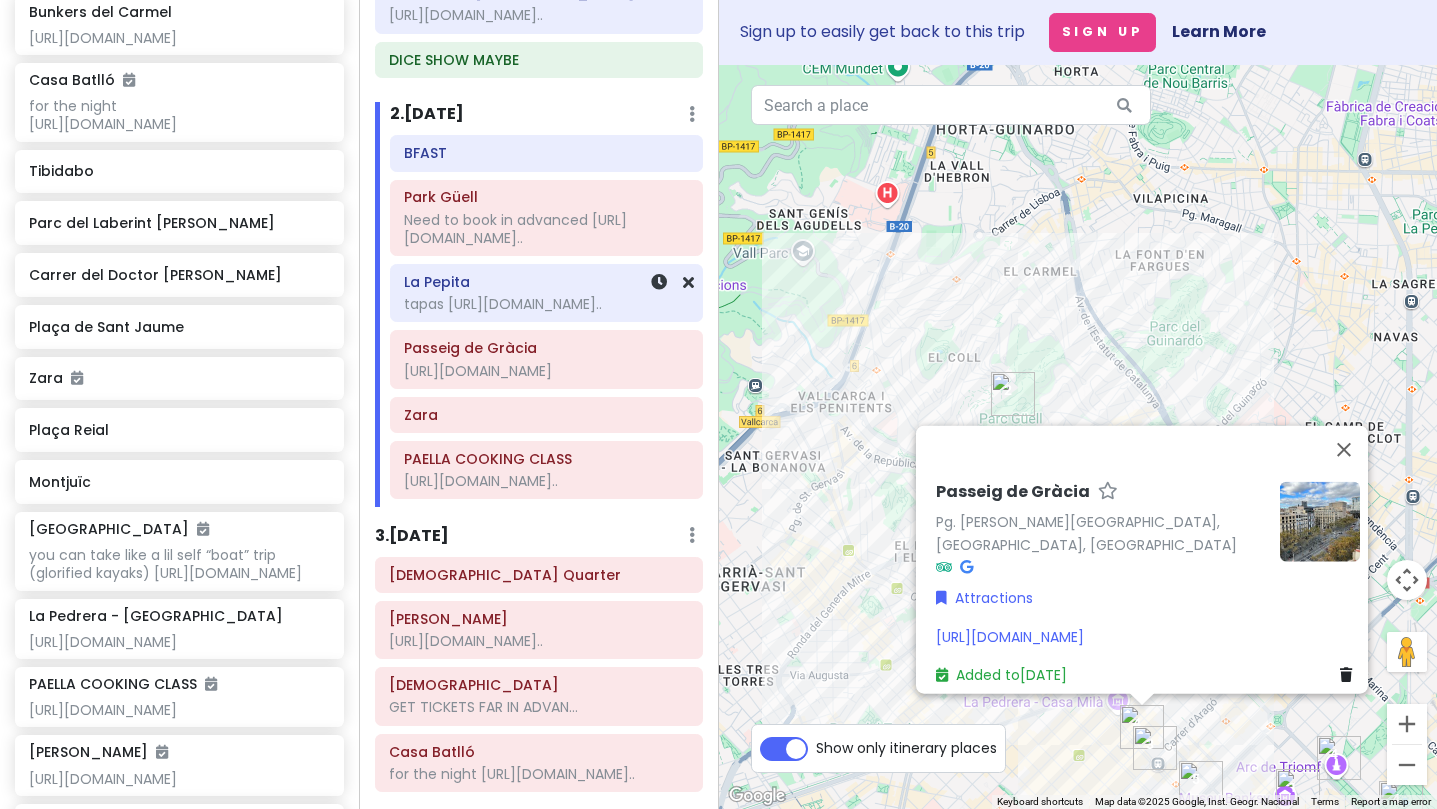 scroll, scrollTop: 160, scrollLeft: 0, axis: vertical 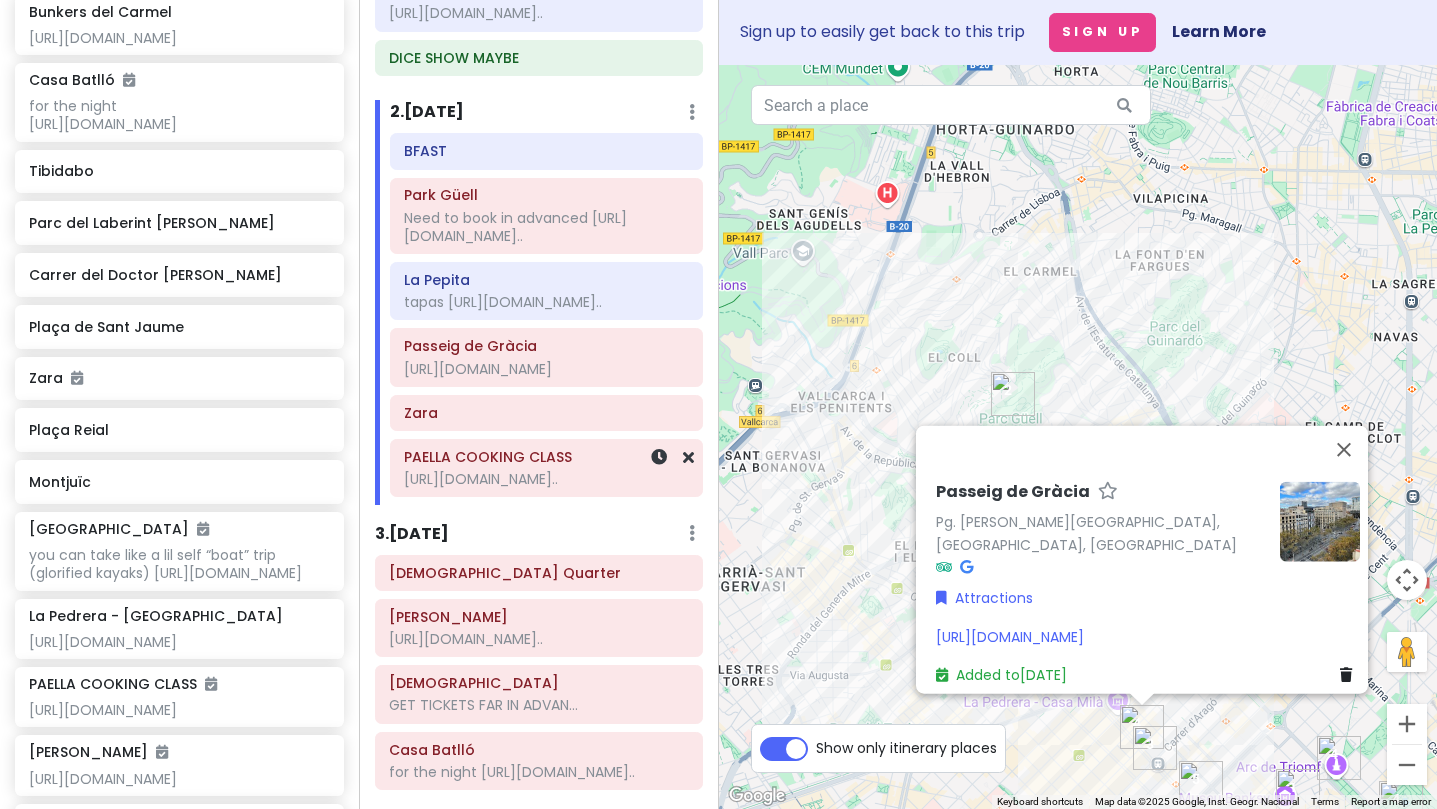click on "[URL][DOMAIN_NAME].." at bounding box center (546, 227) 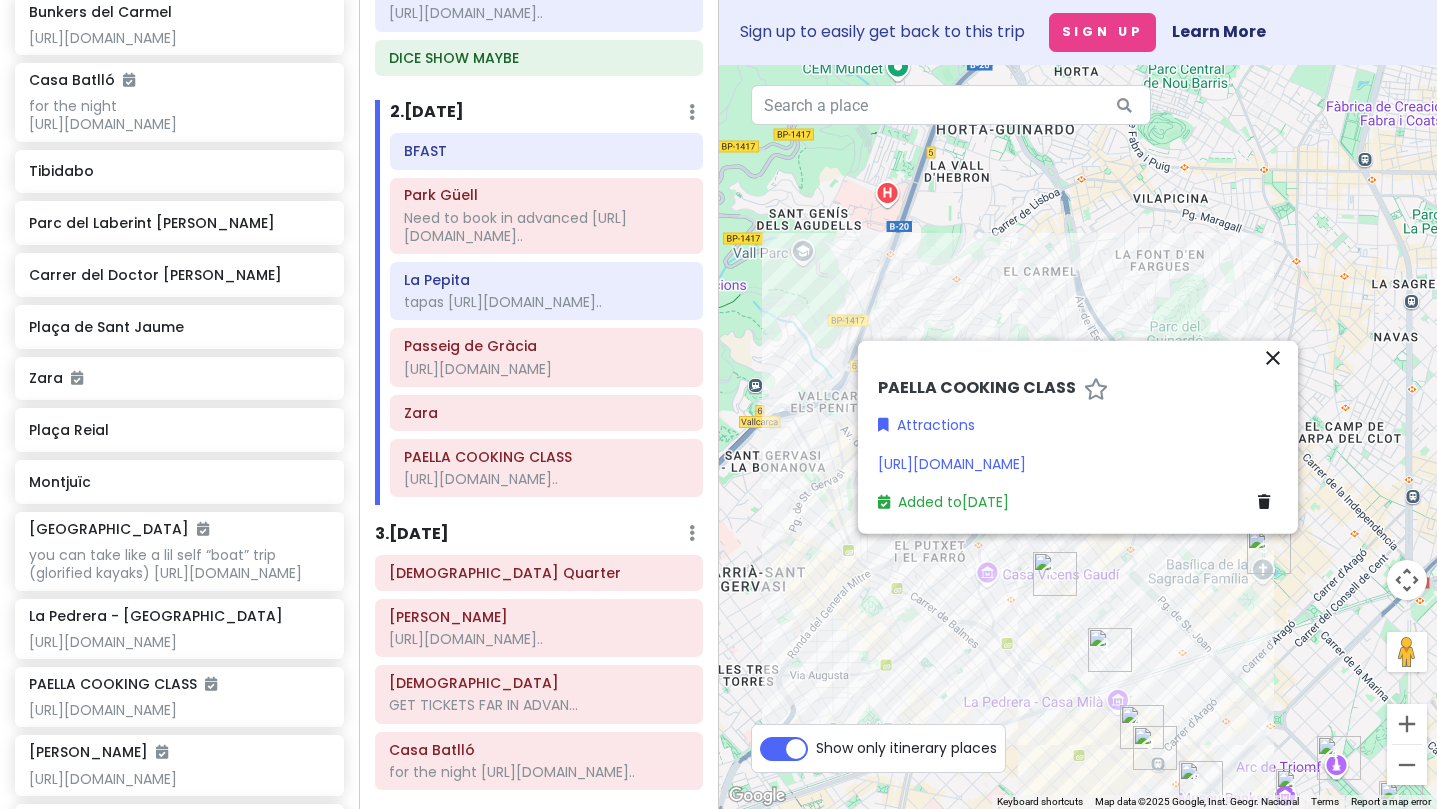click on "[URL][DOMAIN_NAME]" at bounding box center (1078, 464) 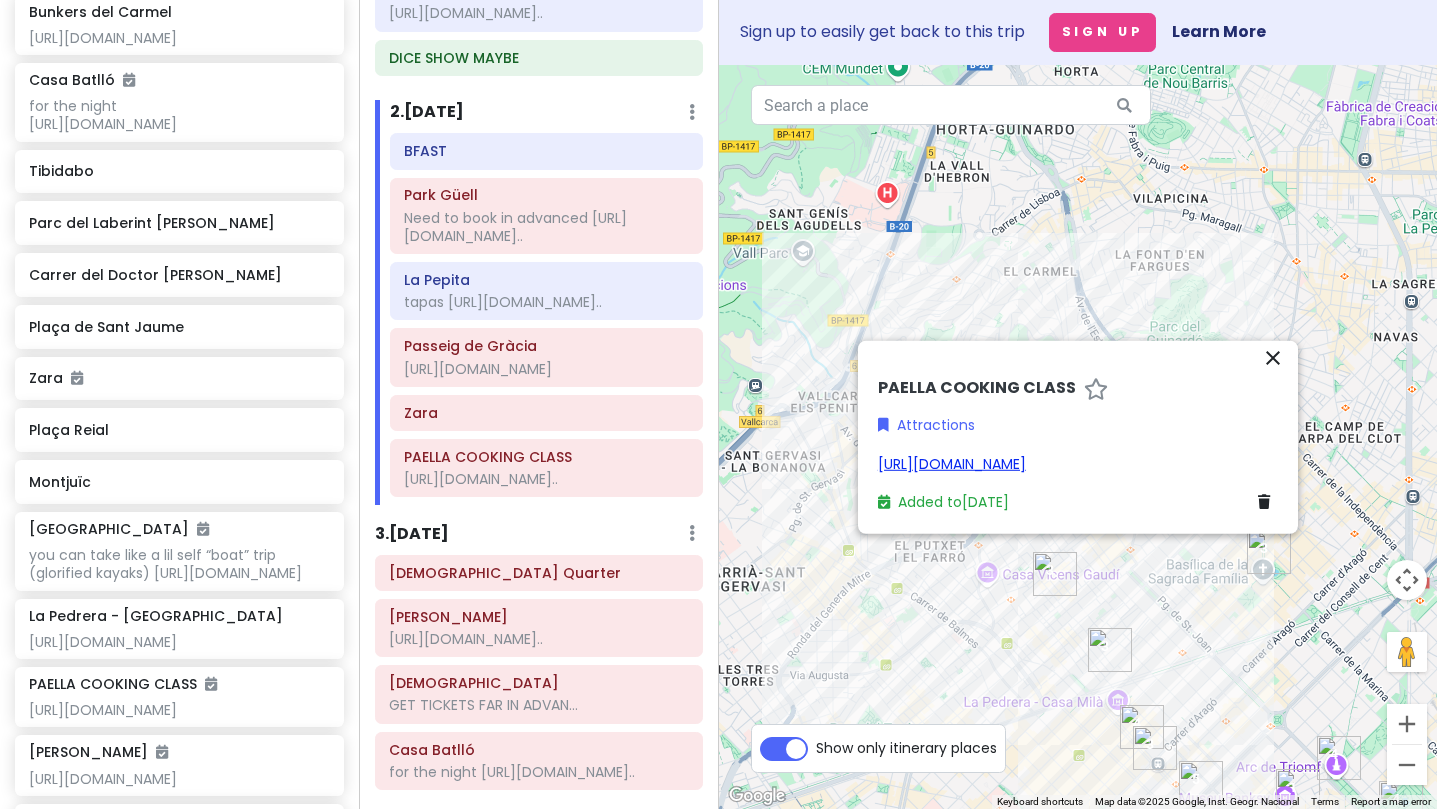 click on "[URL][DOMAIN_NAME]" at bounding box center (952, 464) 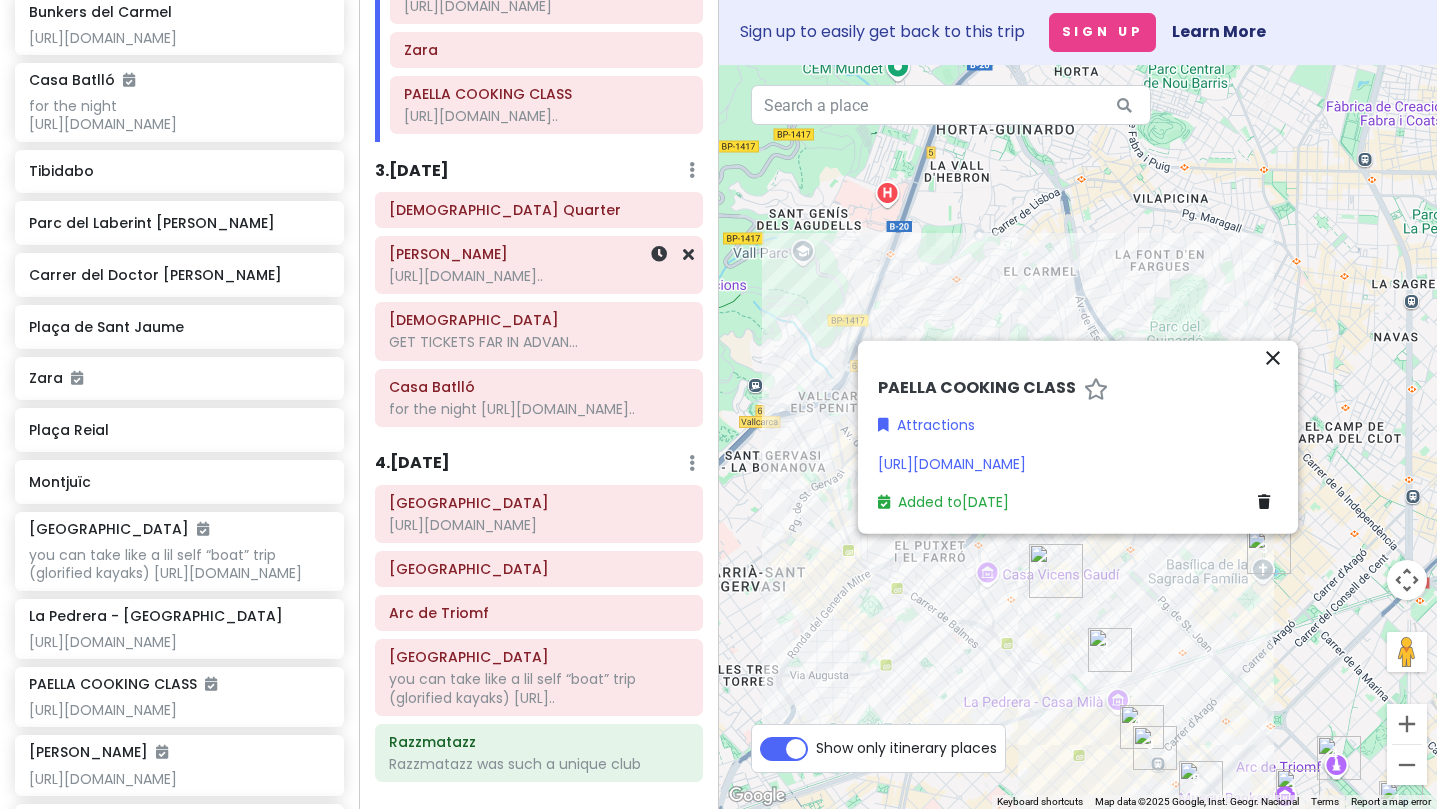 scroll, scrollTop: 532, scrollLeft: 0, axis: vertical 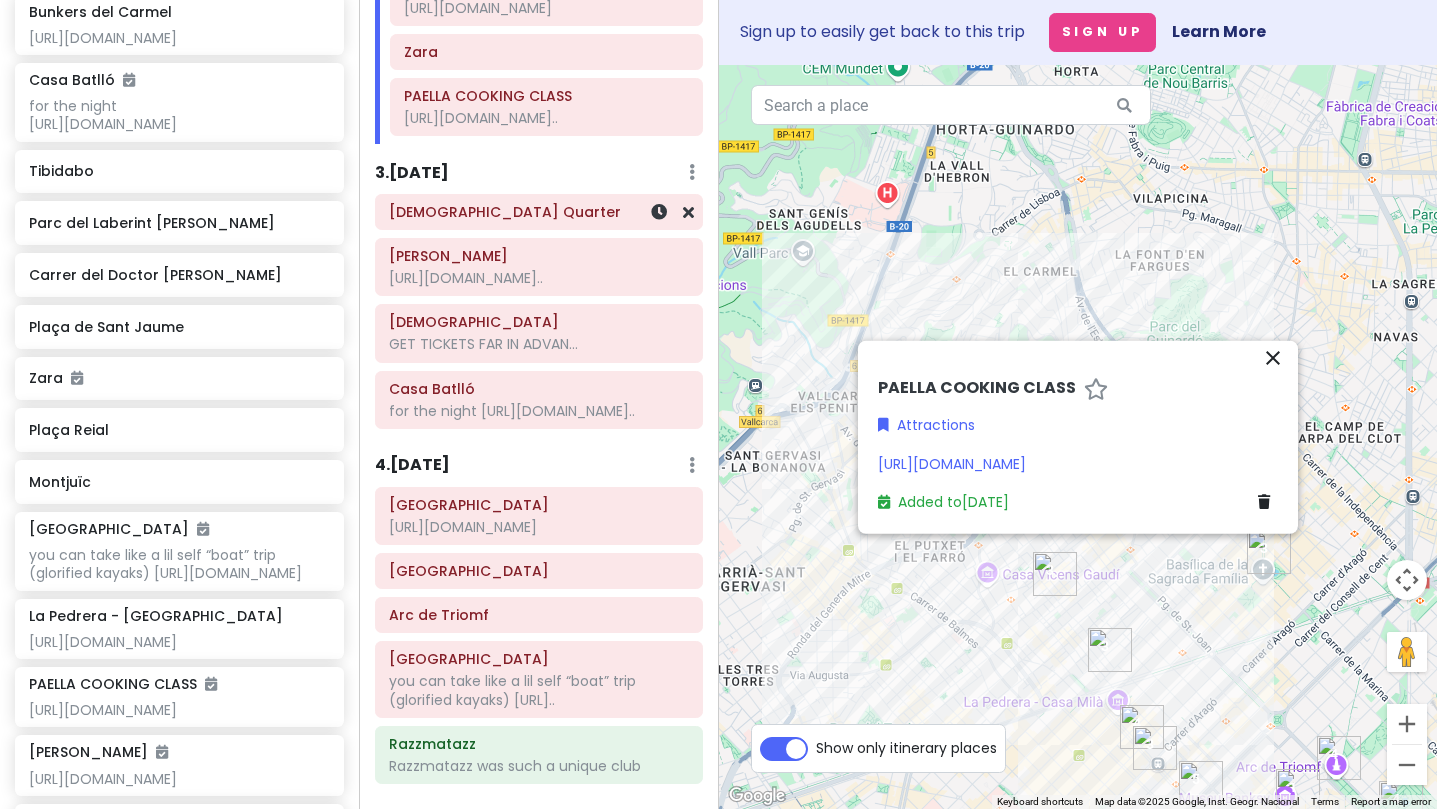 click on "[DEMOGRAPHIC_DATA] Quarter" at bounding box center (539, 212) 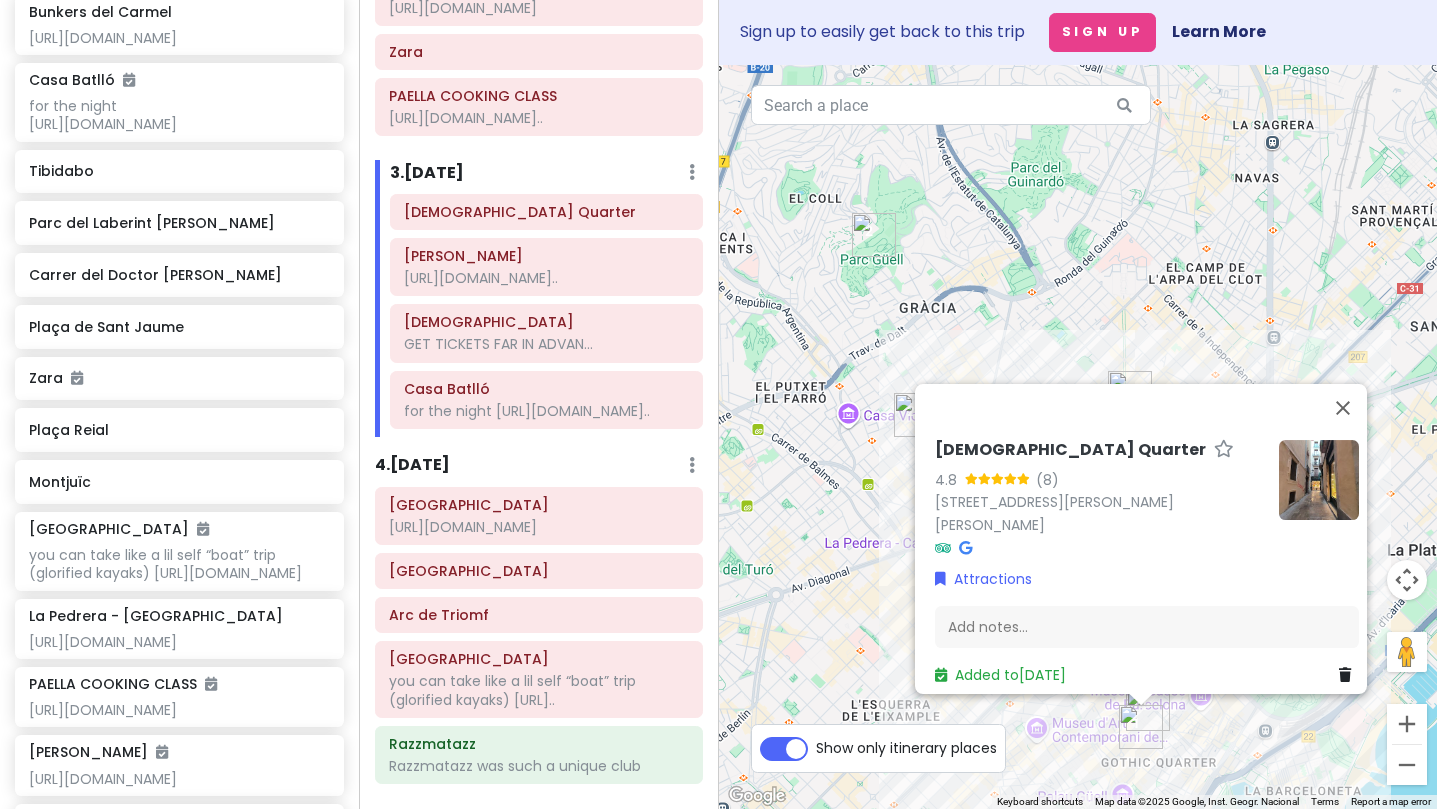 click at bounding box center (1319, 480) 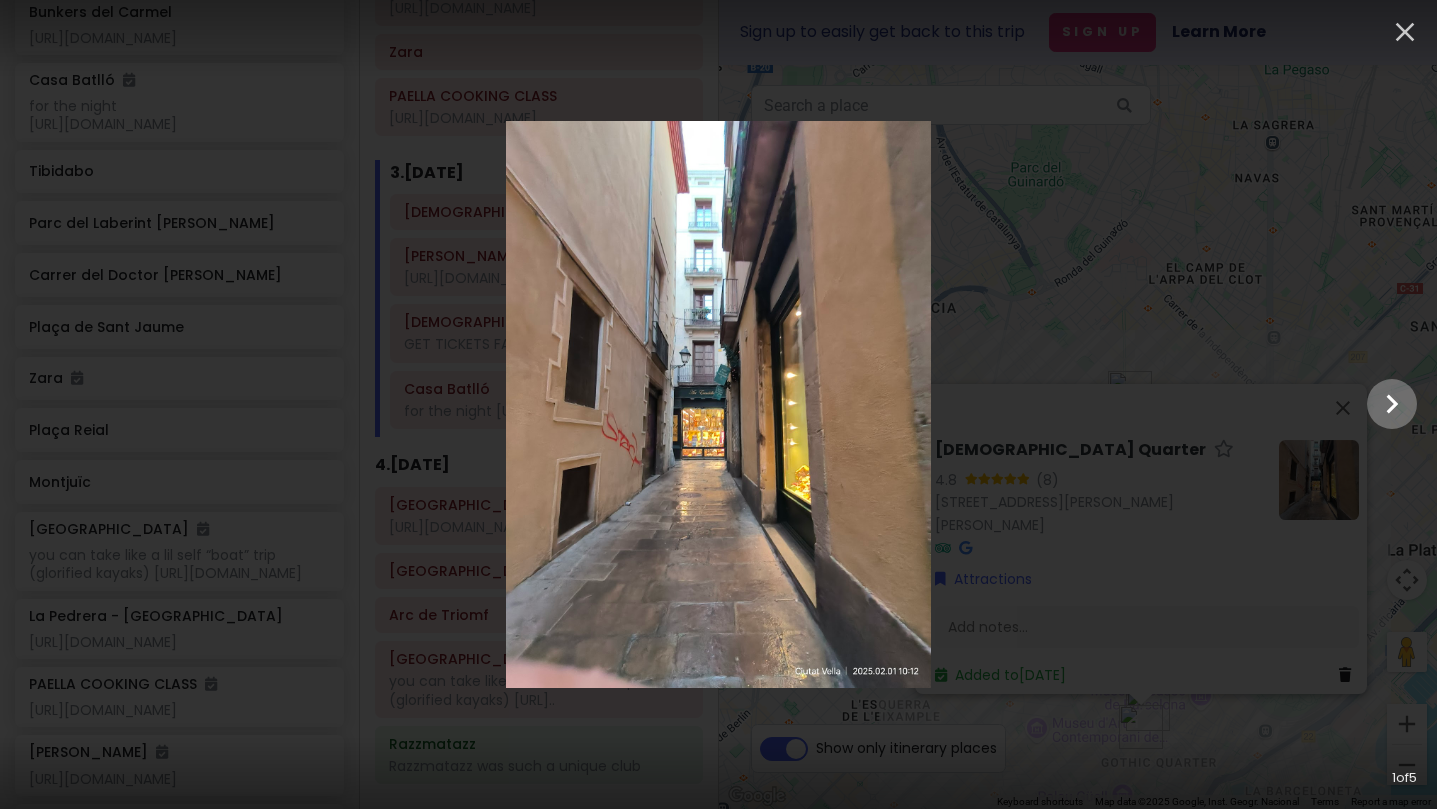 click 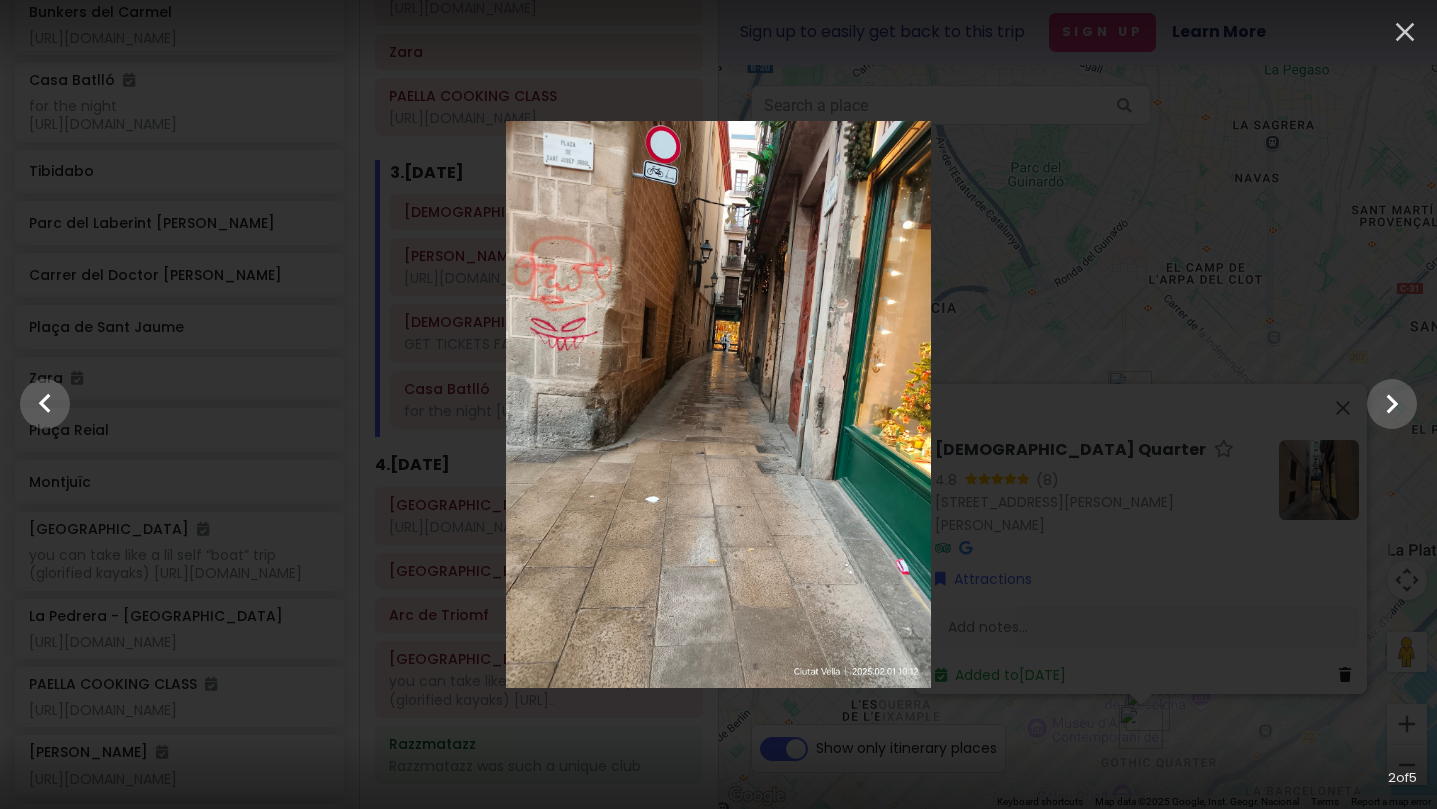click at bounding box center (718, 404) 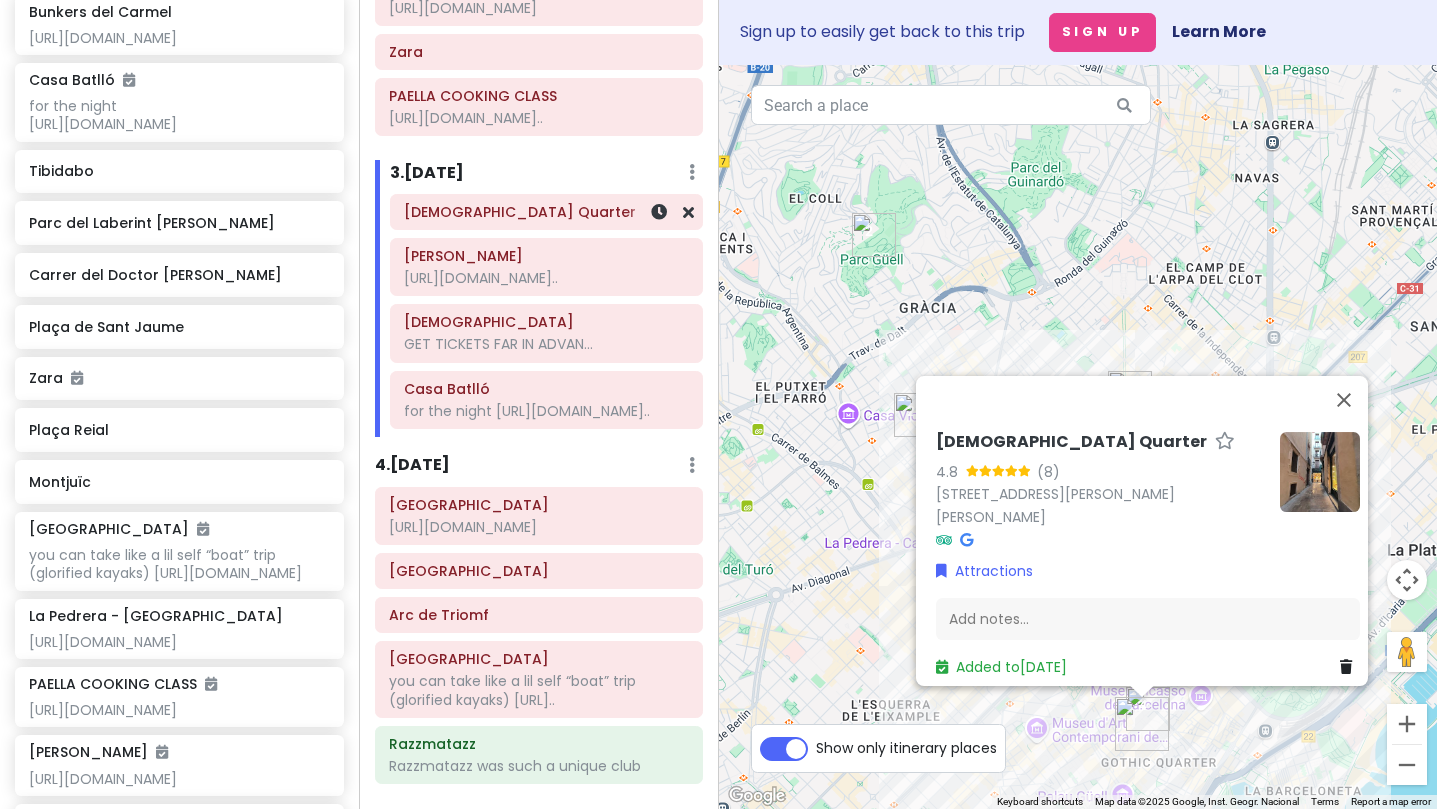 click on "[DEMOGRAPHIC_DATA] Quarter" at bounding box center [546, 212] 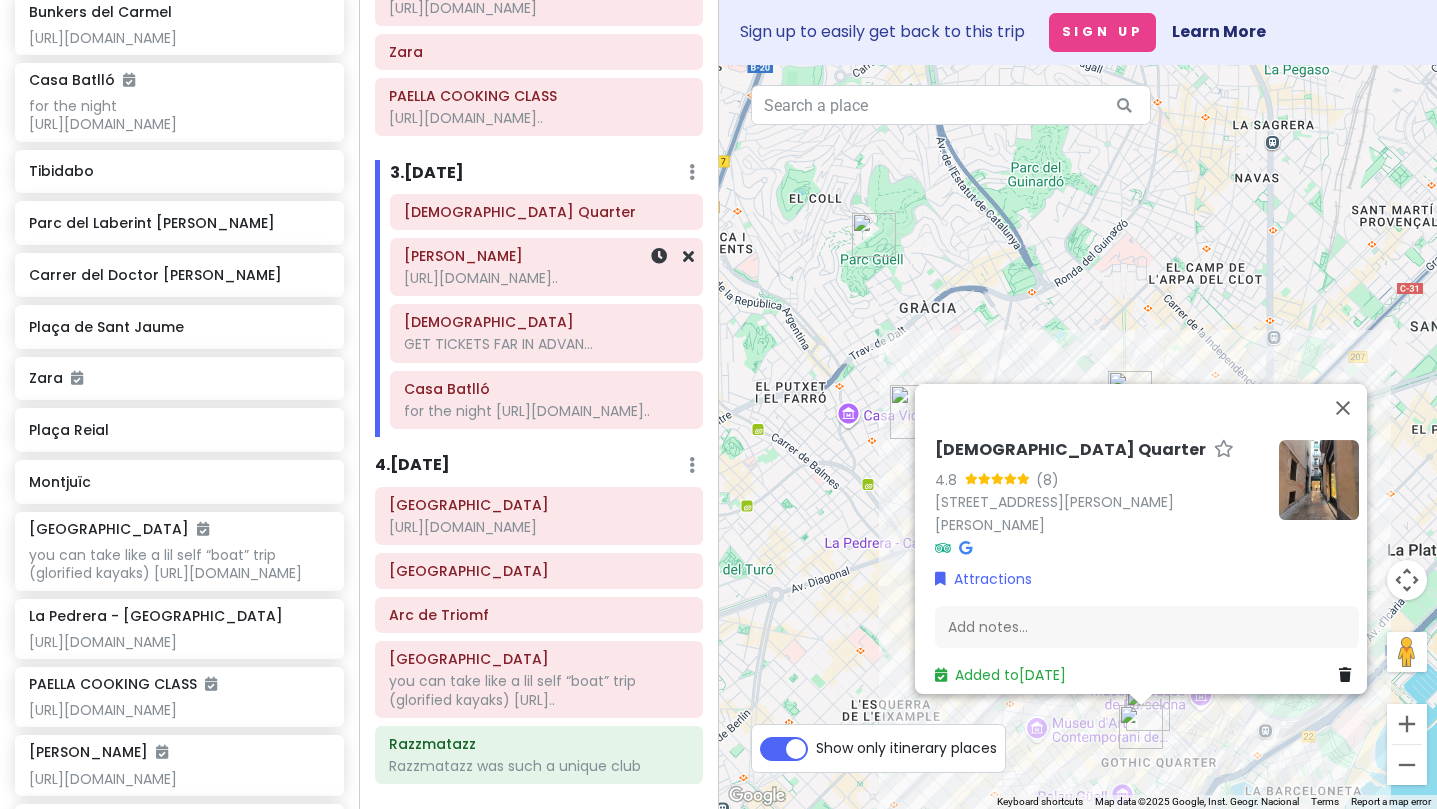 click on "[PERSON_NAME]" at bounding box center (546, 256) 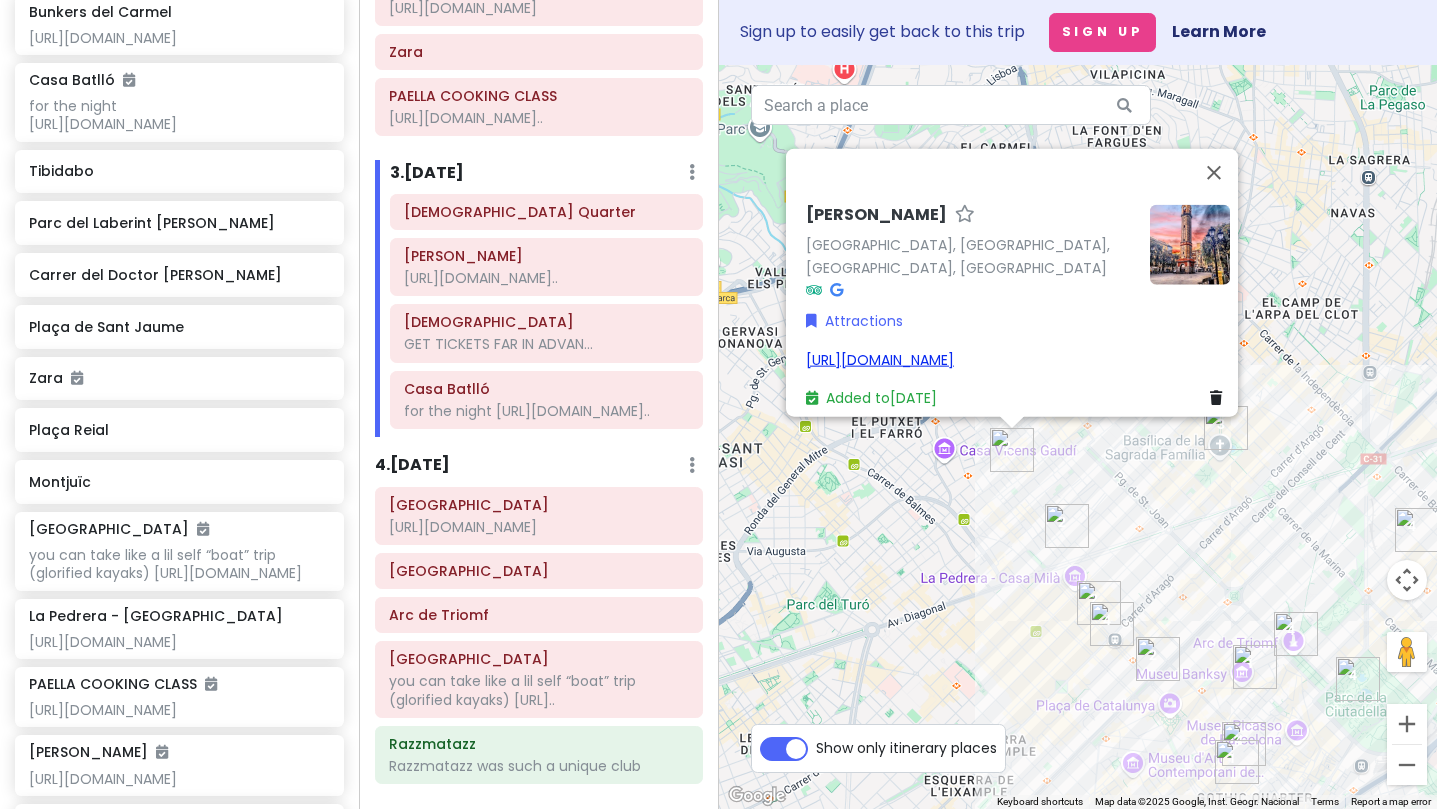 click on "[URL][DOMAIN_NAME]" at bounding box center (880, 359) 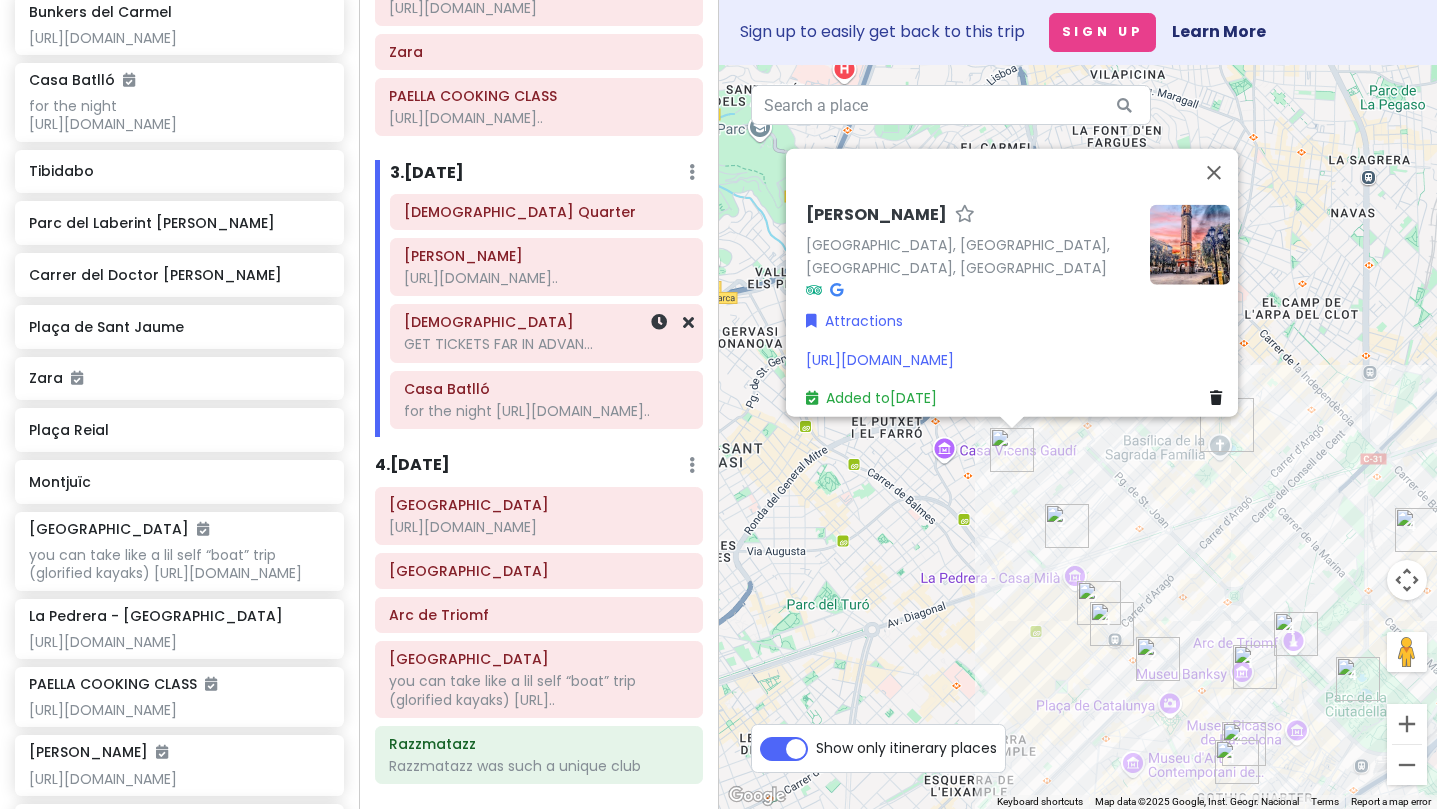 click on "[DEMOGRAPHIC_DATA]" at bounding box center [546, 322] 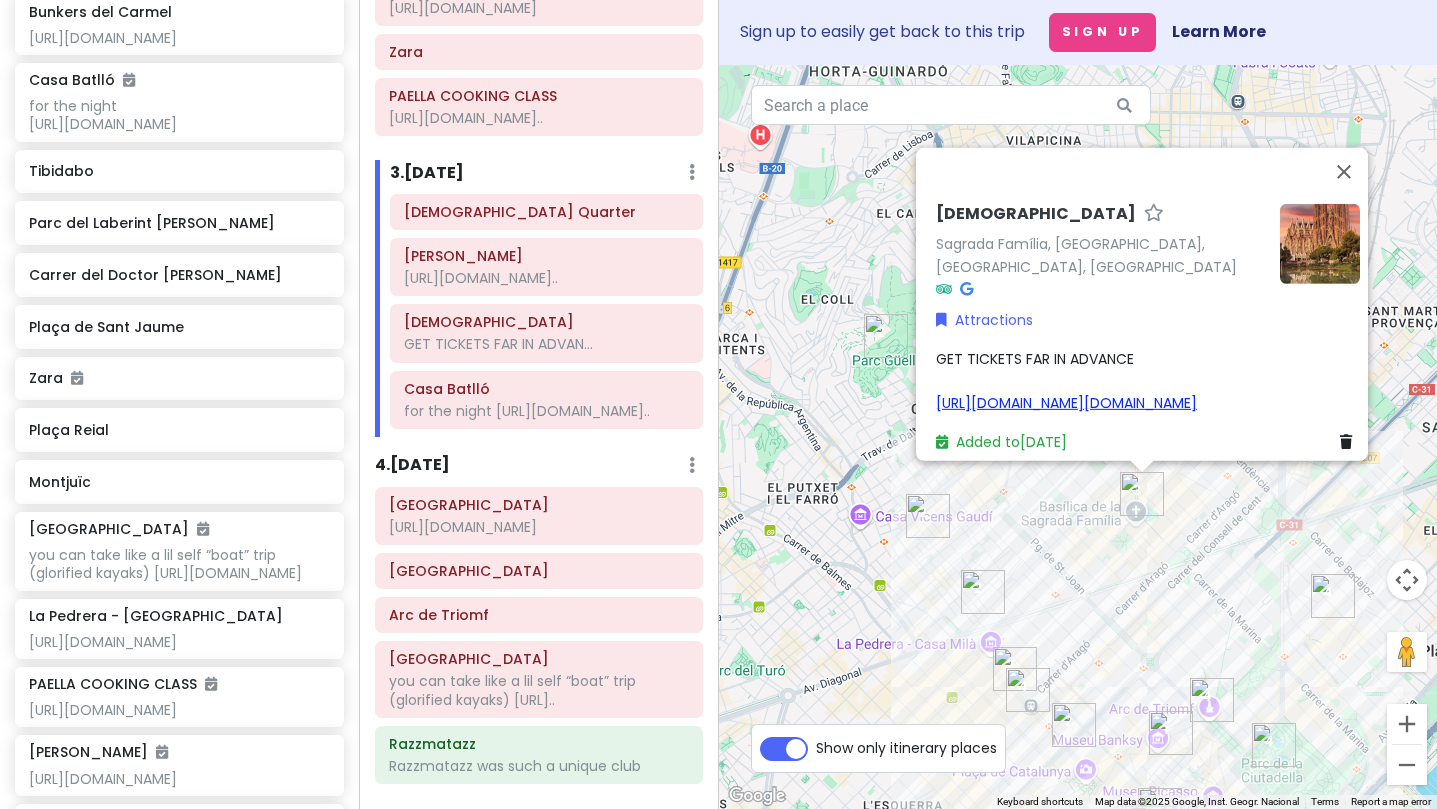 click on "[URL][DOMAIN_NAME][DOMAIN_NAME]" at bounding box center (1066, 403) 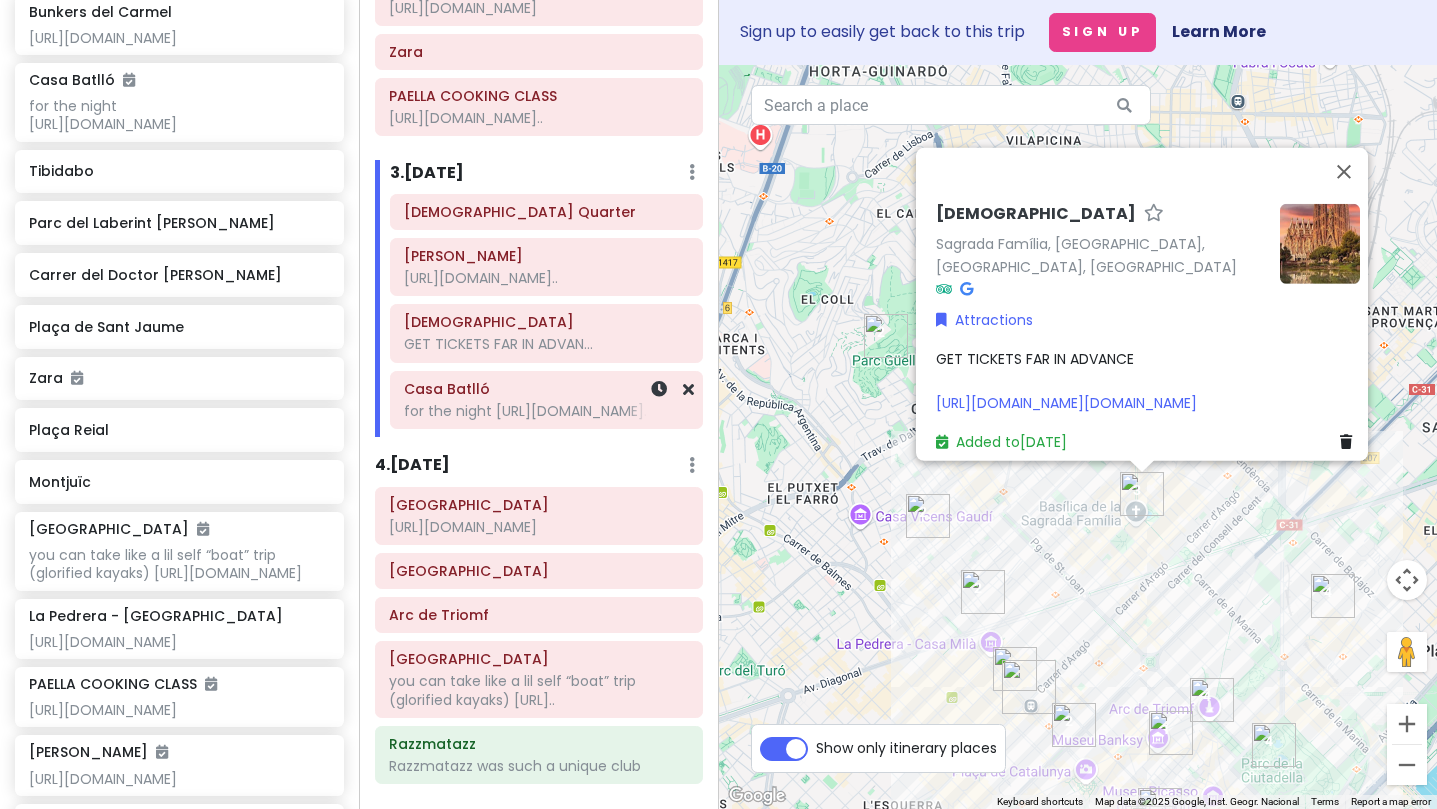 click on "Casa Batlló" at bounding box center [546, 389] 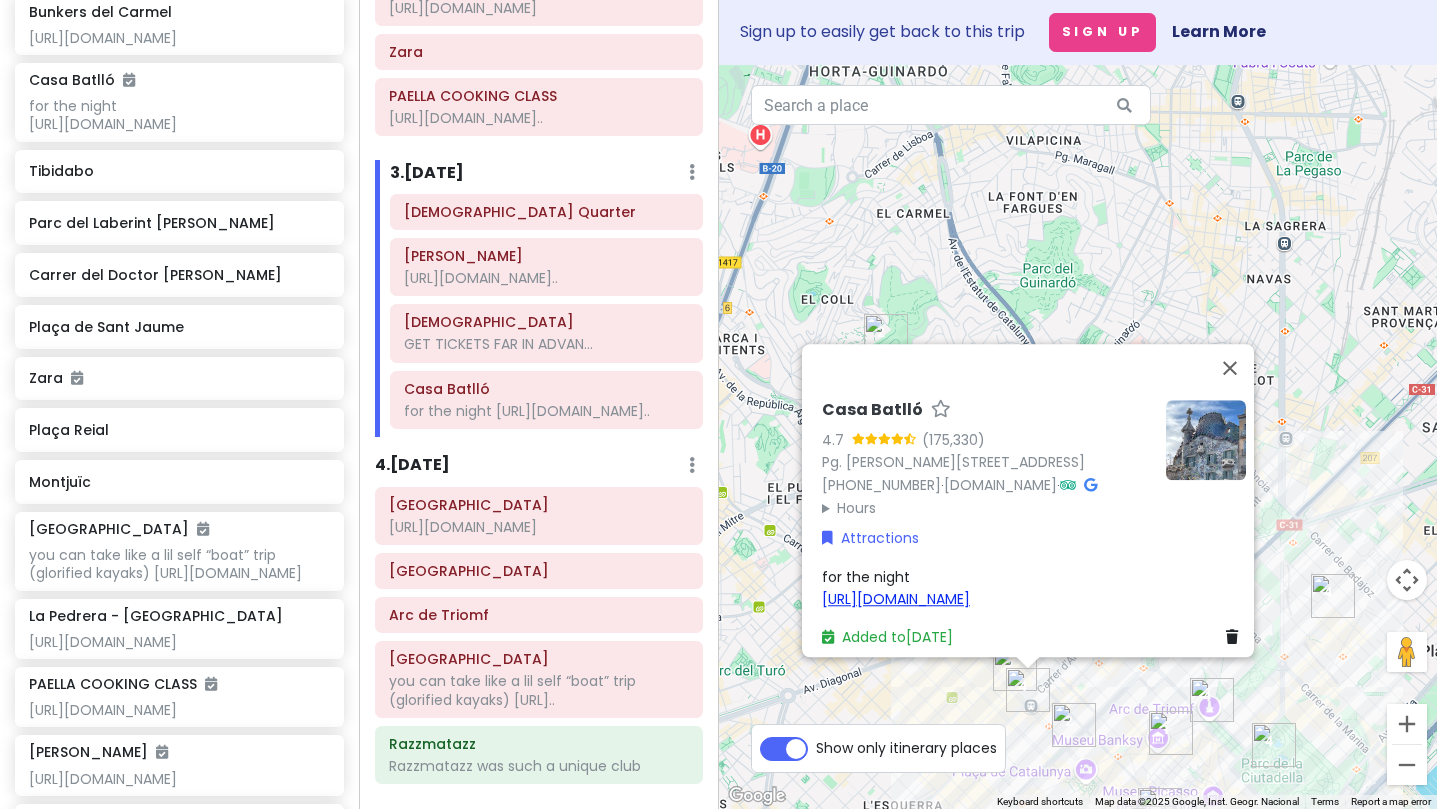 click on "[URL][DOMAIN_NAME]" at bounding box center [896, 599] 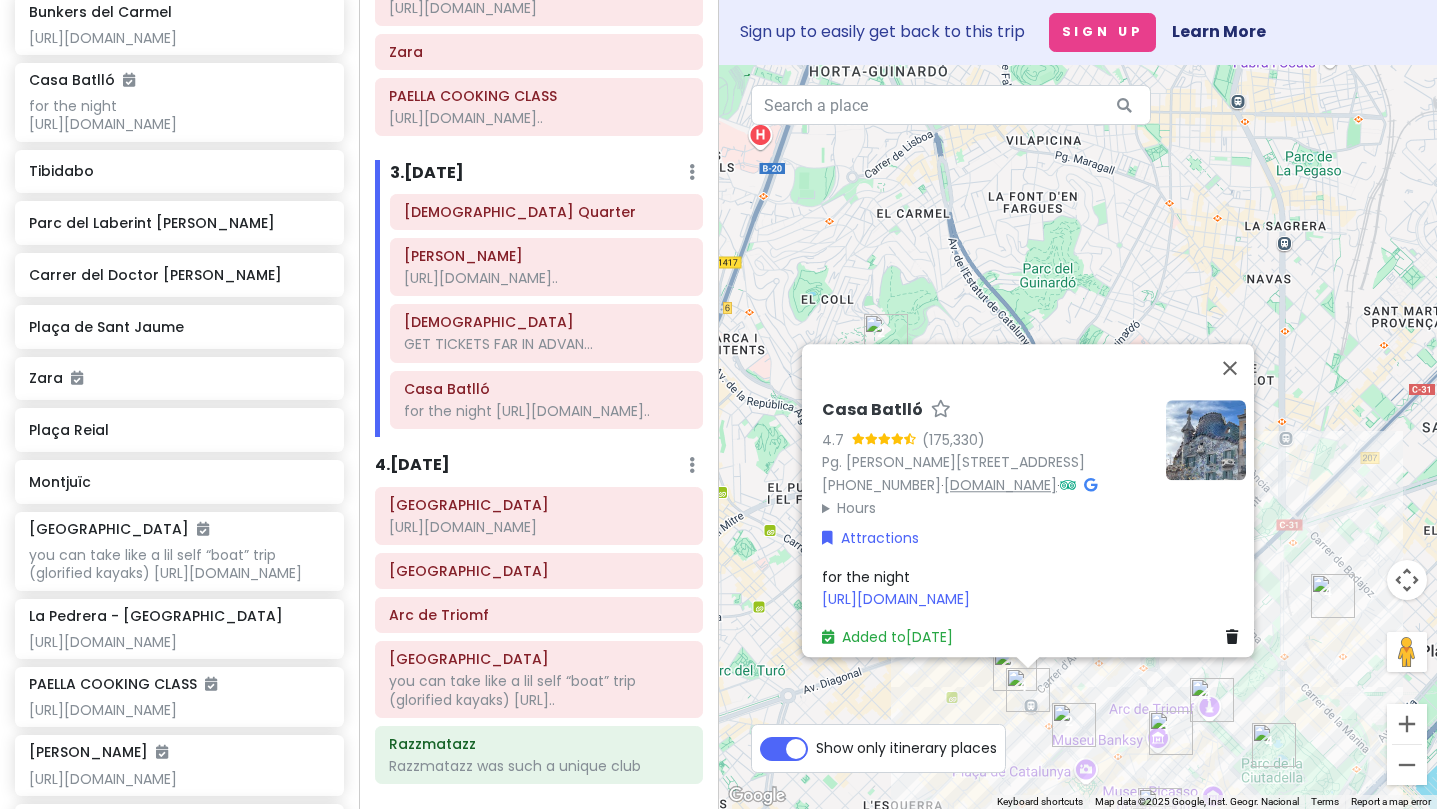 click on "[DOMAIN_NAME]" at bounding box center [1000, 485] 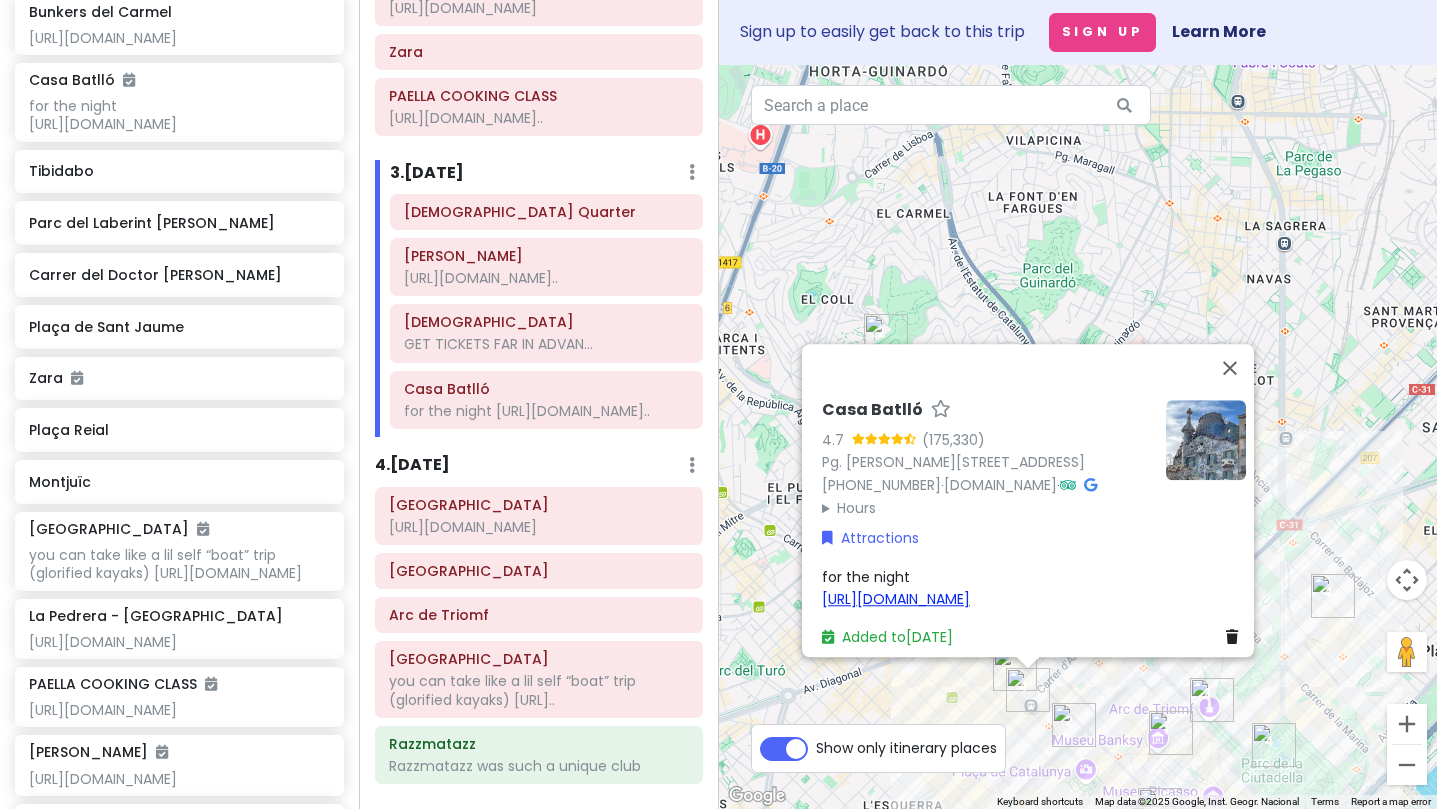 click on "[URL][DOMAIN_NAME]" at bounding box center [896, 599] 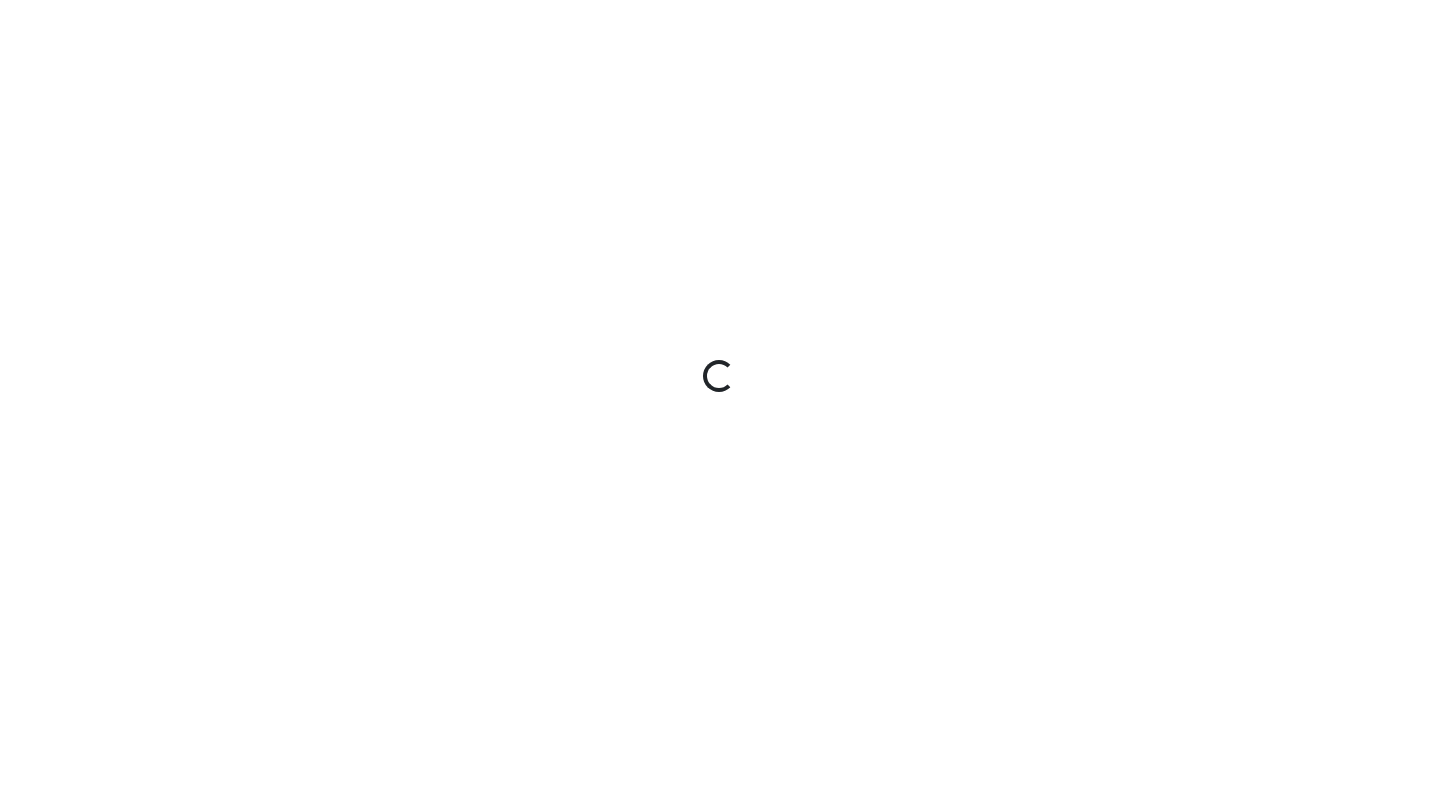 scroll, scrollTop: 0, scrollLeft: 0, axis: both 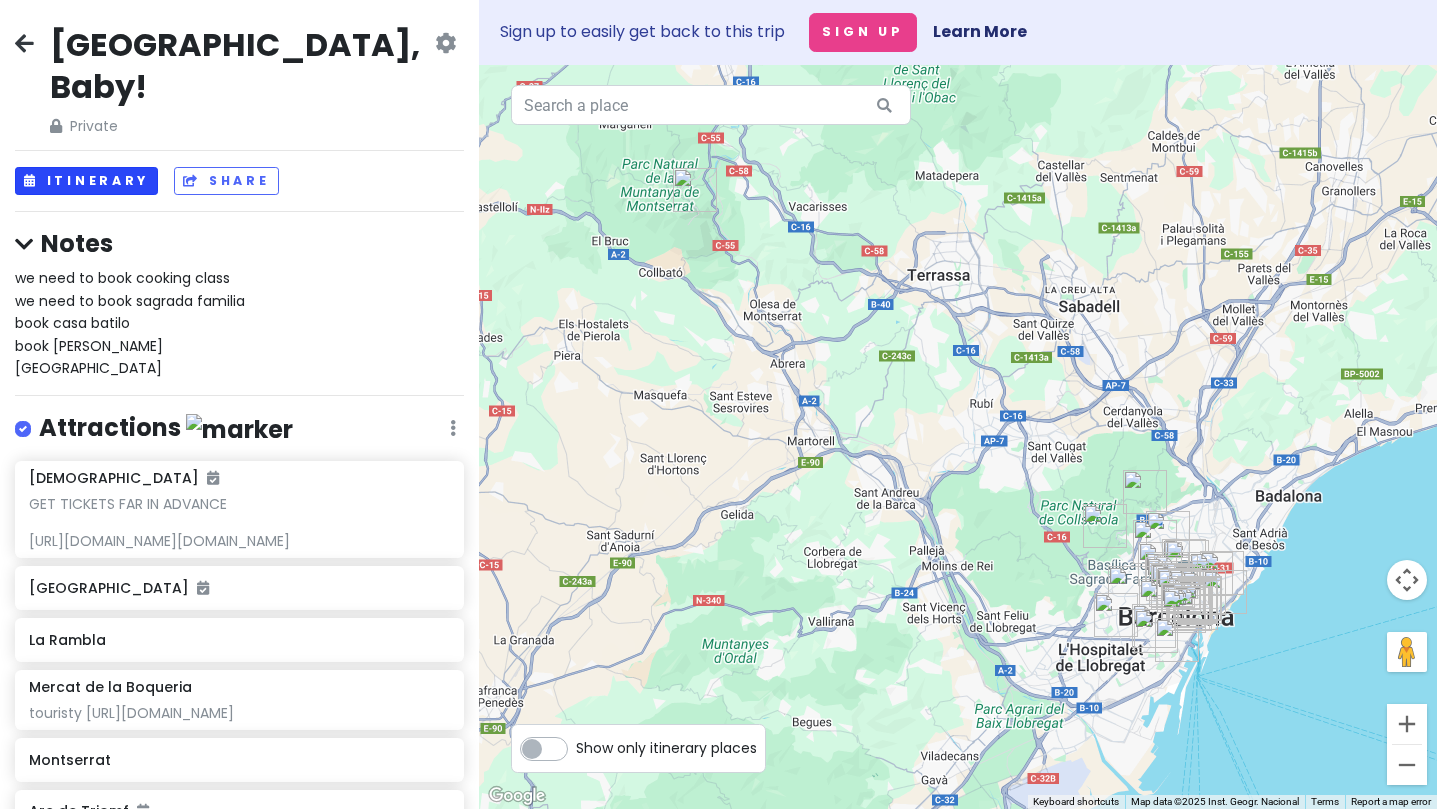 click on "Itinerary" at bounding box center (86, 181) 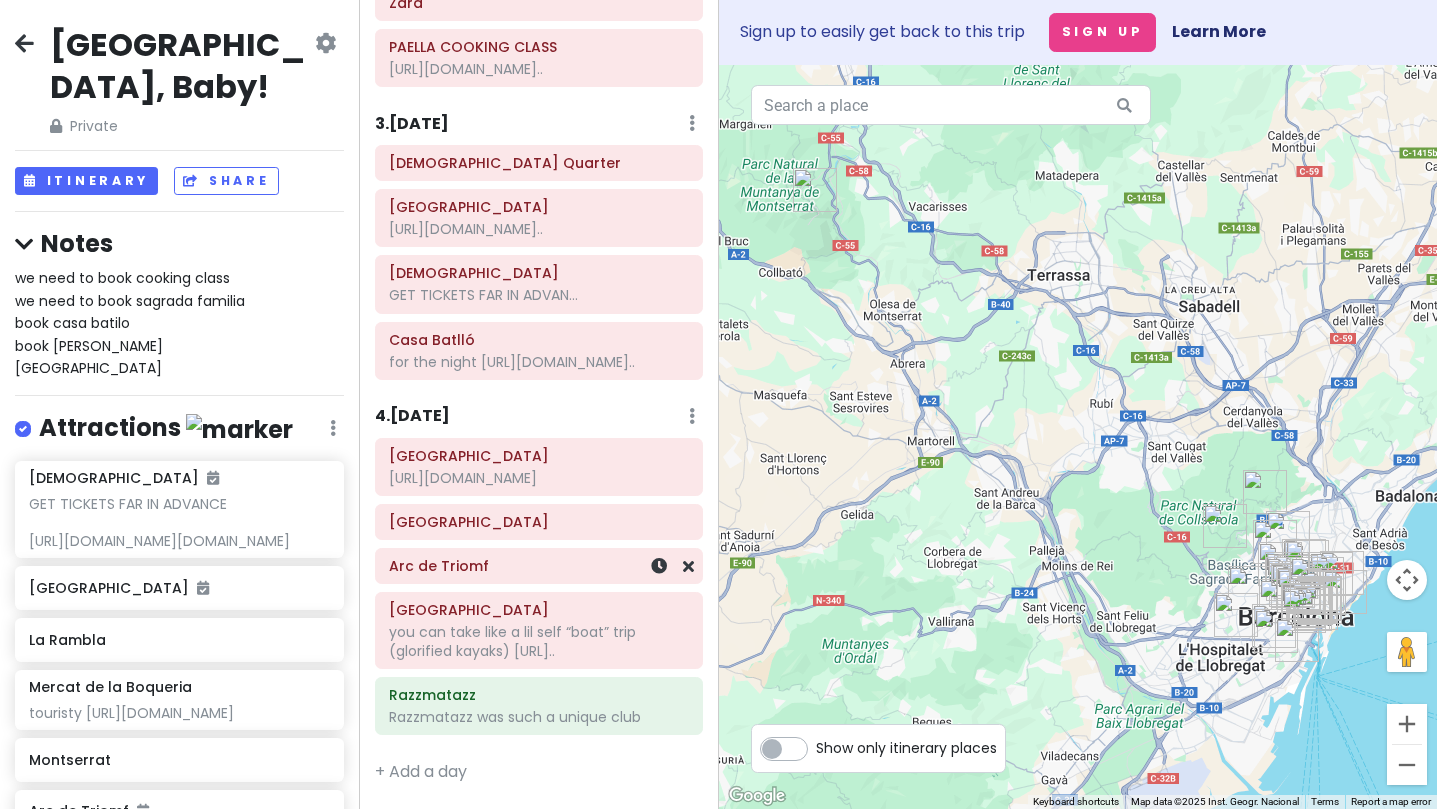 scroll, scrollTop: 668, scrollLeft: 0, axis: vertical 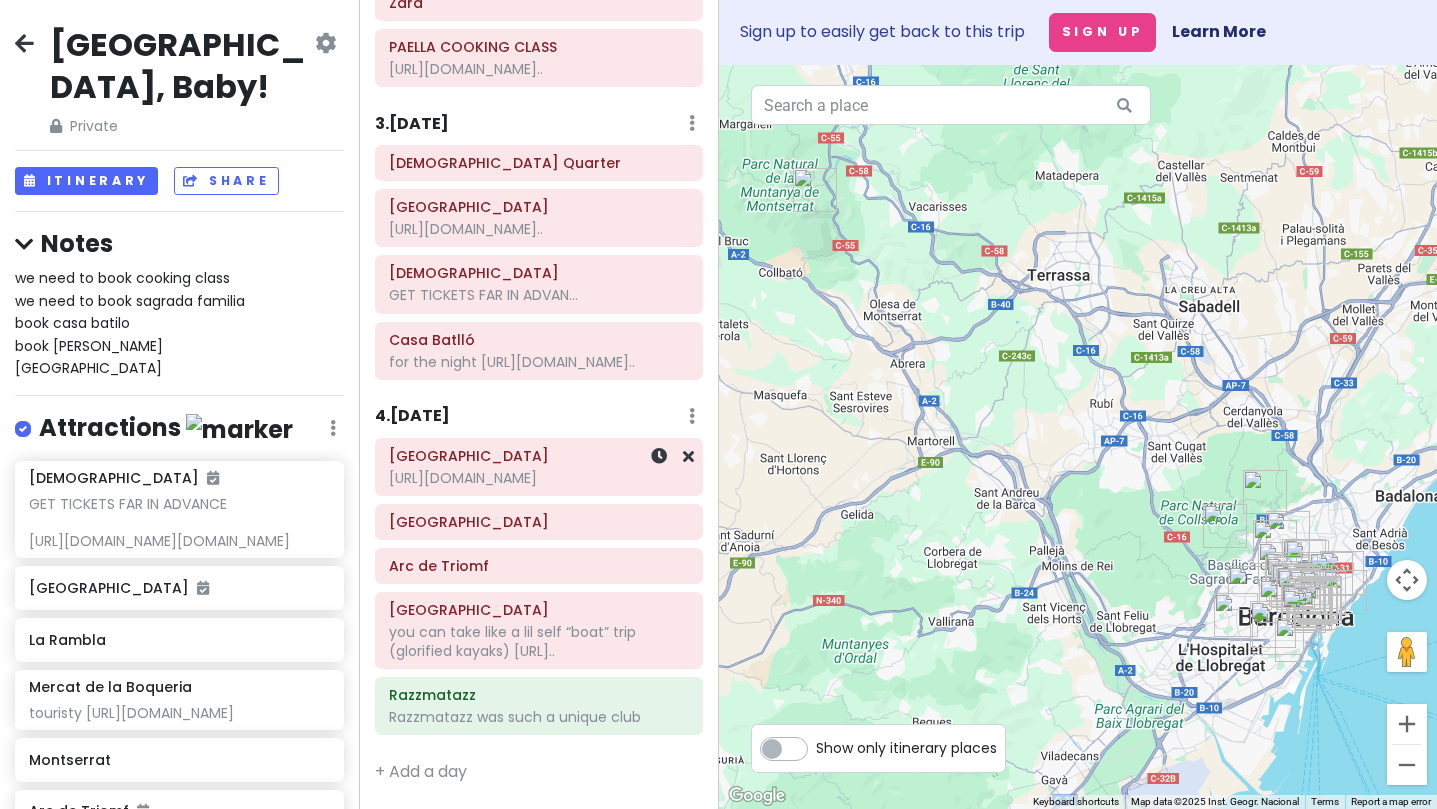 click on "Museu Nacional d'Art de Catalunya https://www.tiktok.com/t/ZP8rPJS7L/" at bounding box center [539, 467] 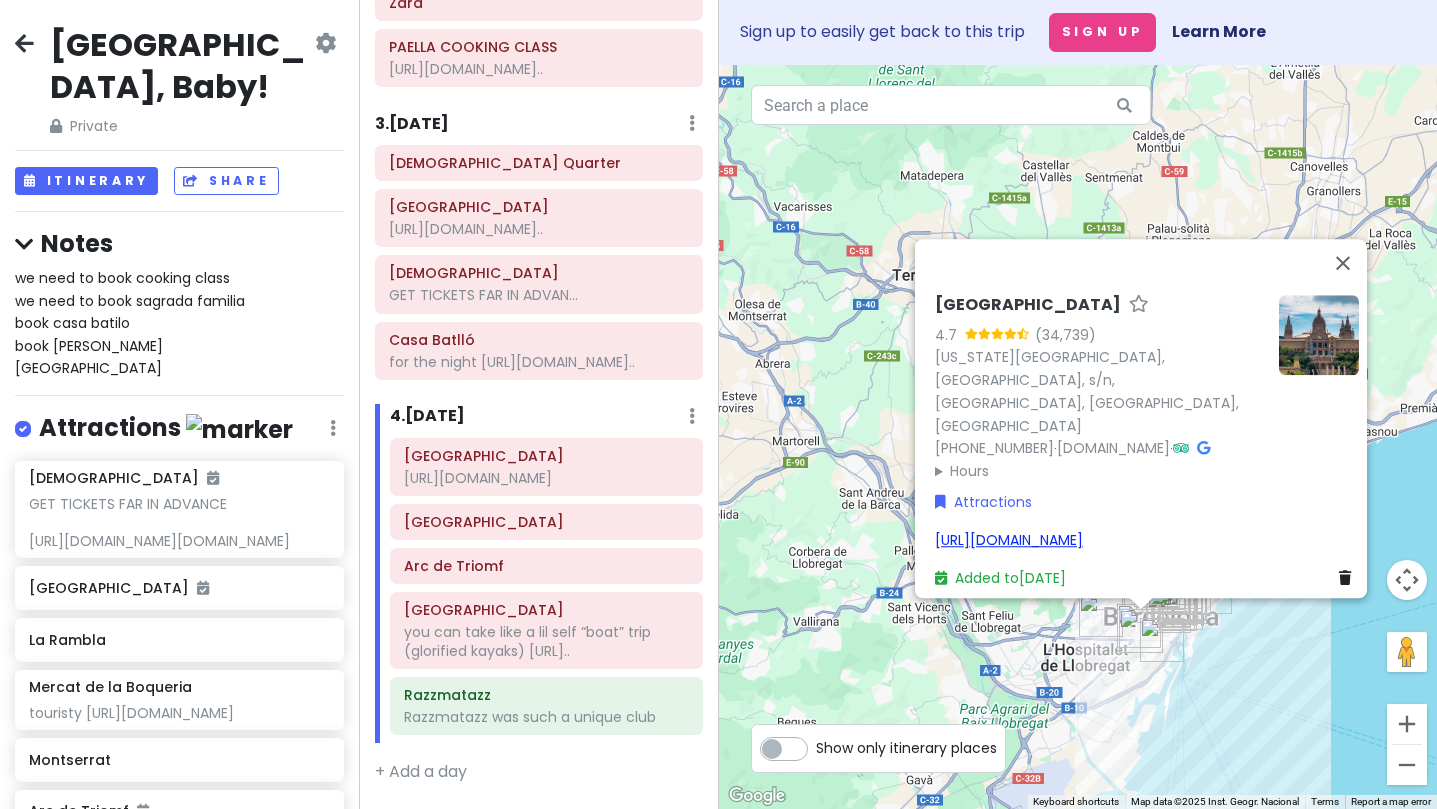 click on "[URL][DOMAIN_NAME]" at bounding box center (1009, 540) 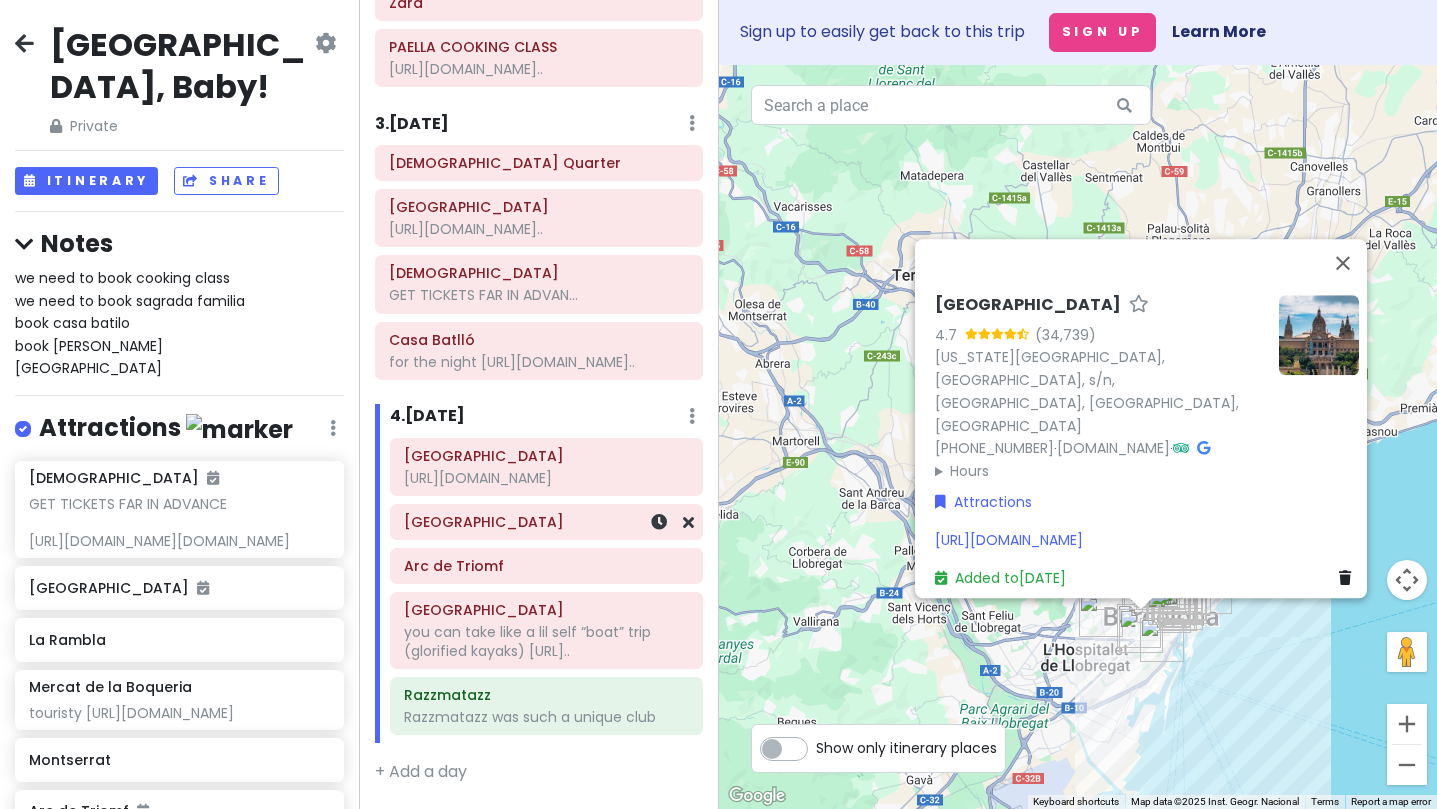 click on "[GEOGRAPHIC_DATA]" at bounding box center (546, 522) 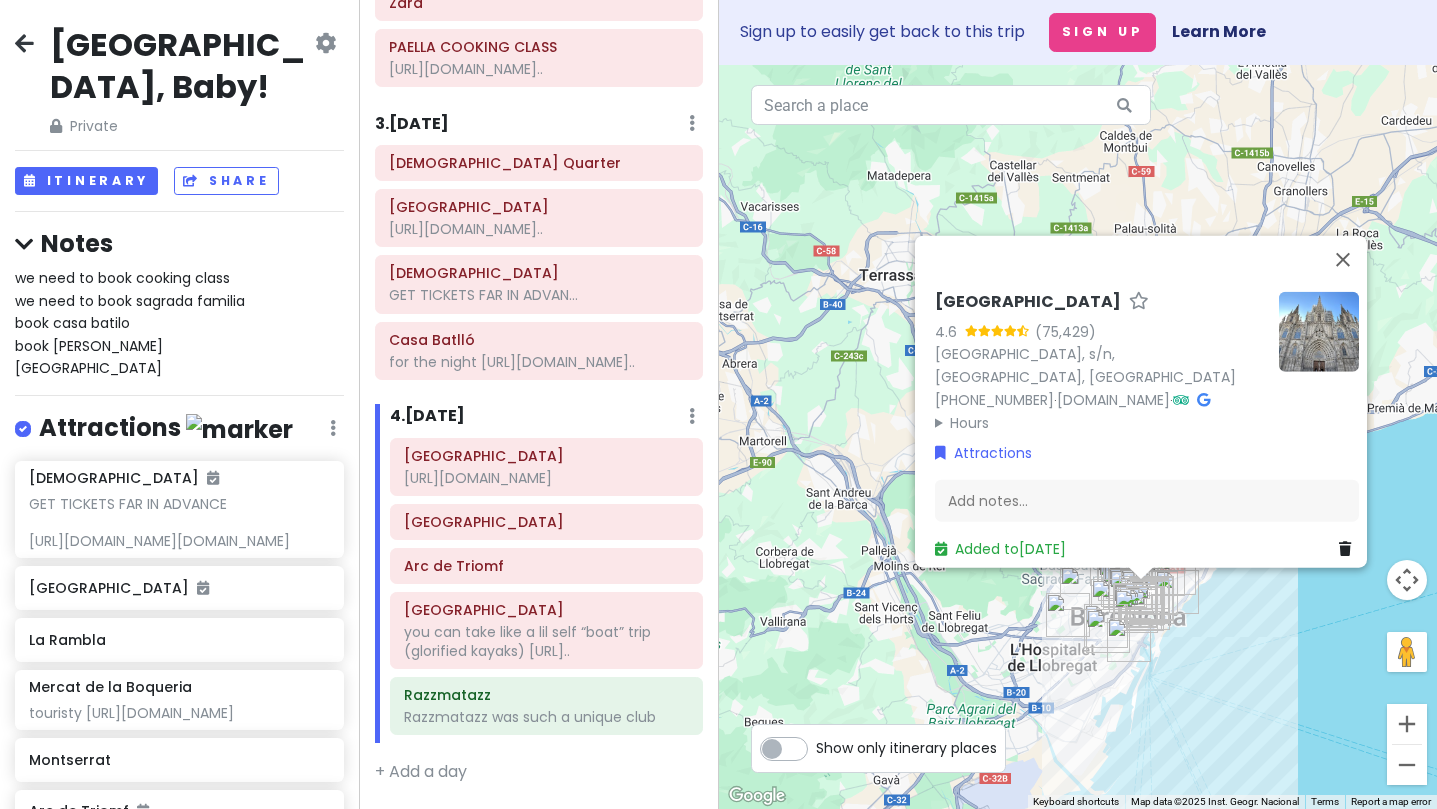 click at bounding box center [1319, 332] 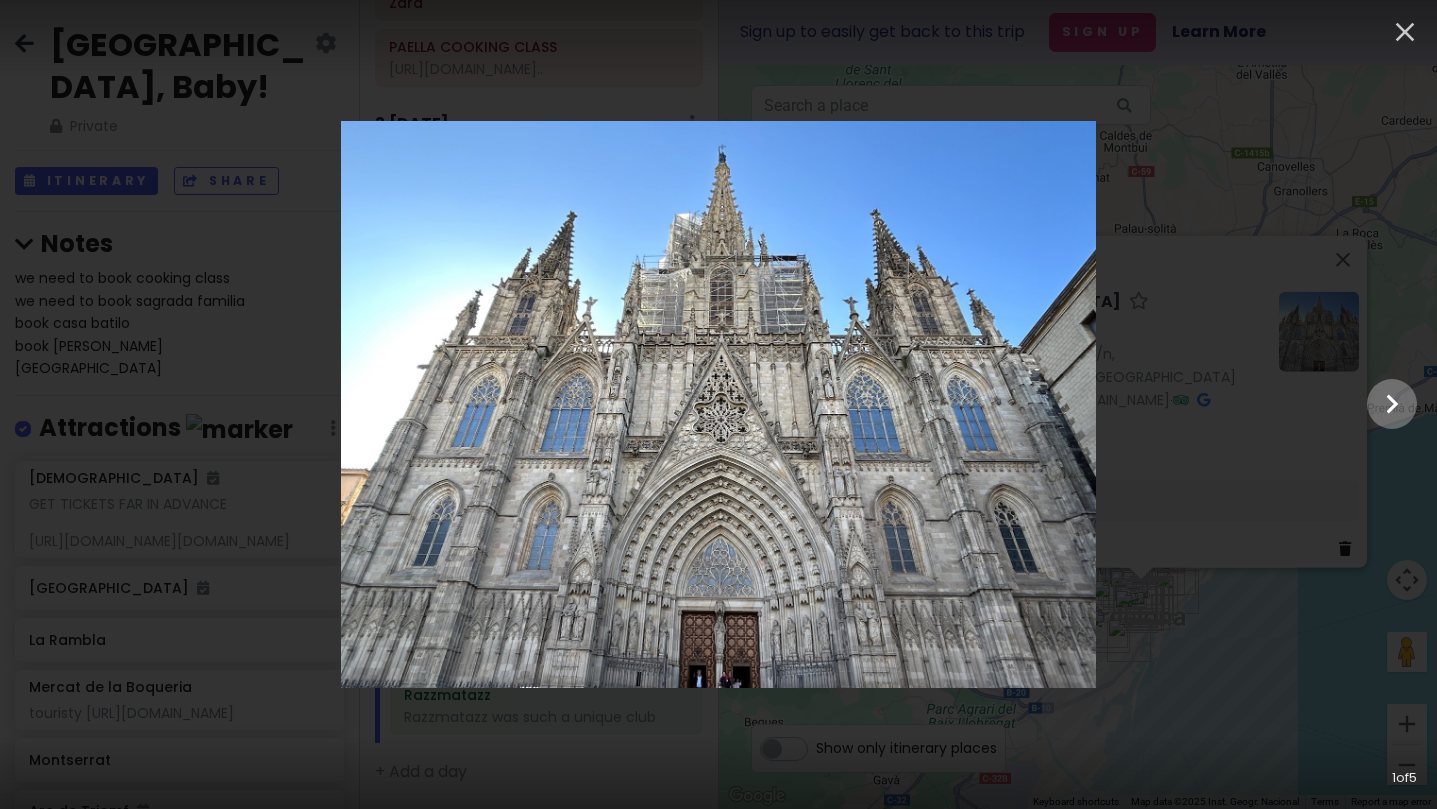 click 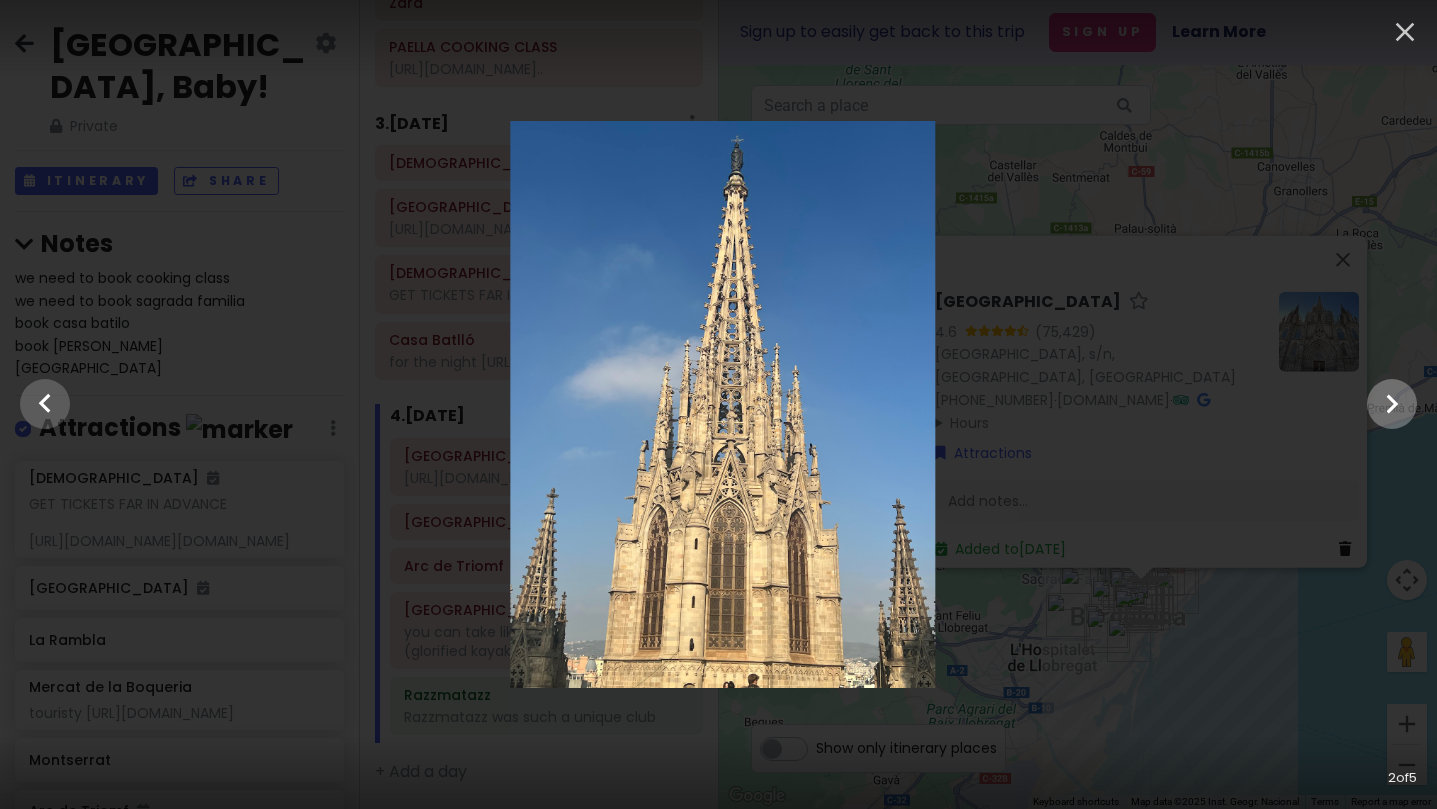 click 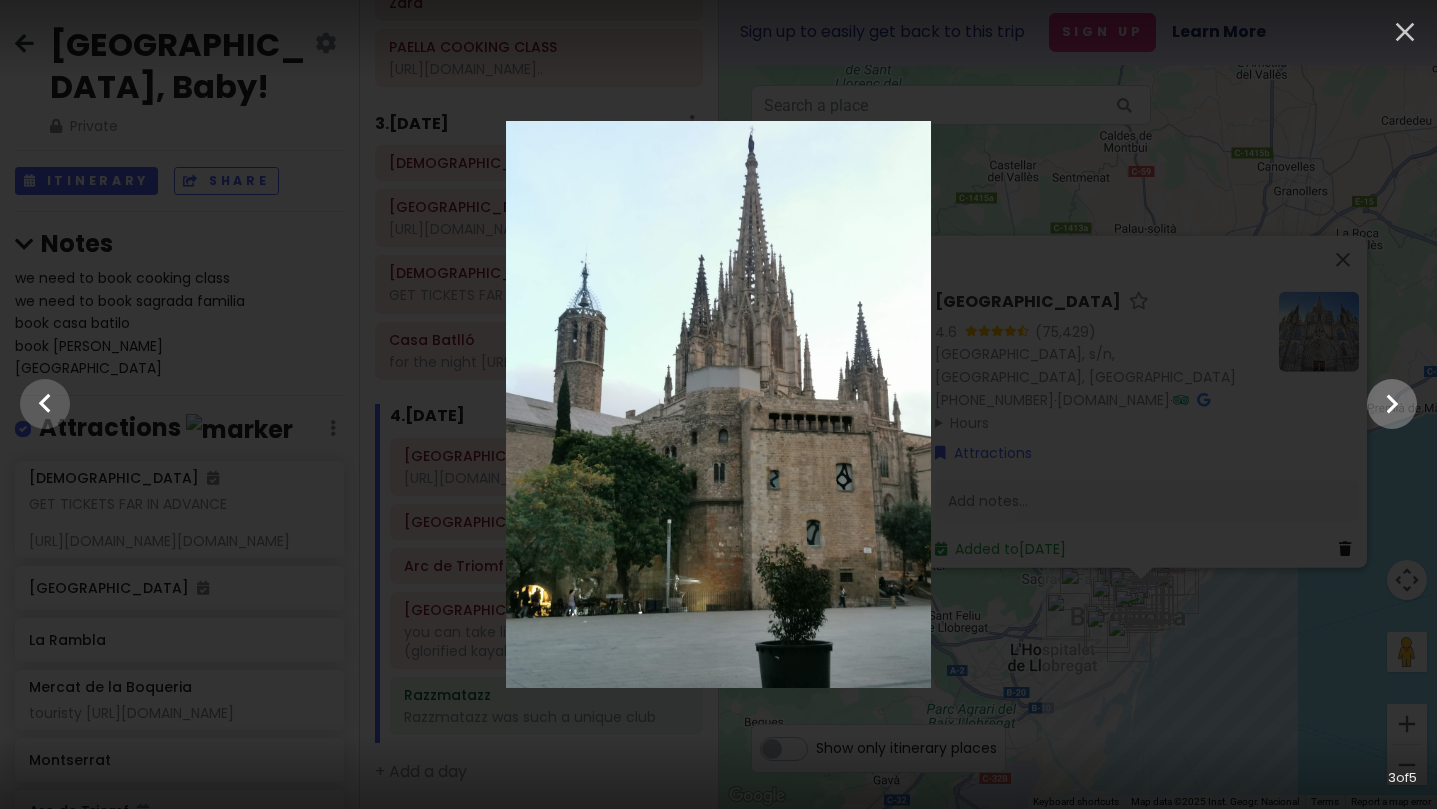 click 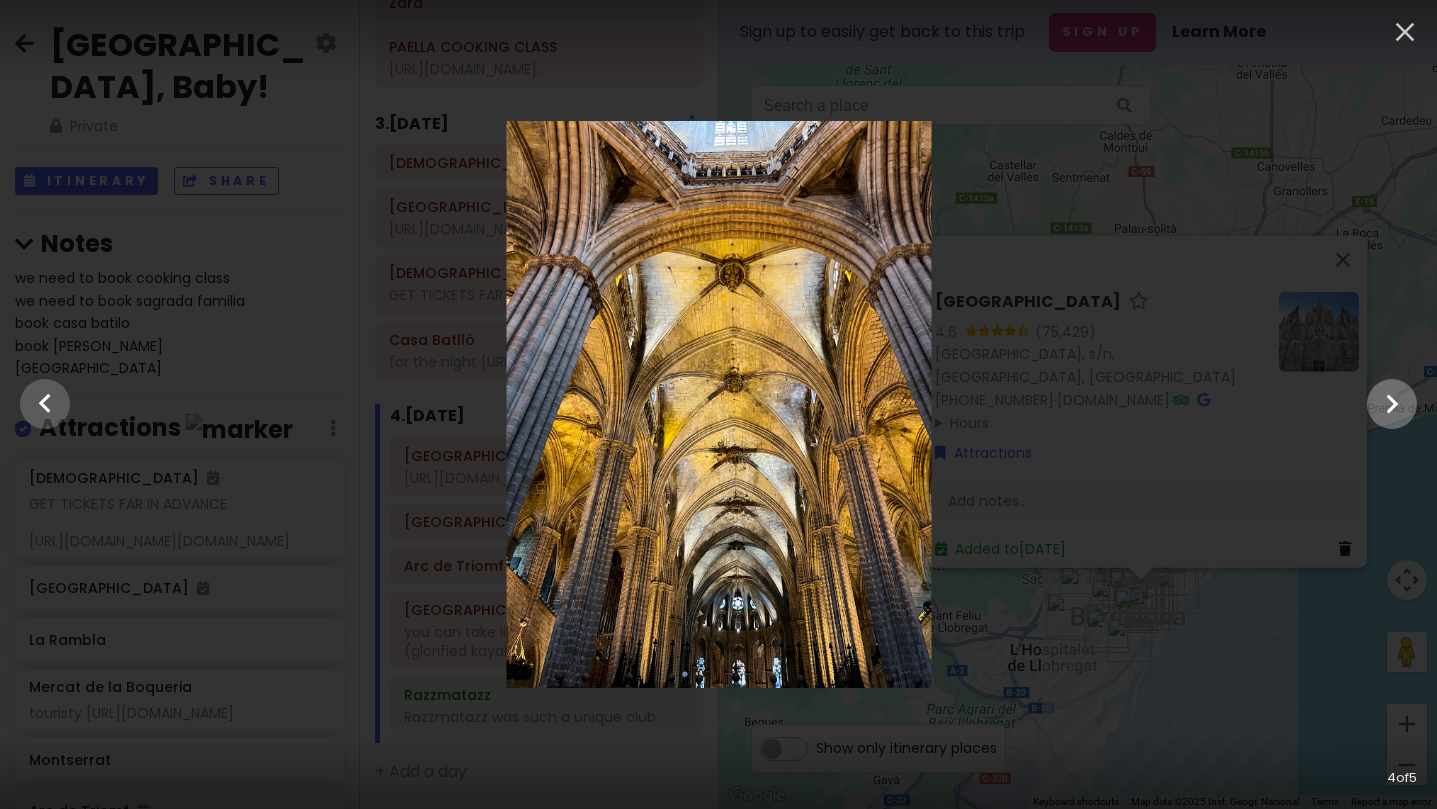 click 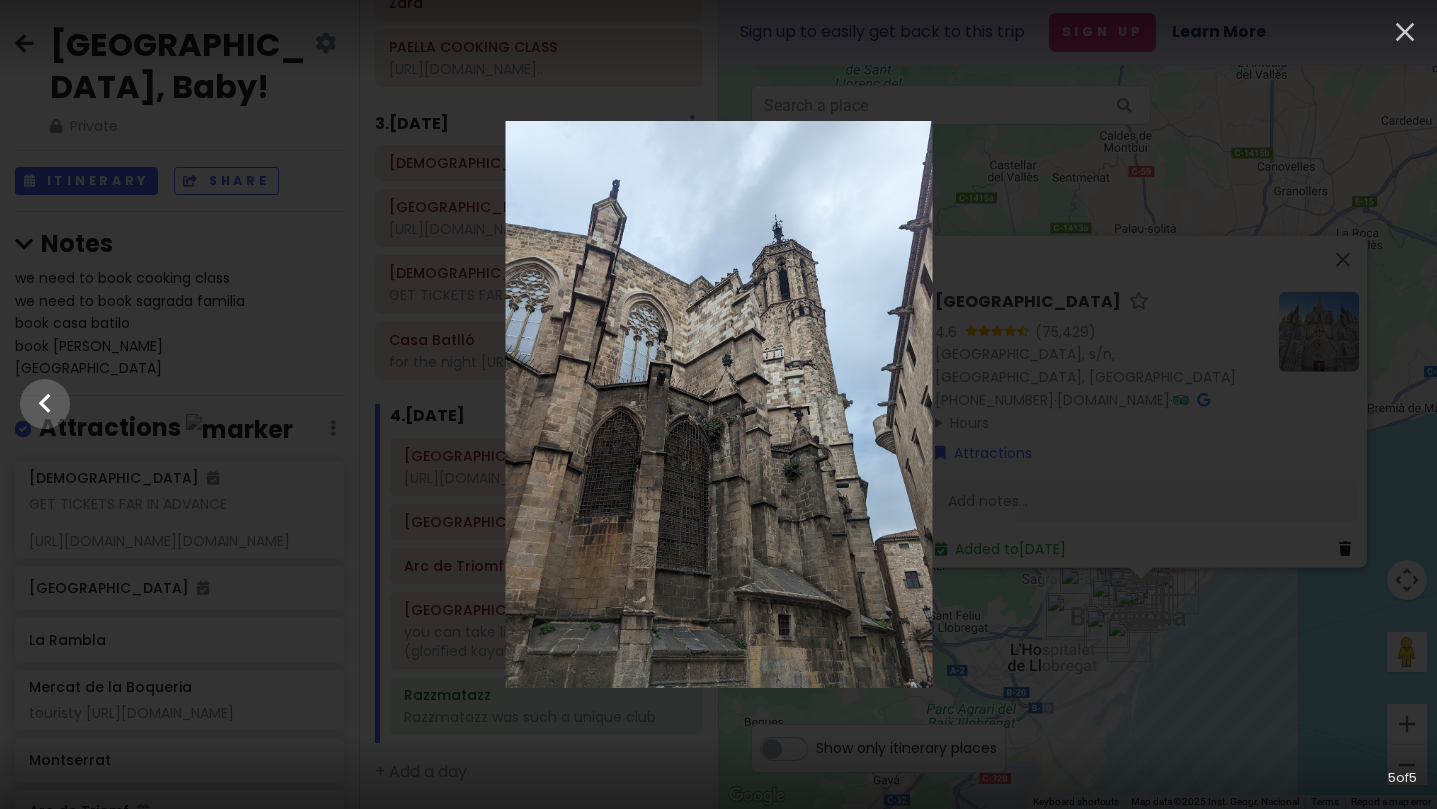 click at bounding box center (719, 404) 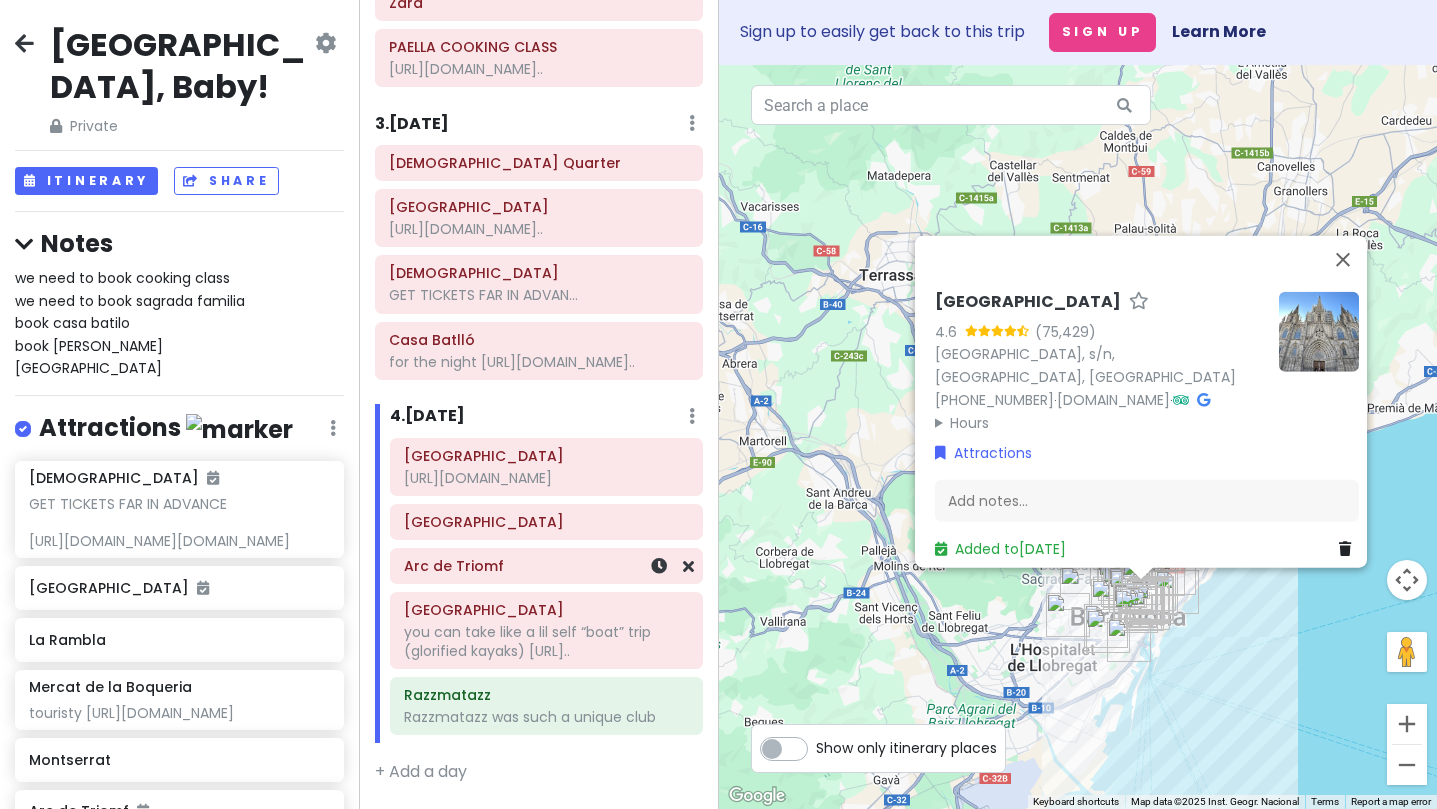 click on "Arc de Triomf" at bounding box center [546, 566] 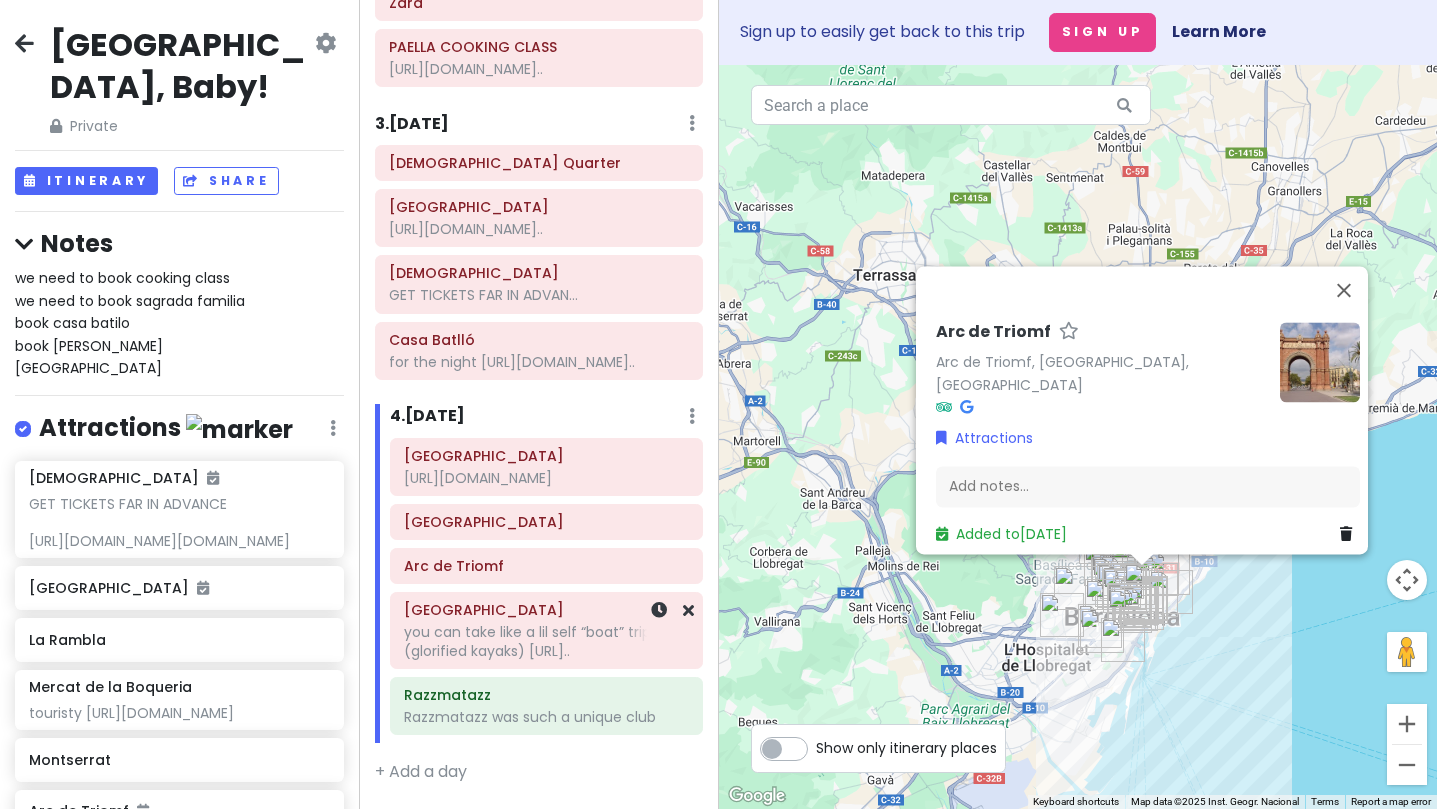 click on "you can take like a lil self “boat” trip (glorified kayaks) [URL].." at bounding box center [539, -183] 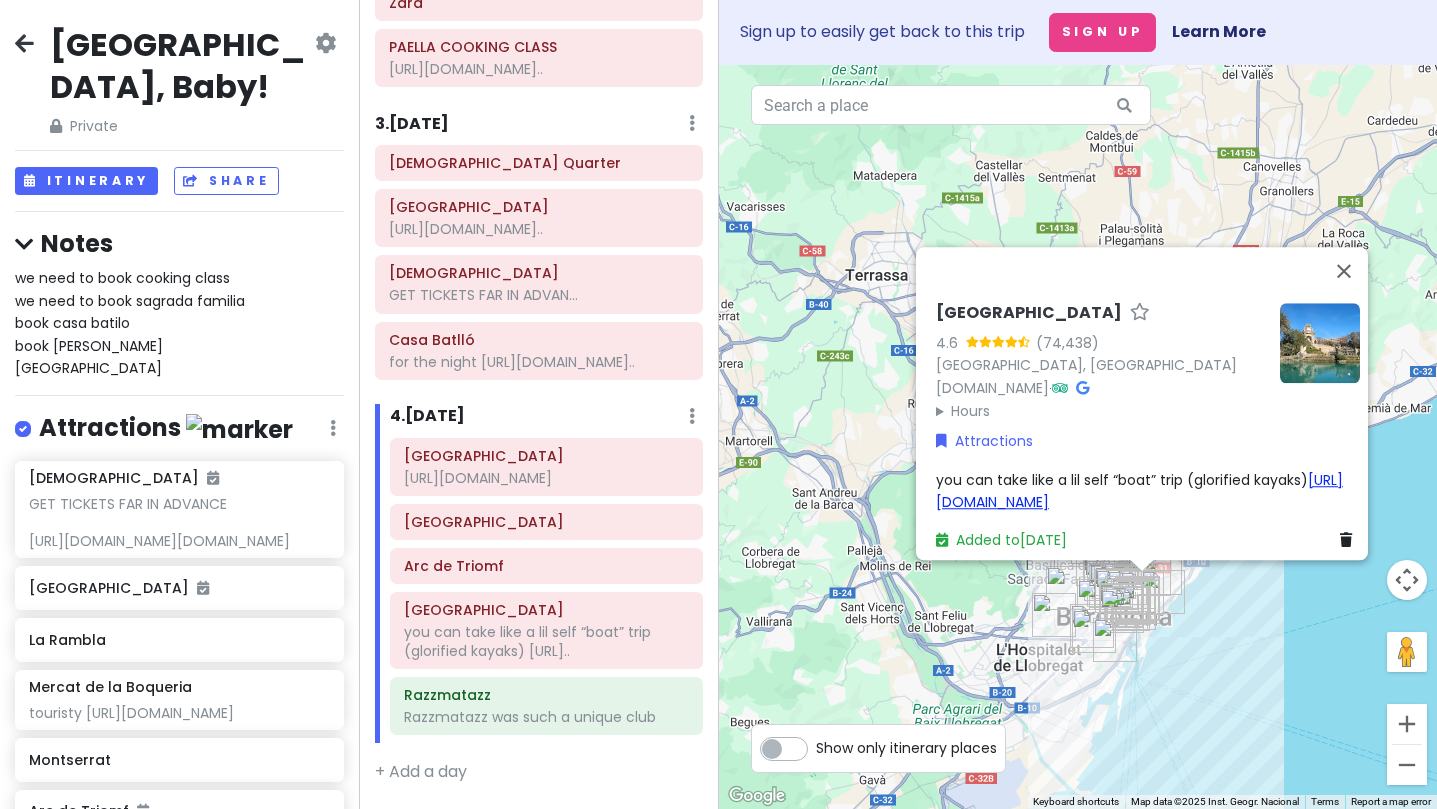 click on "https://www.tiktok.com/t/ZP8rPYfTH/" at bounding box center (1139, 491) 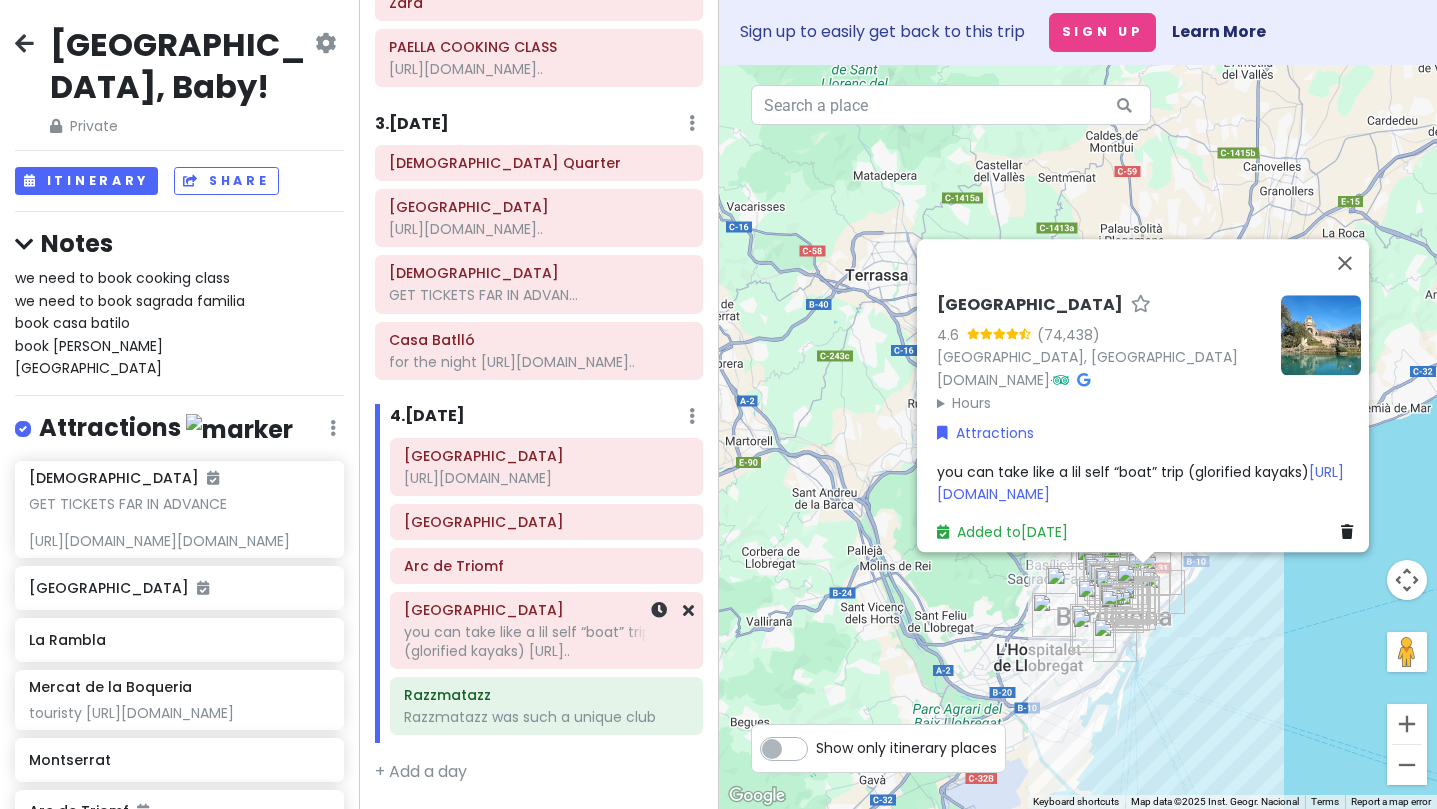 scroll, scrollTop: 0, scrollLeft: 0, axis: both 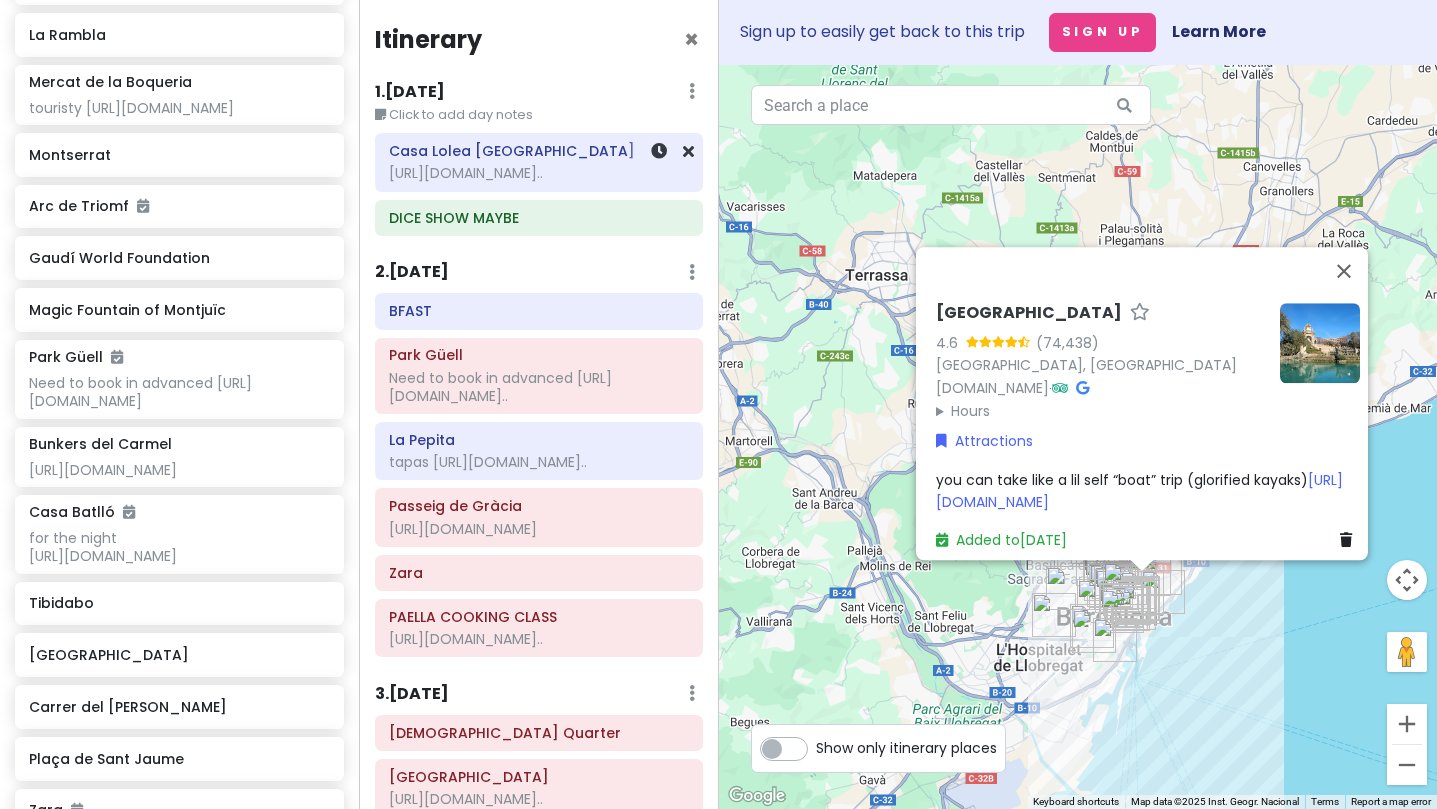 click on "[URL][DOMAIN_NAME].." at bounding box center [539, 173] 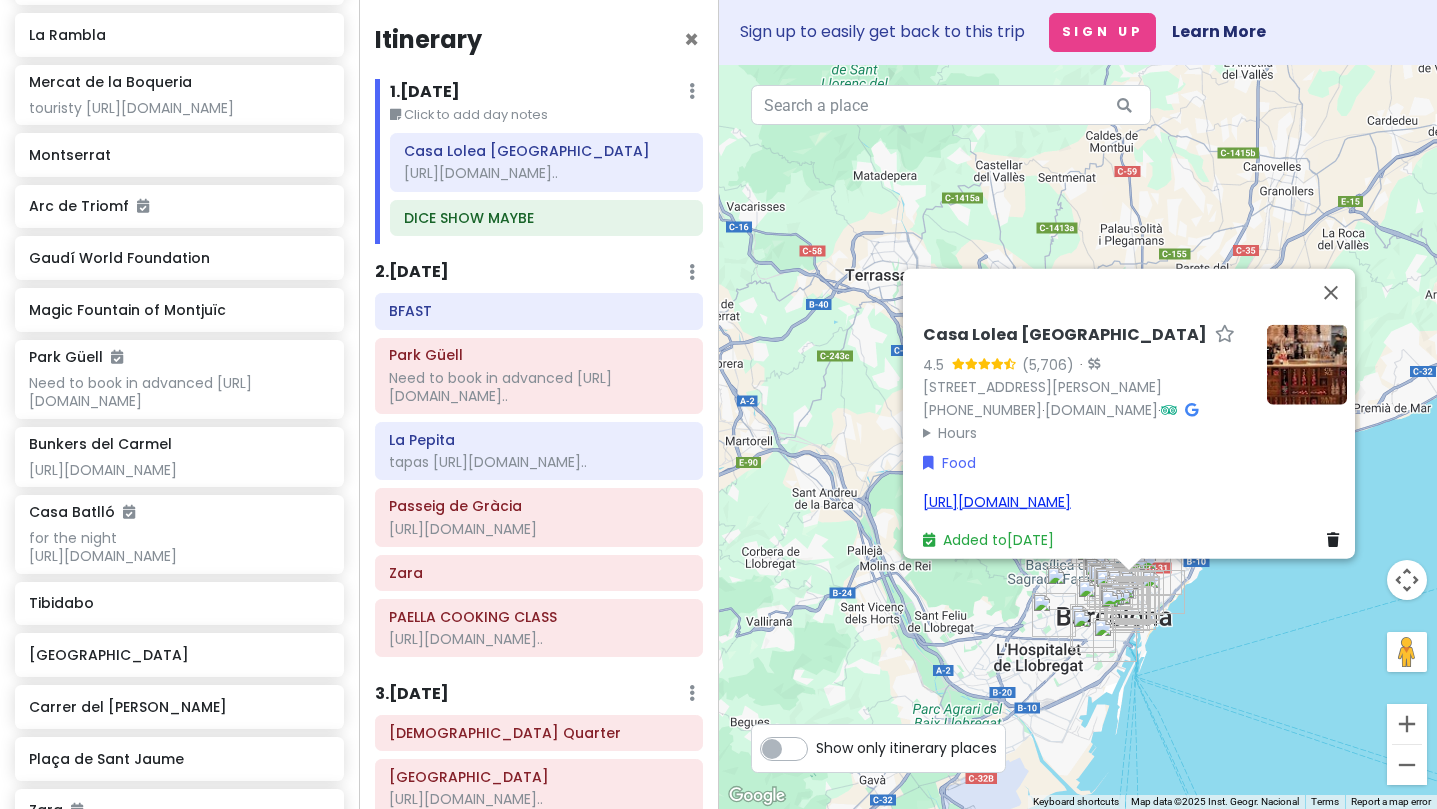 click on "[URL][DOMAIN_NAME]" at bounding box center [997, 501] 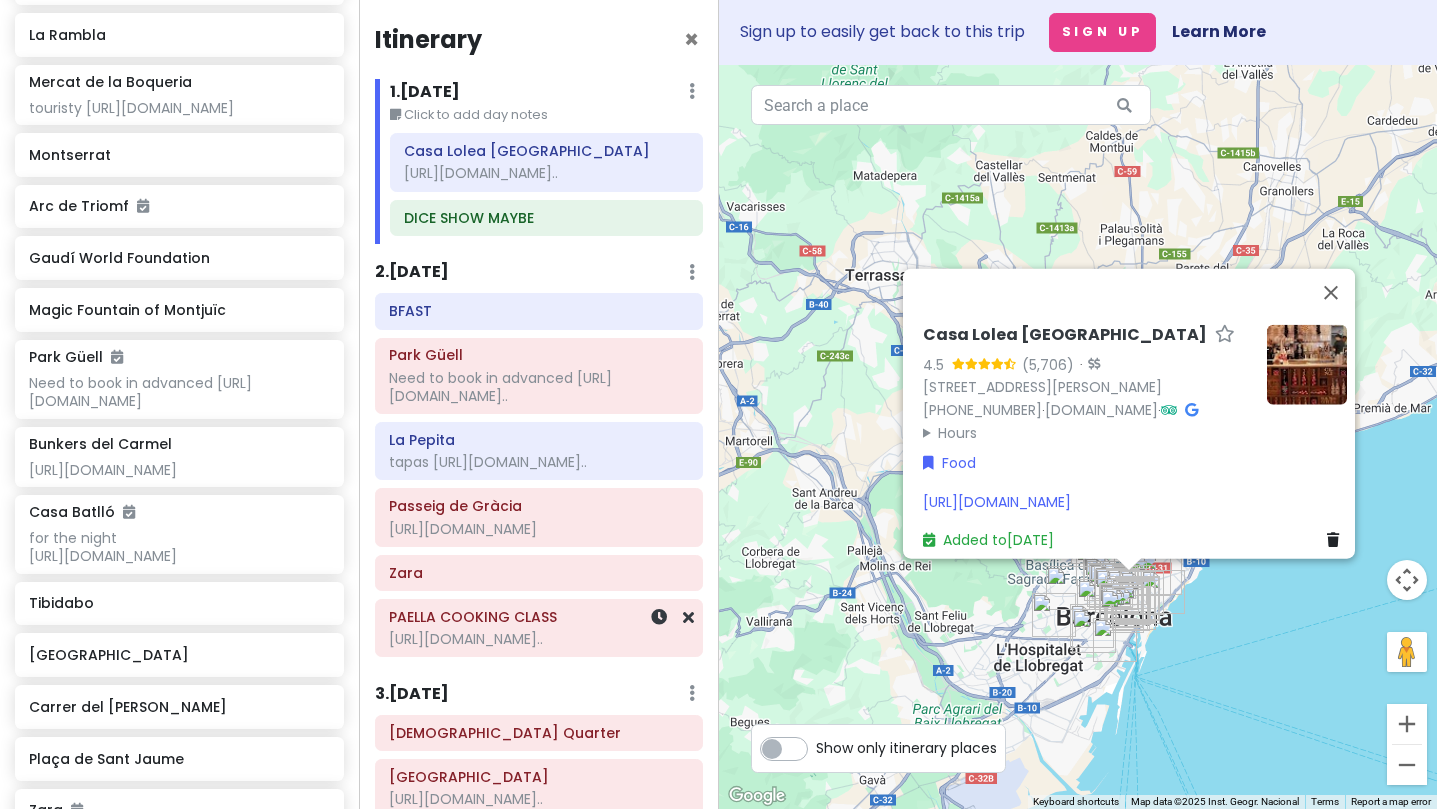 scroll, scrollTop: 0, scrollLeft: 0, axis: both 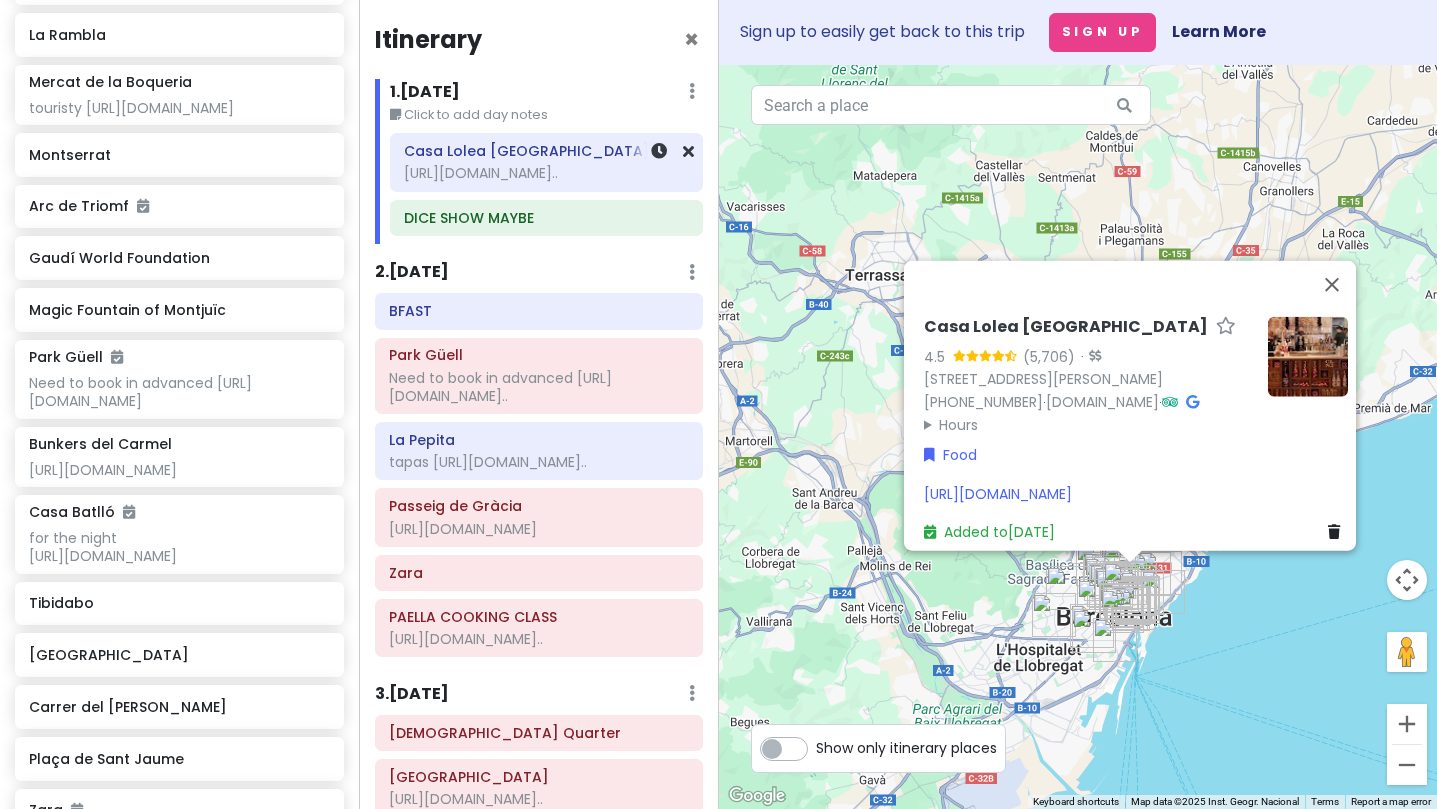 click on "[URL][DOMAIN_NAME].." at bounding box center (546, 173) 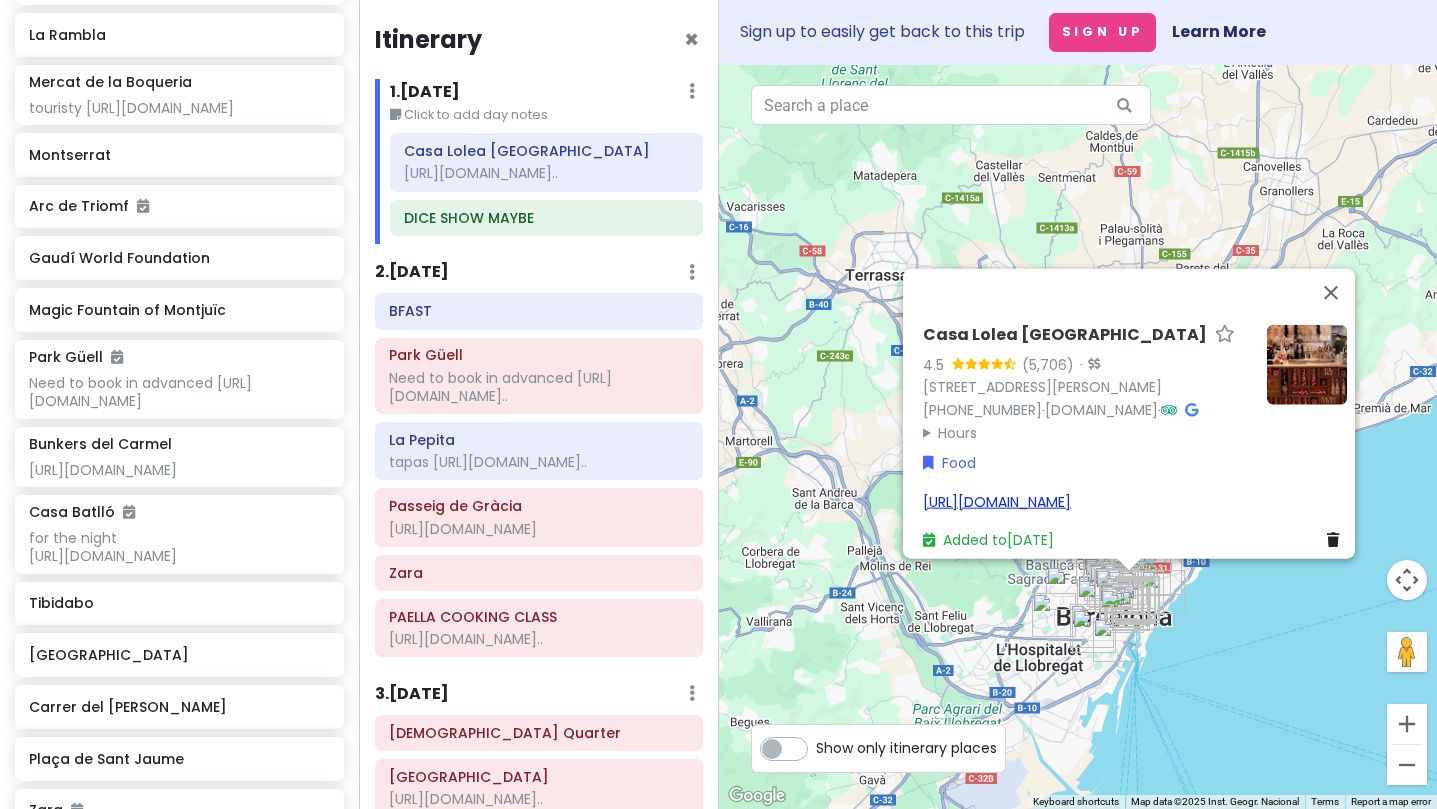 click on "[URL][DOMAIN_NAME]" at bounding box center [997, 501] 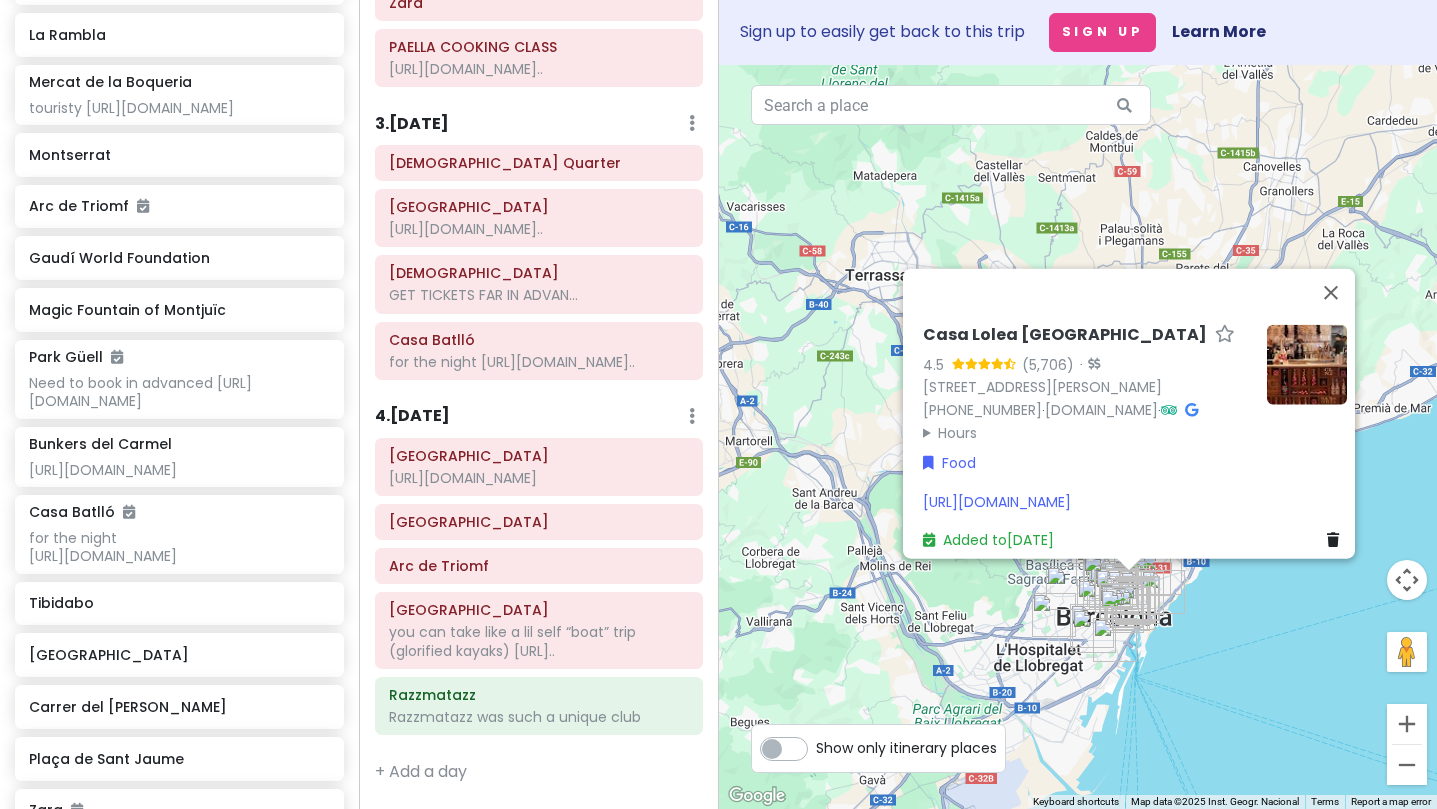scroll, scrollTop: 668, scrollLeft: 0, axis: vertical 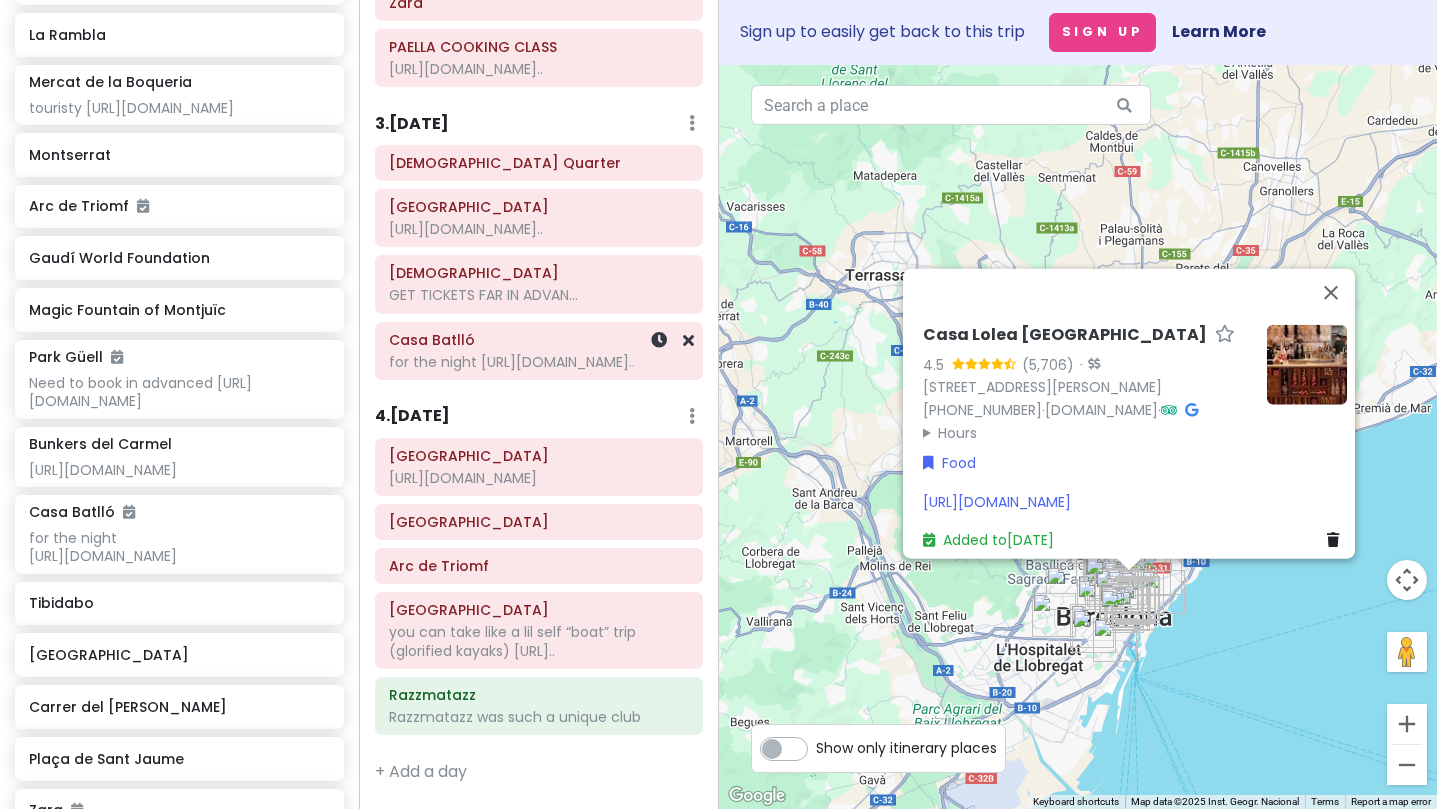 click on "for the night
[URL][DOMAIN_NAME].." at bounding box center (539, -183) 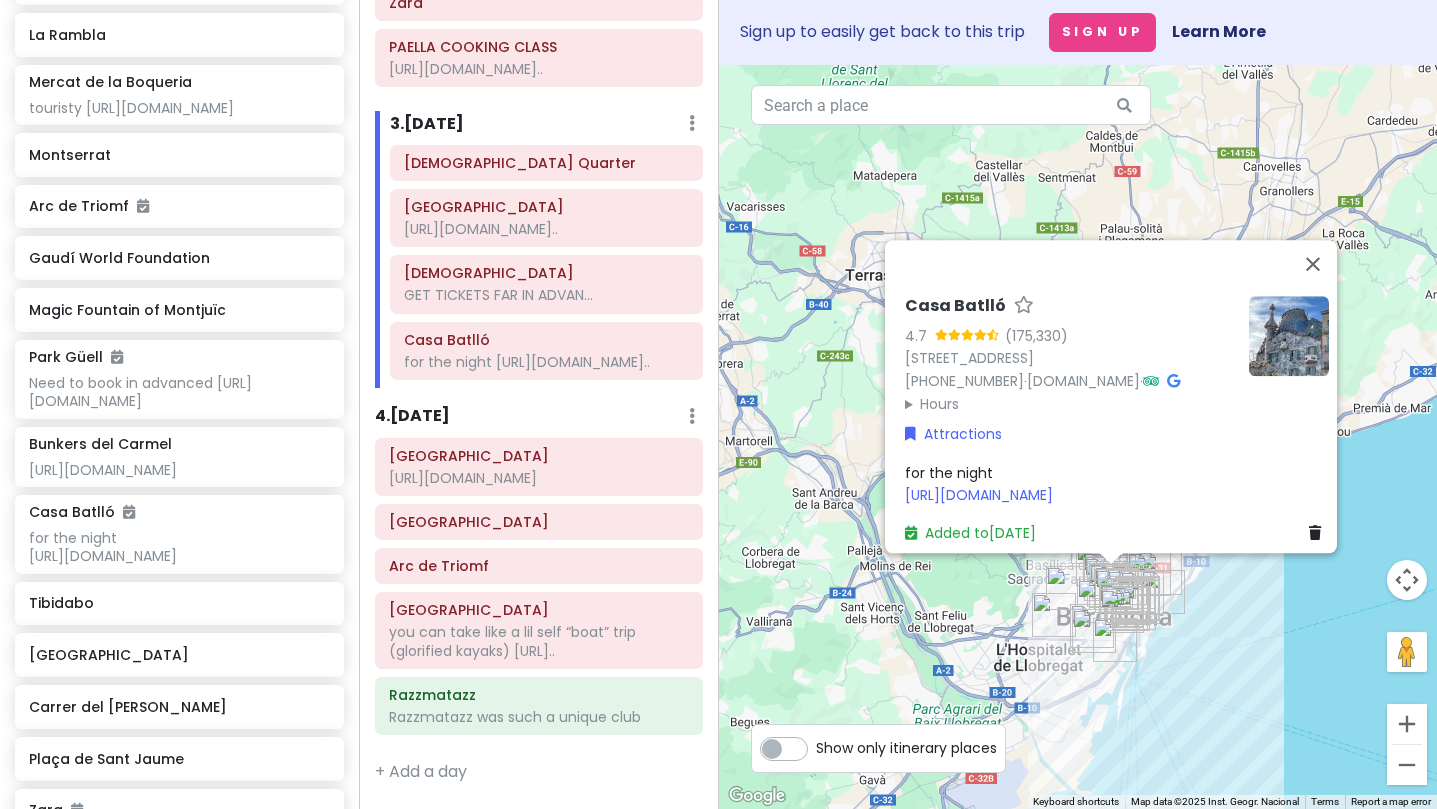scroll, scrollTop: 0, scrollLeft: 0, axis: both 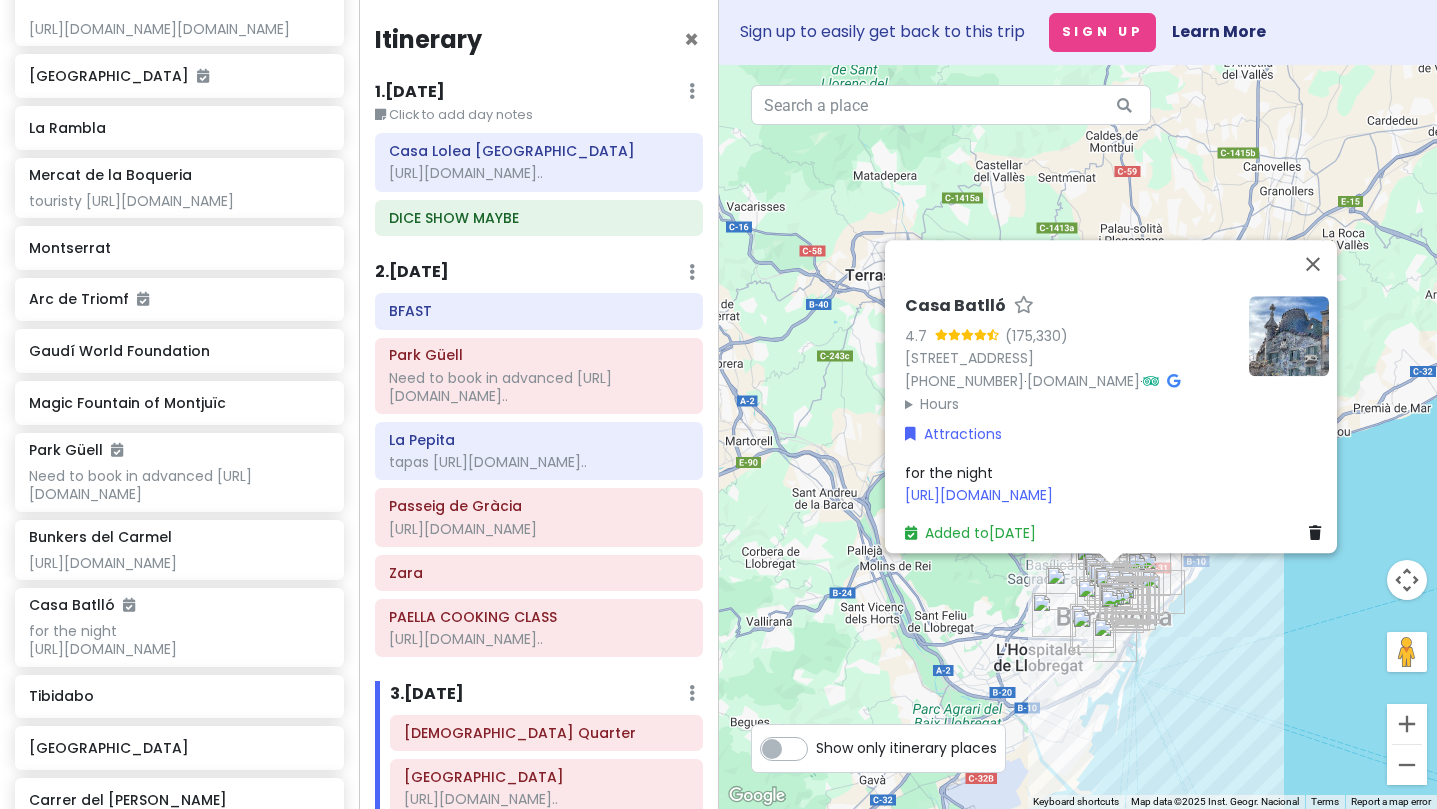 click on "Casa Batlló 4.7        (175,330) Pg. [PERSON_NAME][STREET_ADDRESS] [PHONE_NUMBER]   ·   [DOMAIN_NAME]   ·   Hours [DATE]  8:30 AM – 10:30 PM [DATE]  8:30 AM – 10:30 PM [DATE]  8:30 AM – 10:30 PM [DATE]  8:30 AM – 10:30 PM [DATE]  8:30 AM – 10:30 PM [DATE]  8:30 AM – 10:30 PM [DATE]  8:30 AM – 10:30 PM Attractions for the night
[URL][DOMAIN_NAME] Added to  [DATE]" at bounding box center [1078, 437] 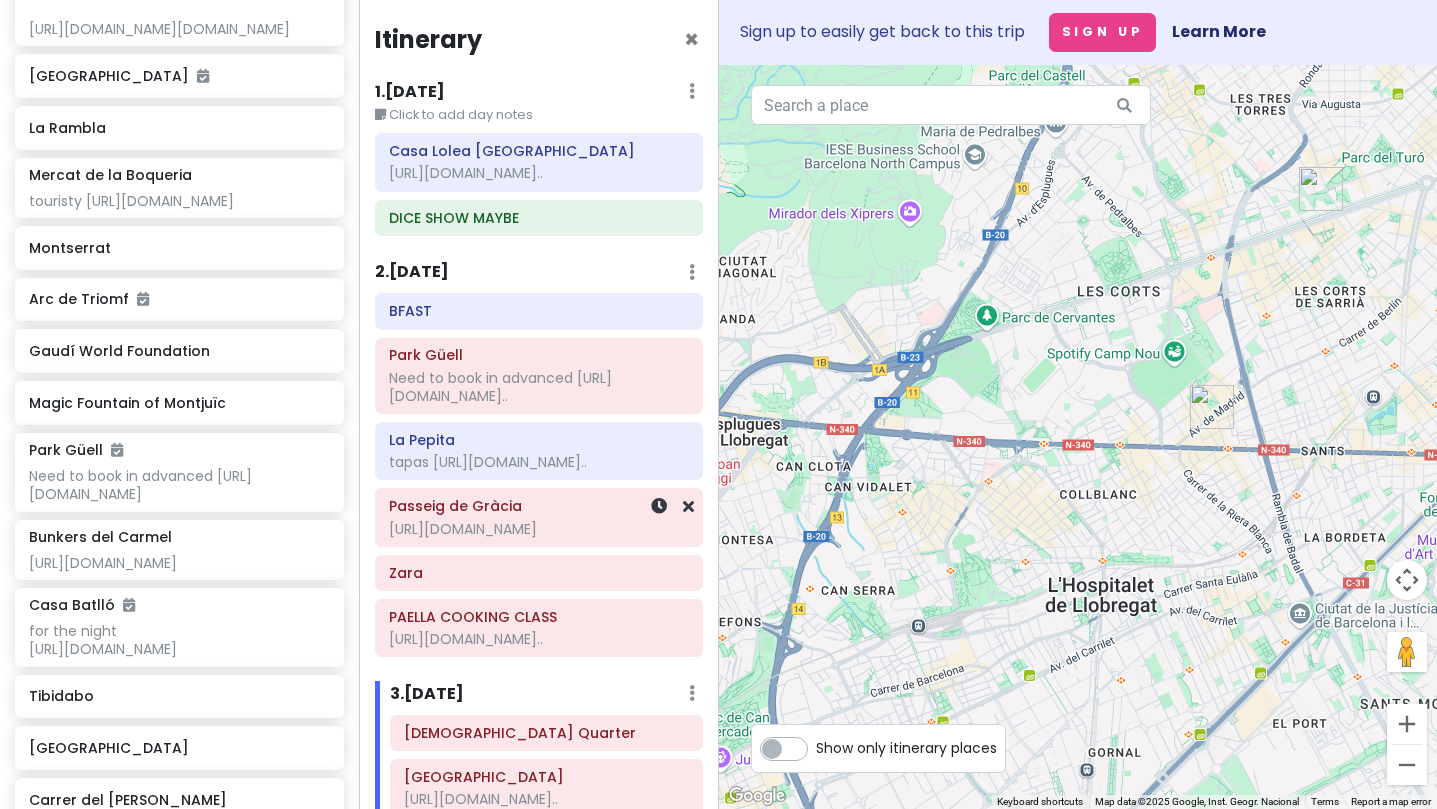 scroll, scrollTop: 81, scrollLeft: 0, axis: vertical 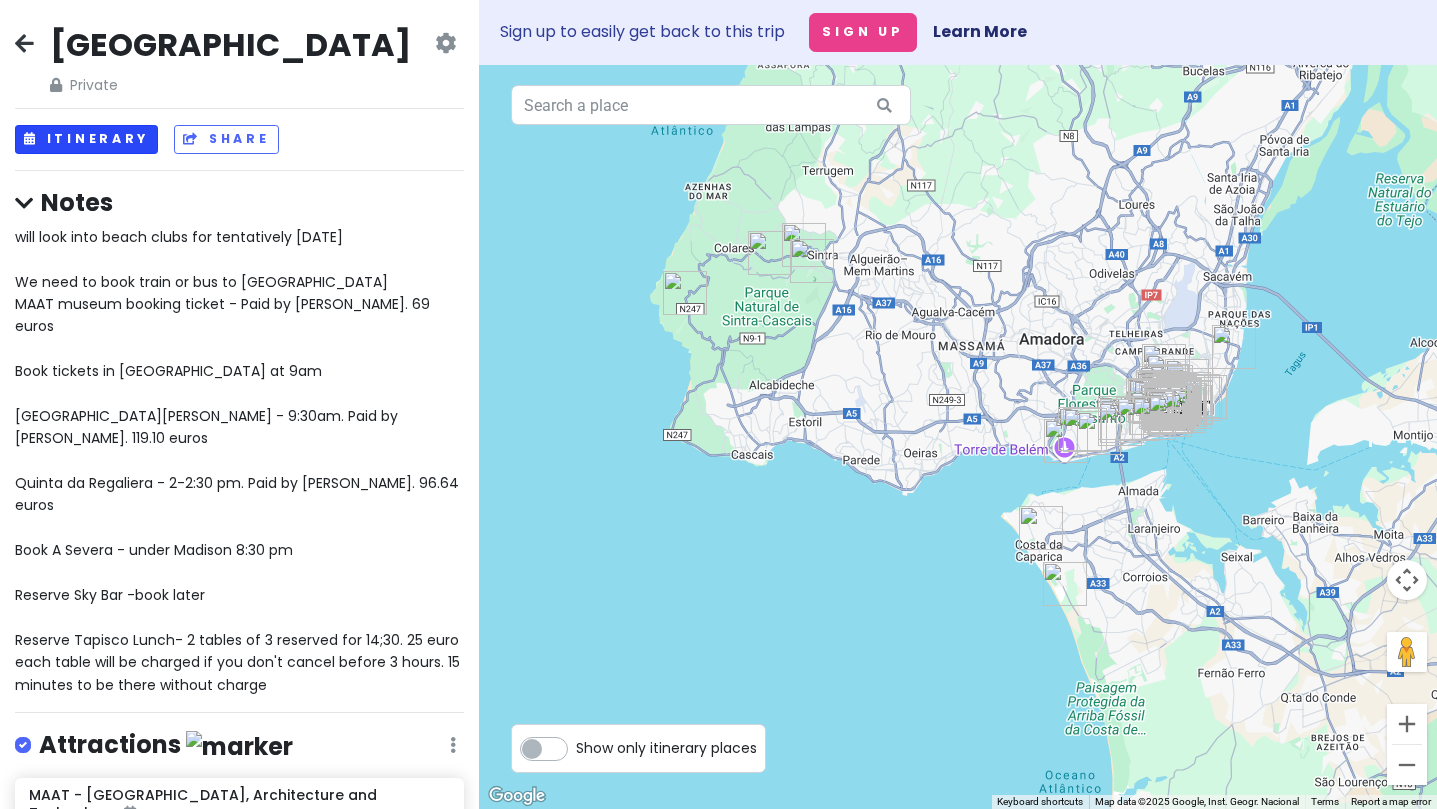 click on "Itinerary" at bounding box center (86, 139) 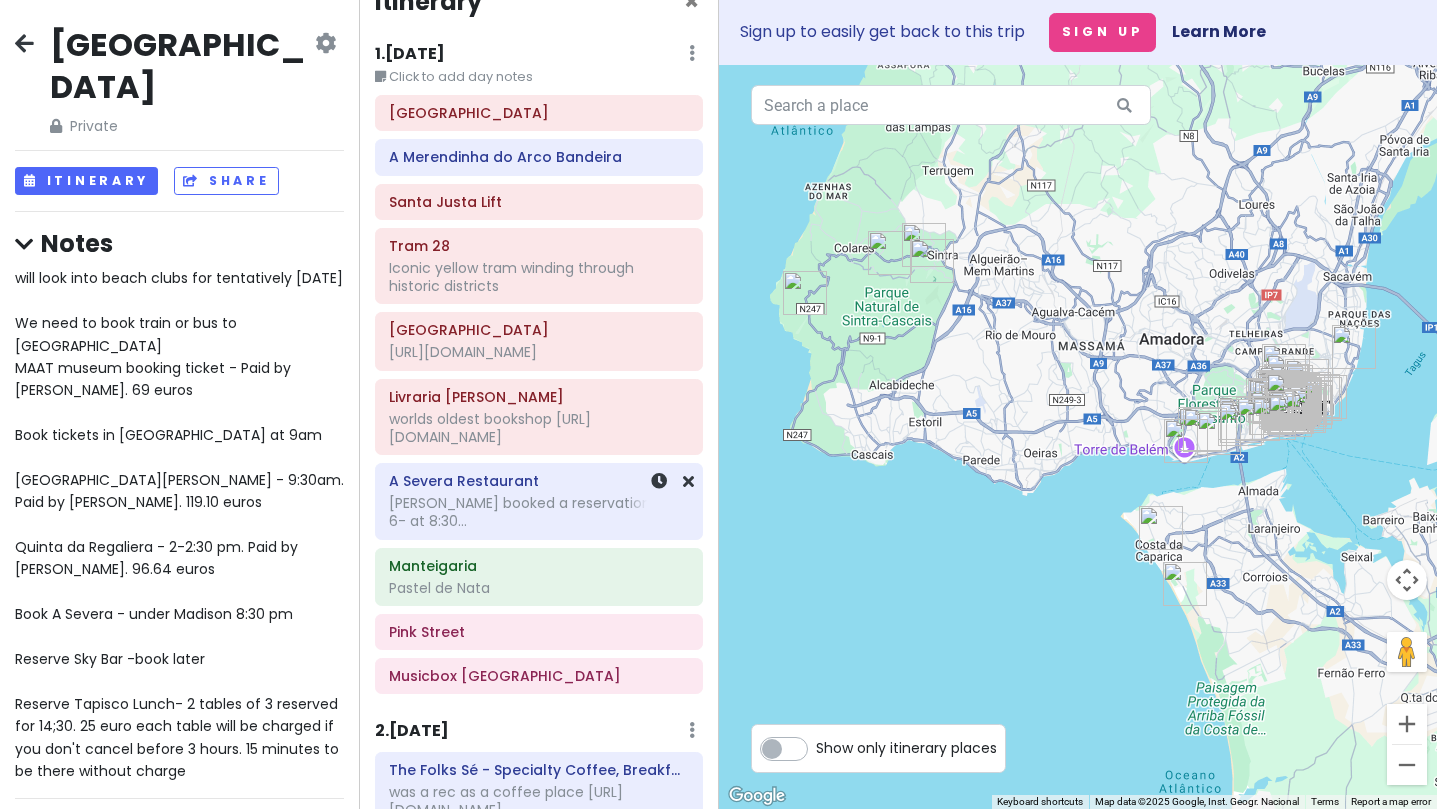 scroll, scrollTop: 60, scrollLeft: 0, axis: vertical 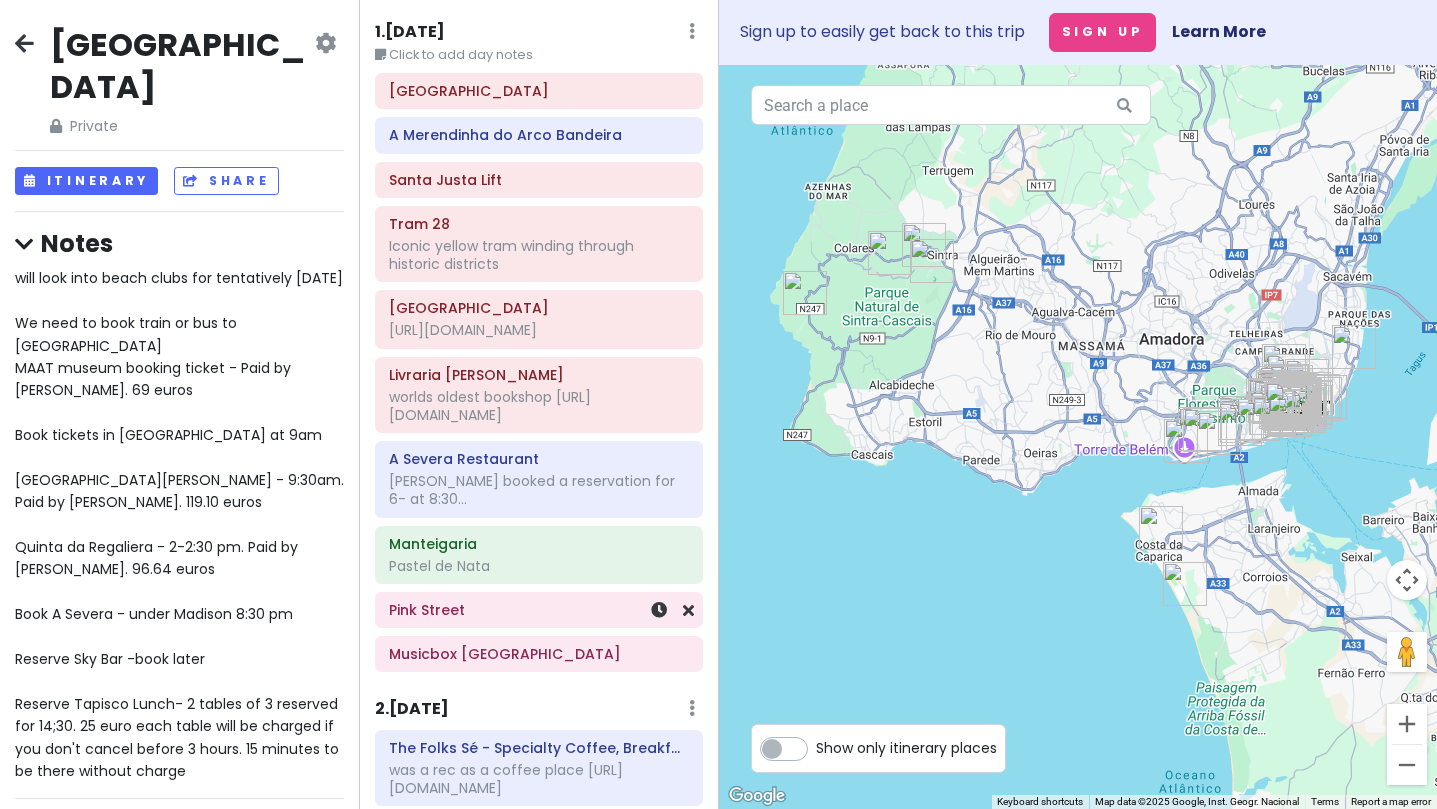 click on "Pink Street" at bounding box center (539, 610) 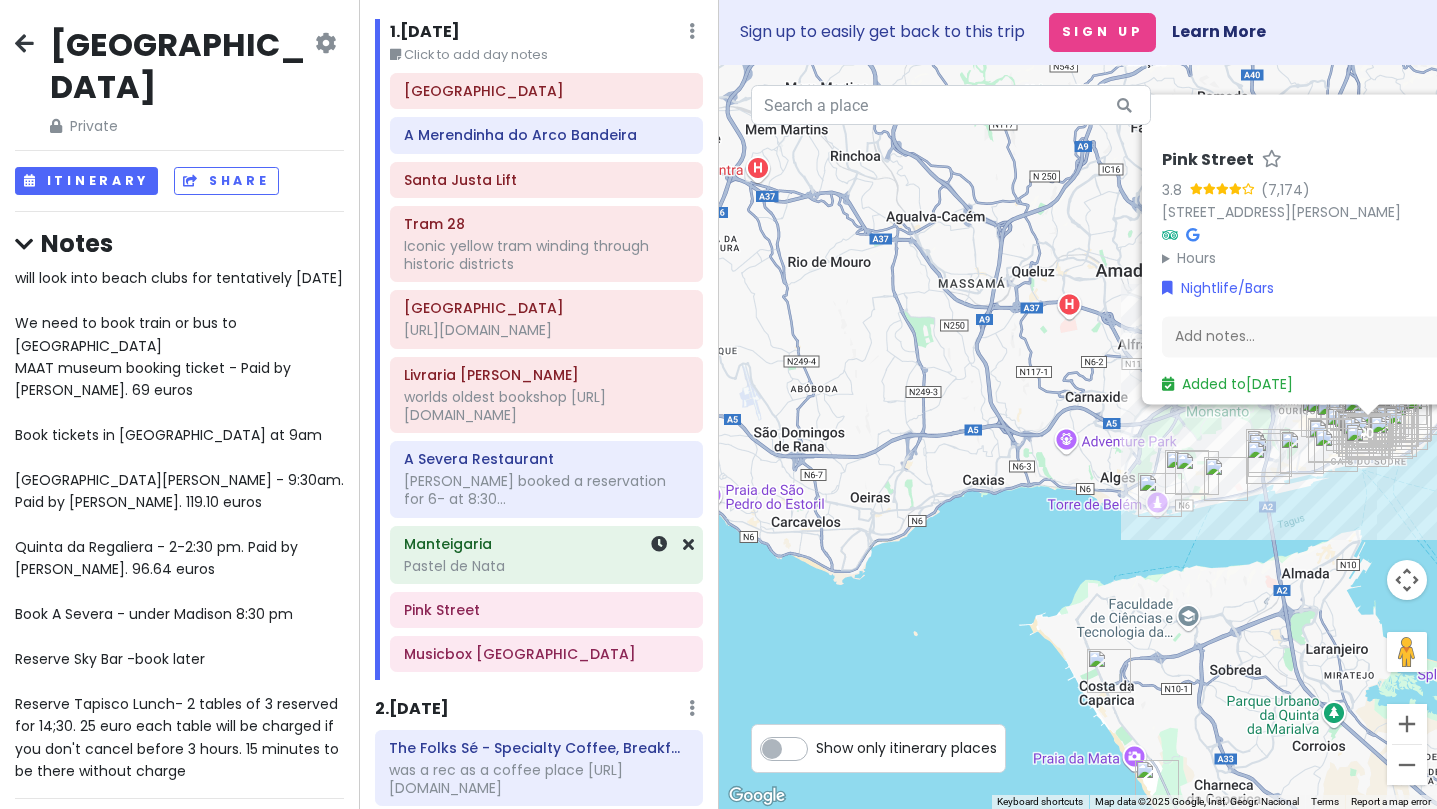click on "Manteigaria Pastel de Nata" at bounding box center [546, 555] 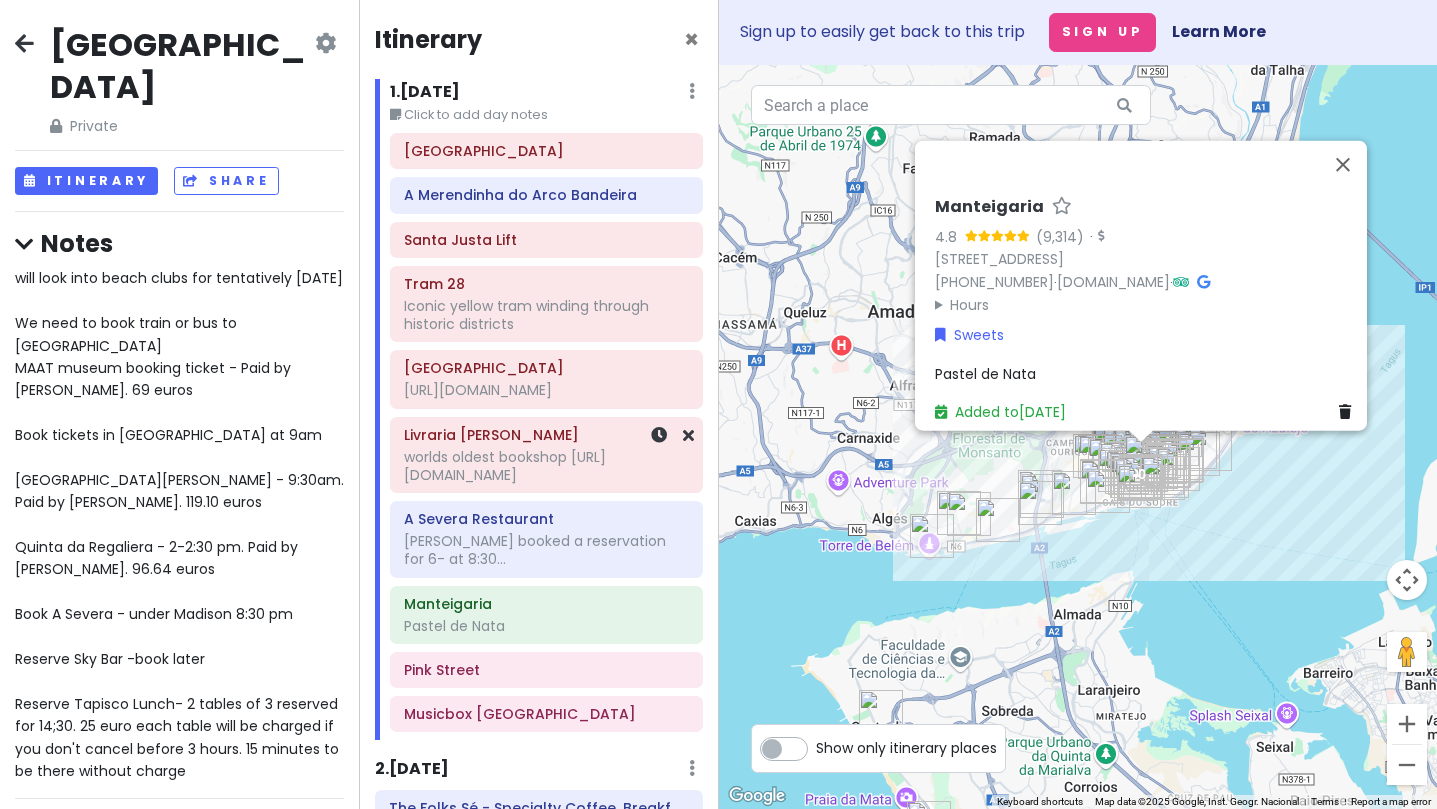 scroll, scrollTop: 0, scrollLeft: 0, axis: both 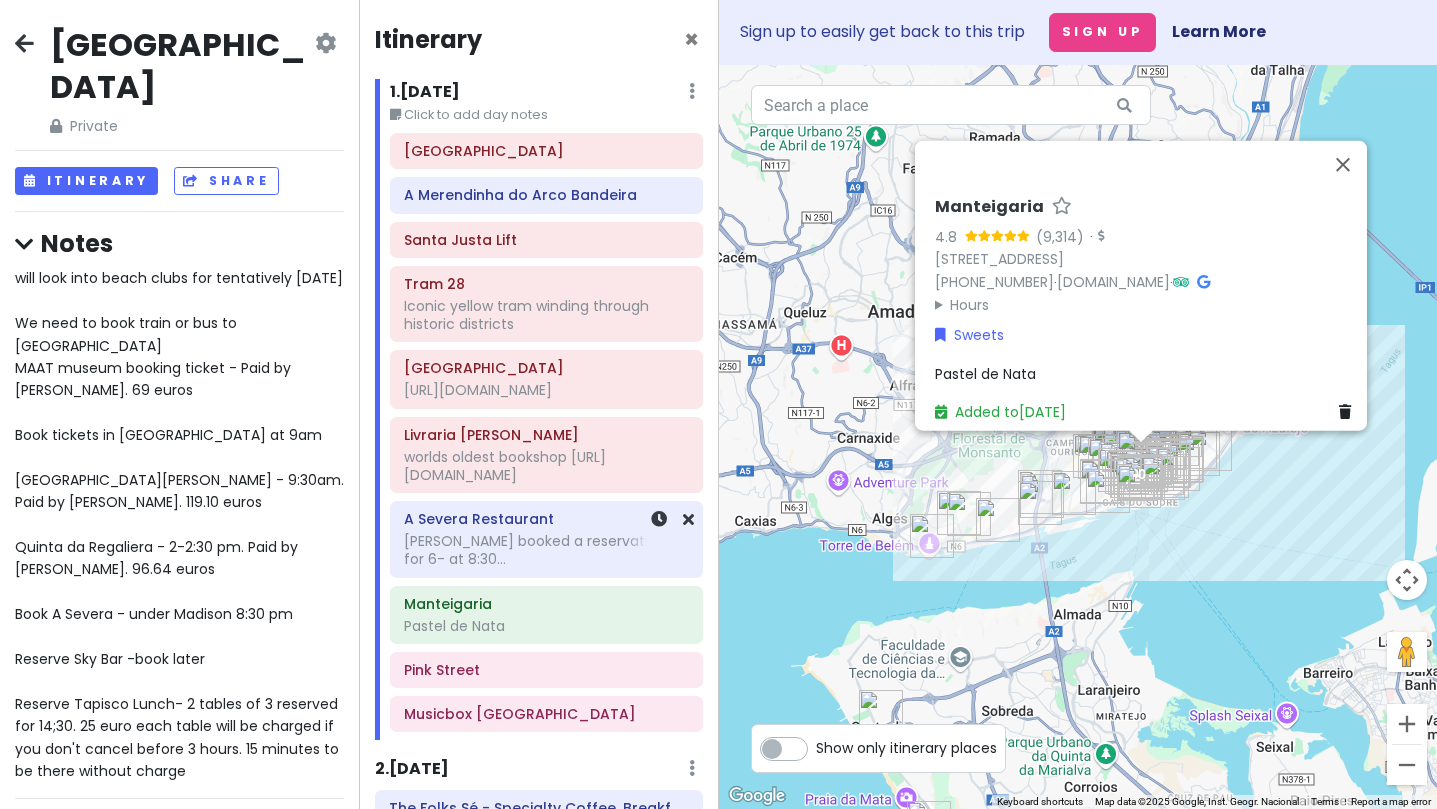 click on "A Severa Restaurant" at bounding box center (546, 519) 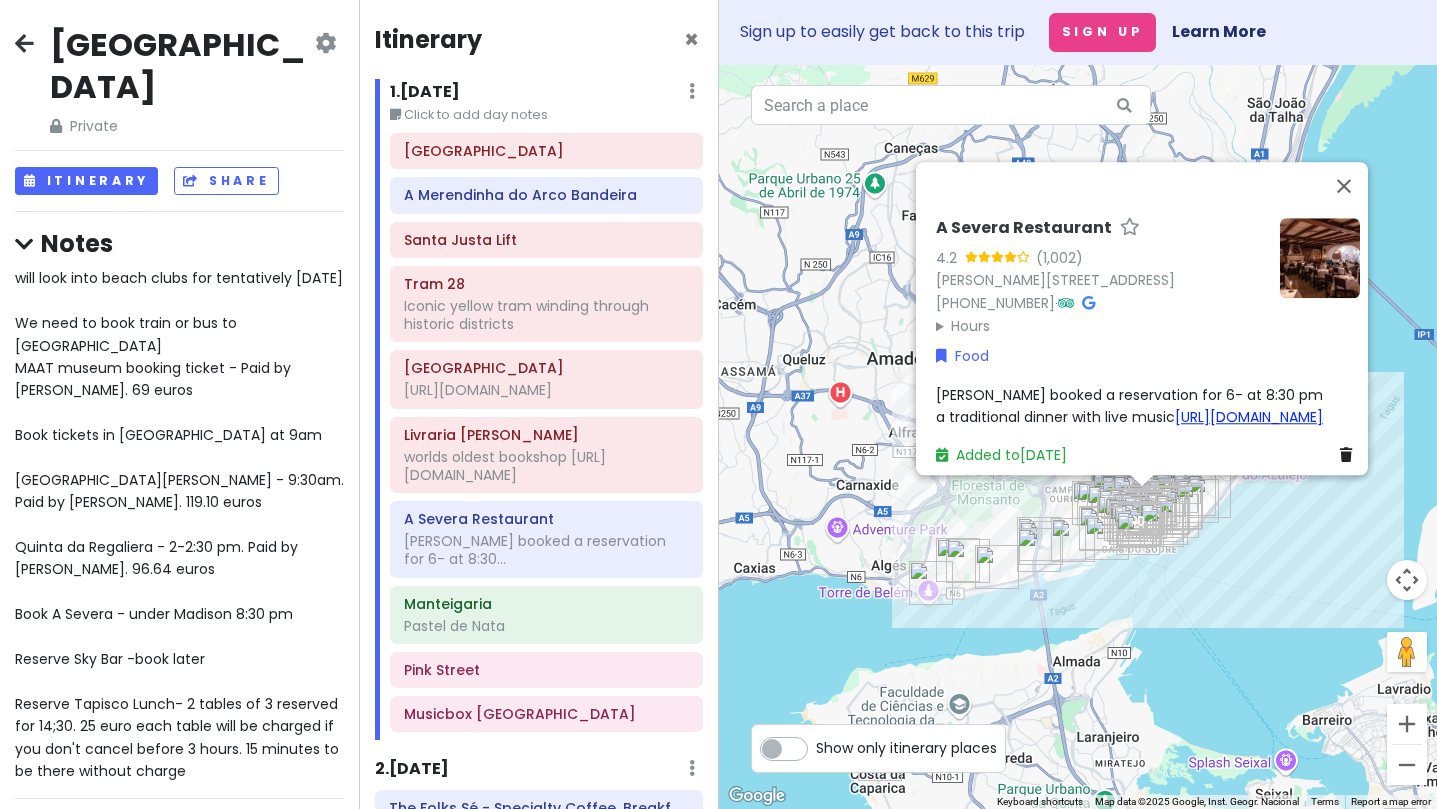 click on "https://www.tiktok.com/t/ZP8MGscDv/" at bounding box center (1249, 417) 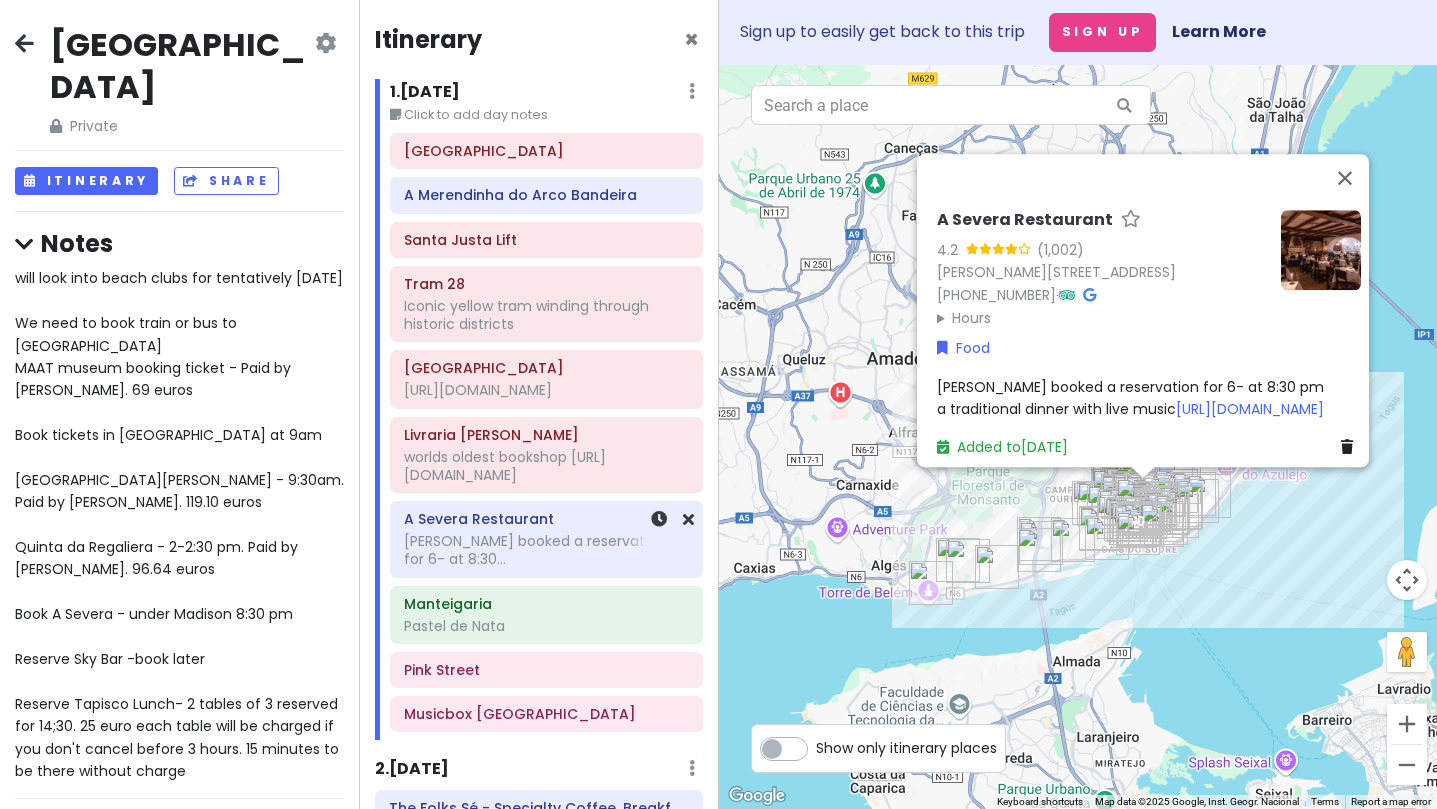 click on "Madison booked a reservation for 6- at 8:30..." at bounding box center [546, 550] 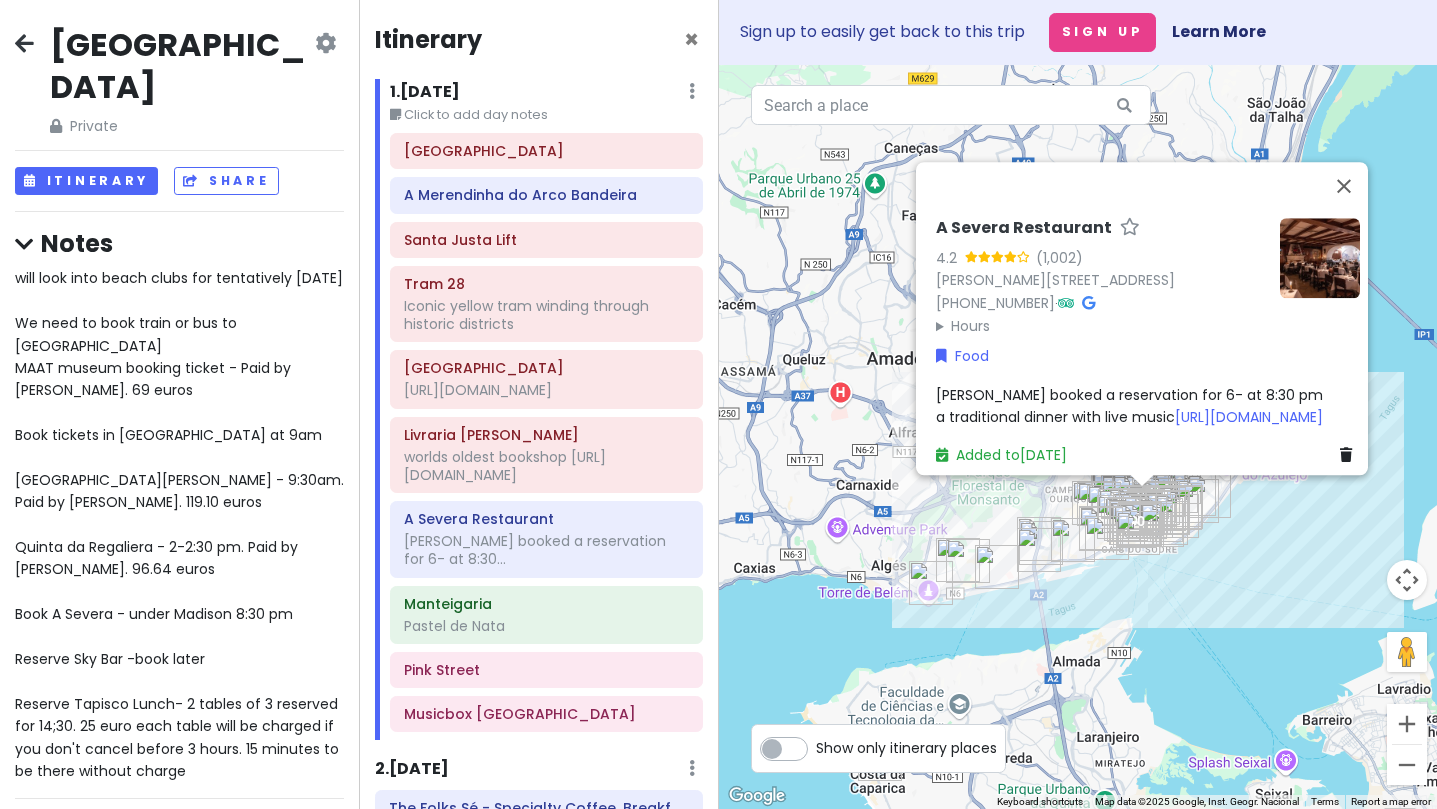 click on "A Severa Restaurant" at bounding box center [1024, 228] 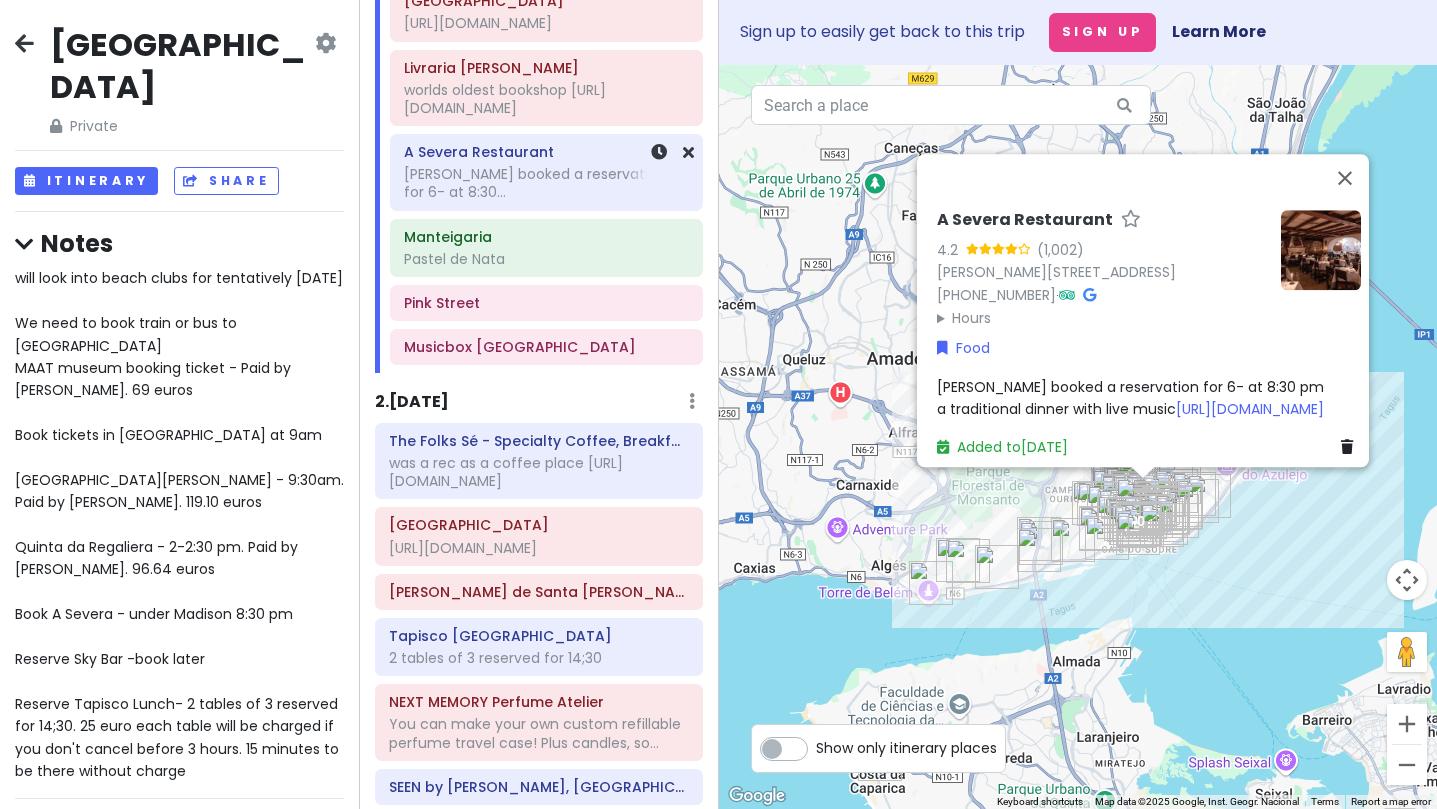 scroll, scrollTop: 1050, scrollLeft: 0, axis: vertical 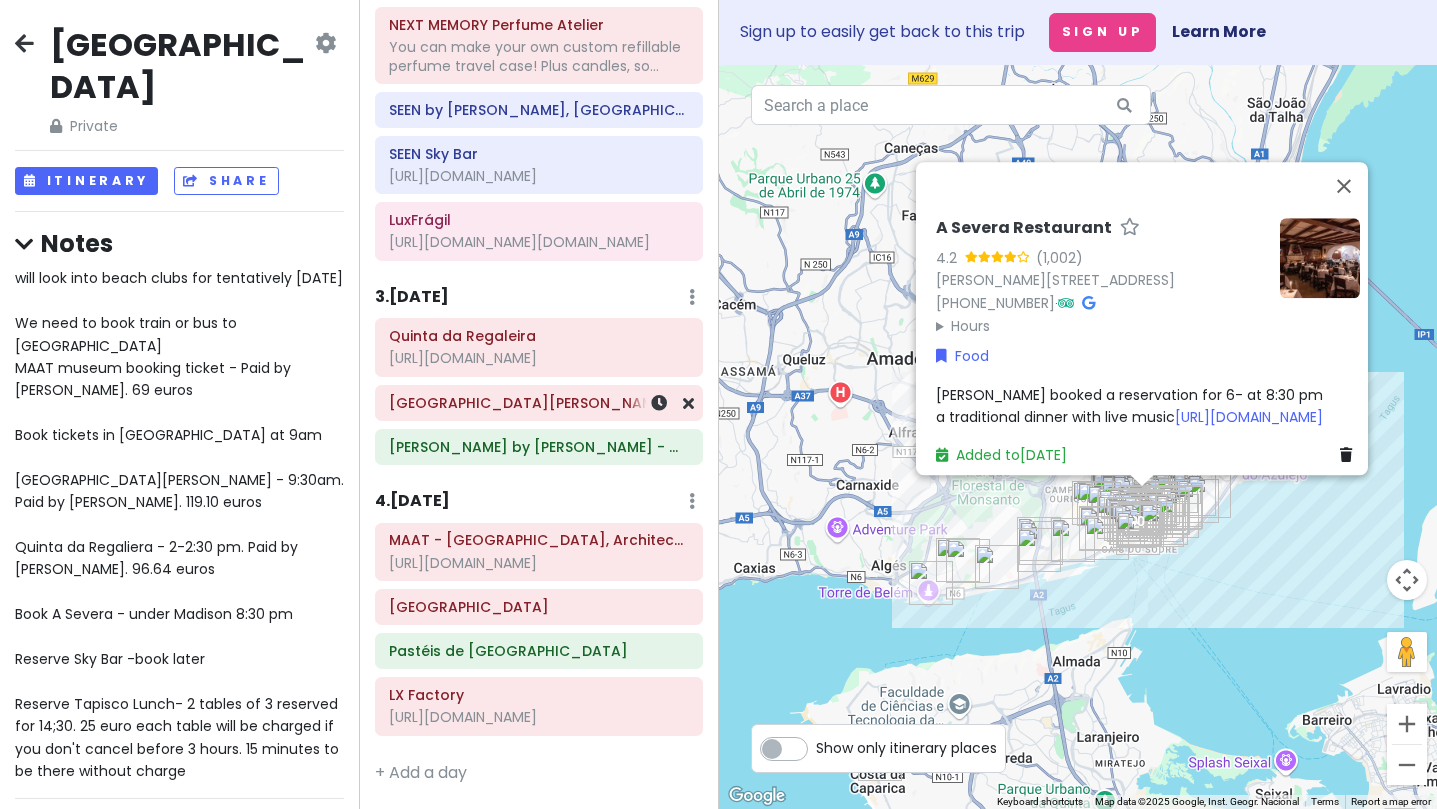 click on "National Palace of Pena" at bounding box center [539, 403] 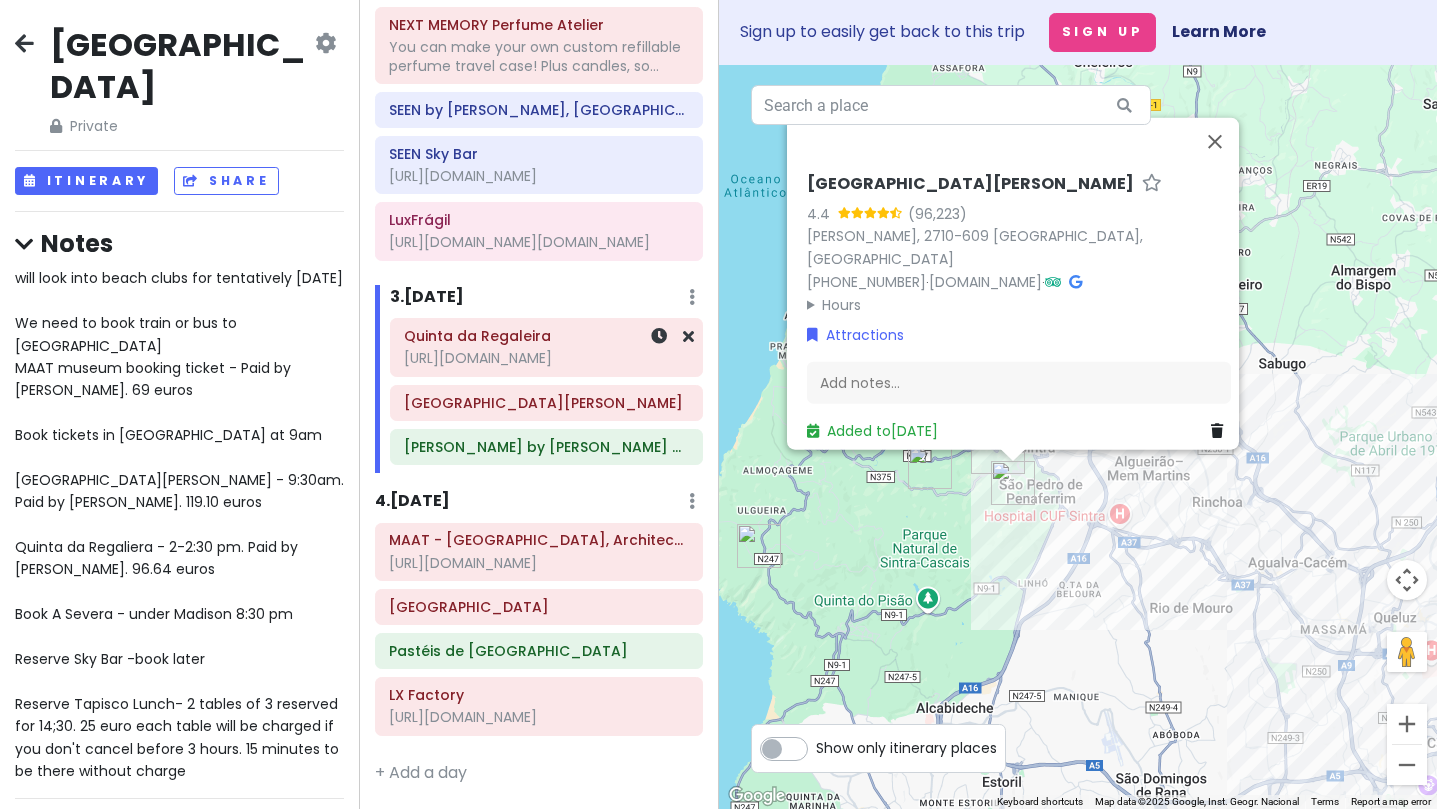 click on "https://www.tiktok.com/t/ZP8MvaAmU/" at bounding box center (539, -729) 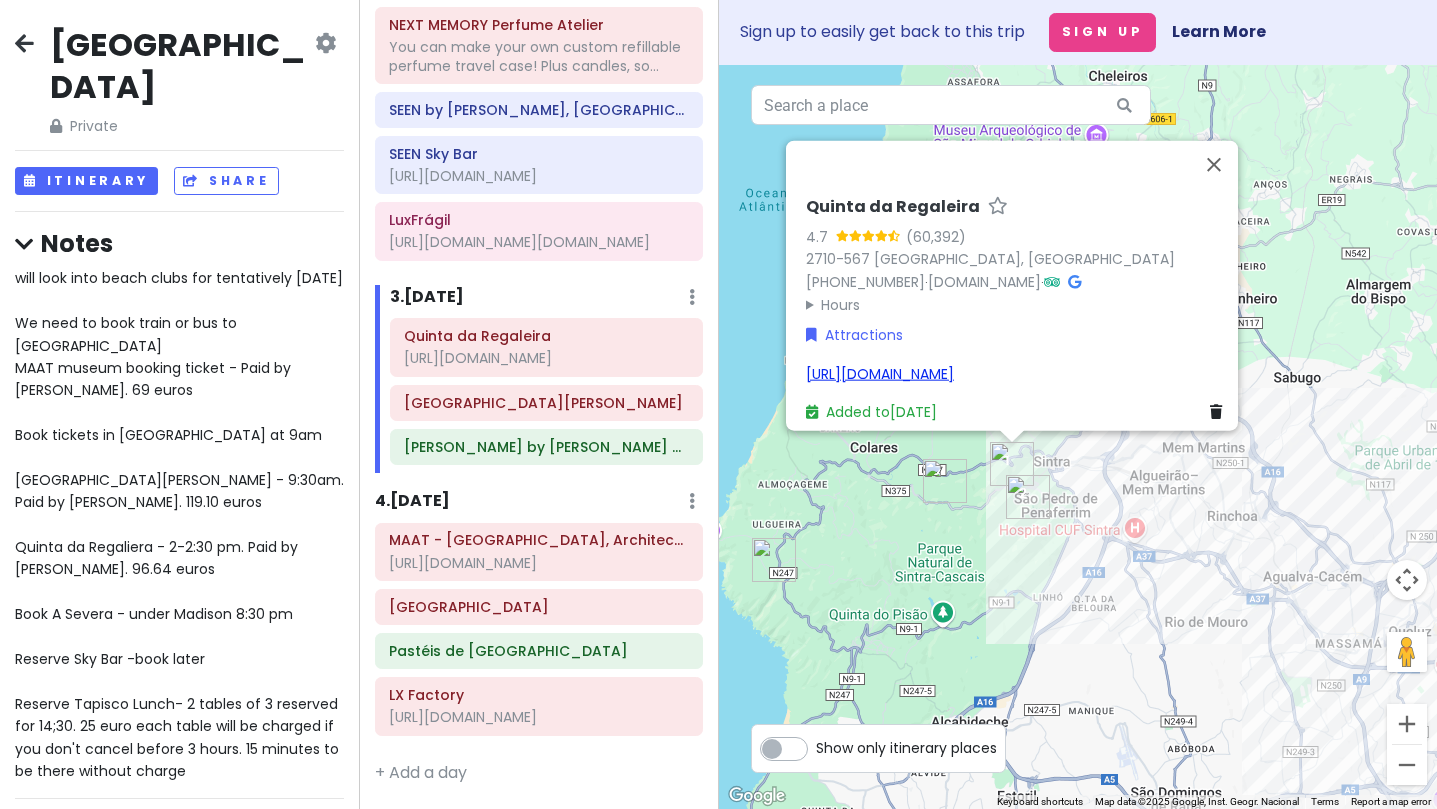 click on "https://www.tiktok.com/t/ZP8MvaAmU/" at bounding box center (880, 373) 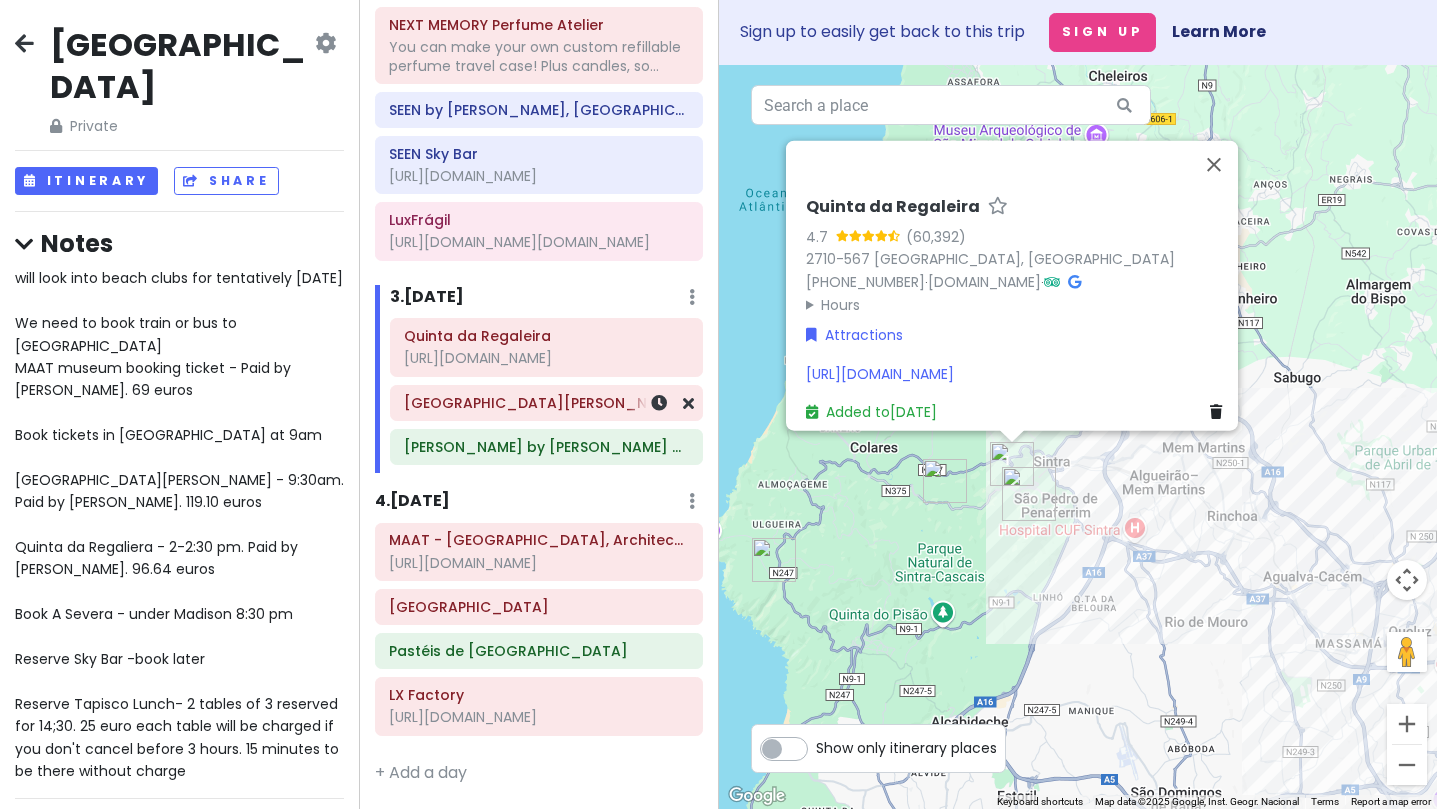 click on "National Palace of Pena" at bounding box center (546, 403) 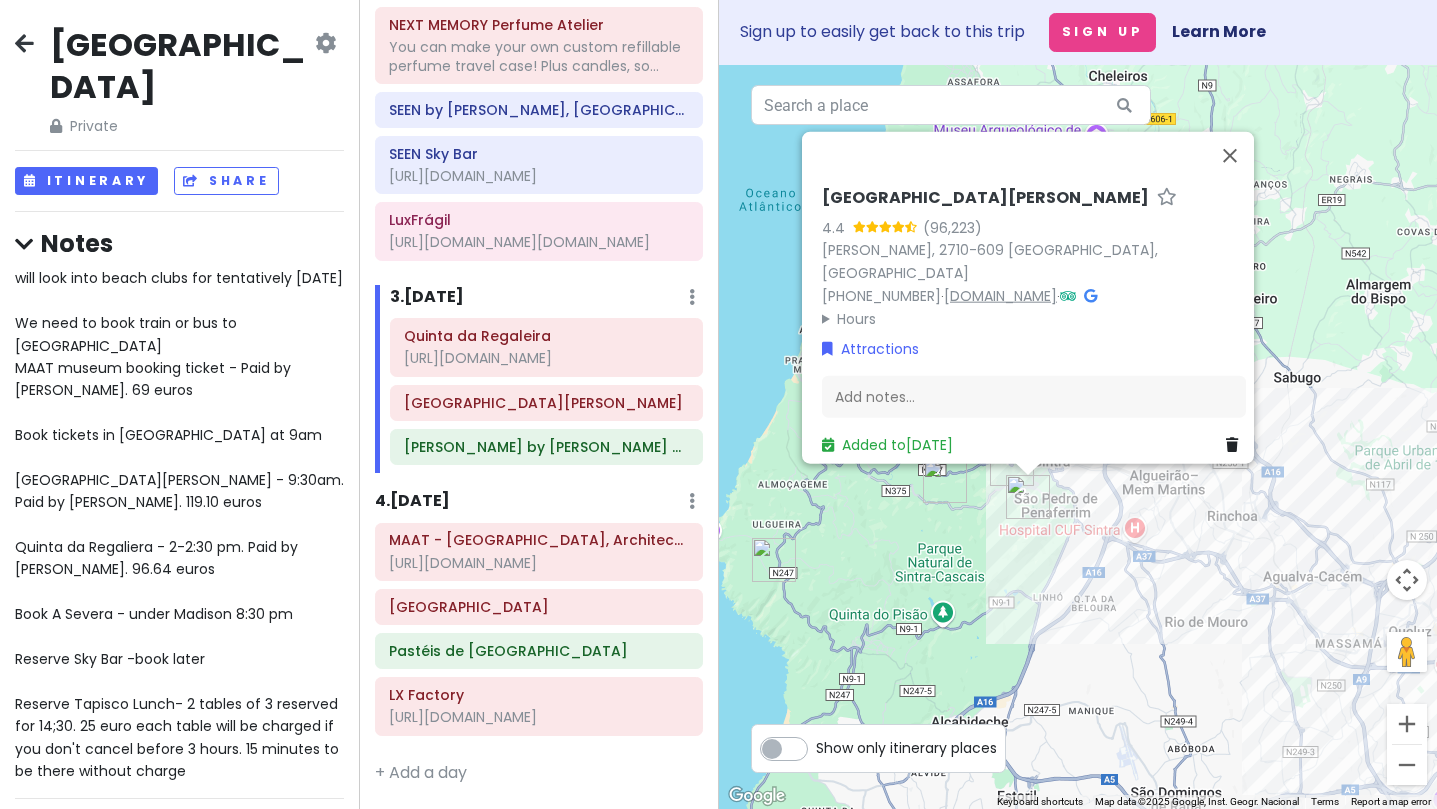 click on "www.parquesdesintra.pt" at bounding box center (1000, 296) 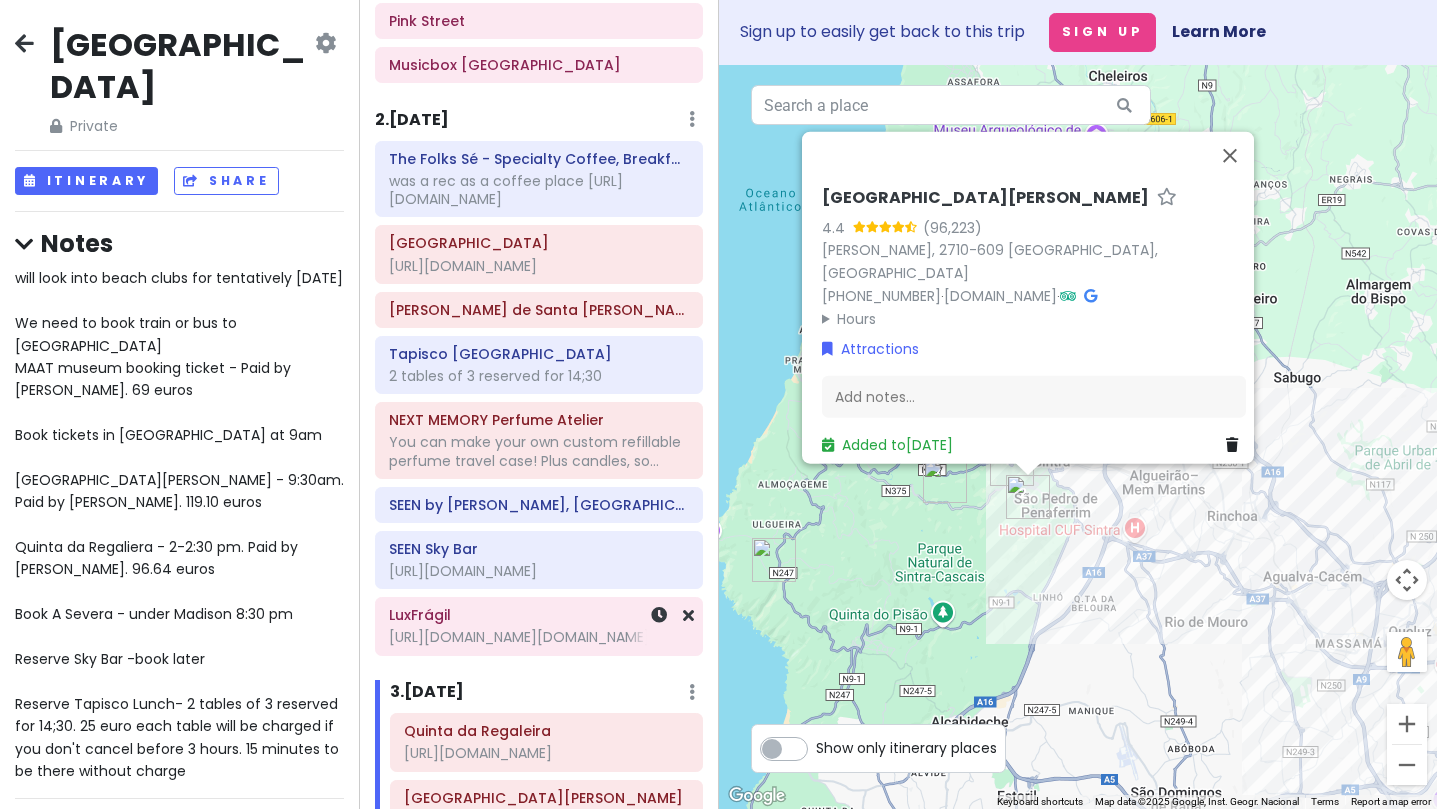 scroll, scrollTop: 566, scrollLeft: 0, axis: vertical 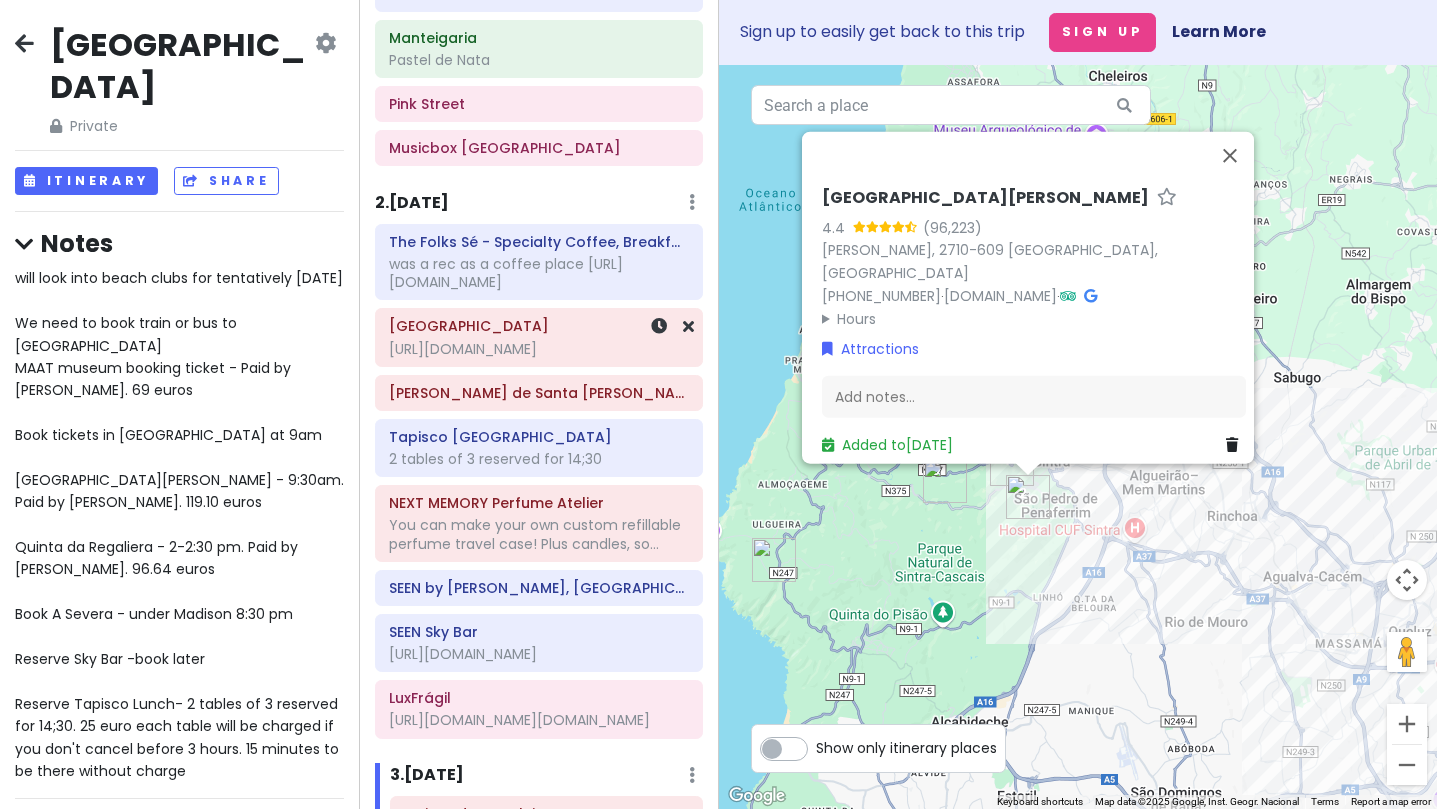 click on "https://www.tiktok.com/t/ZP8Mt8S9c/" at bounding box center (539, -251) 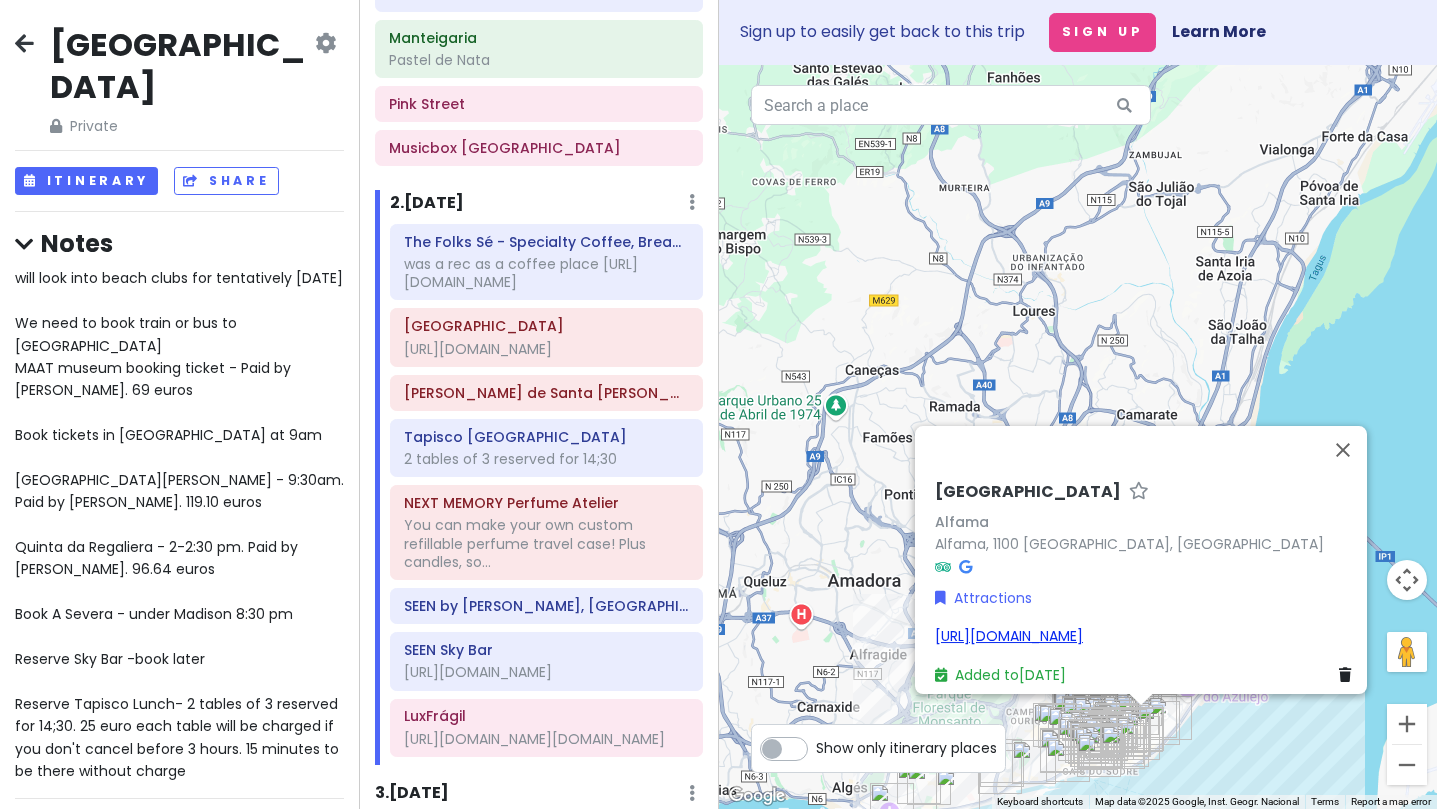click on "https://www.tiktok.com/t/ZP8Mt8S9c/" at bounding box center (1009, 636) 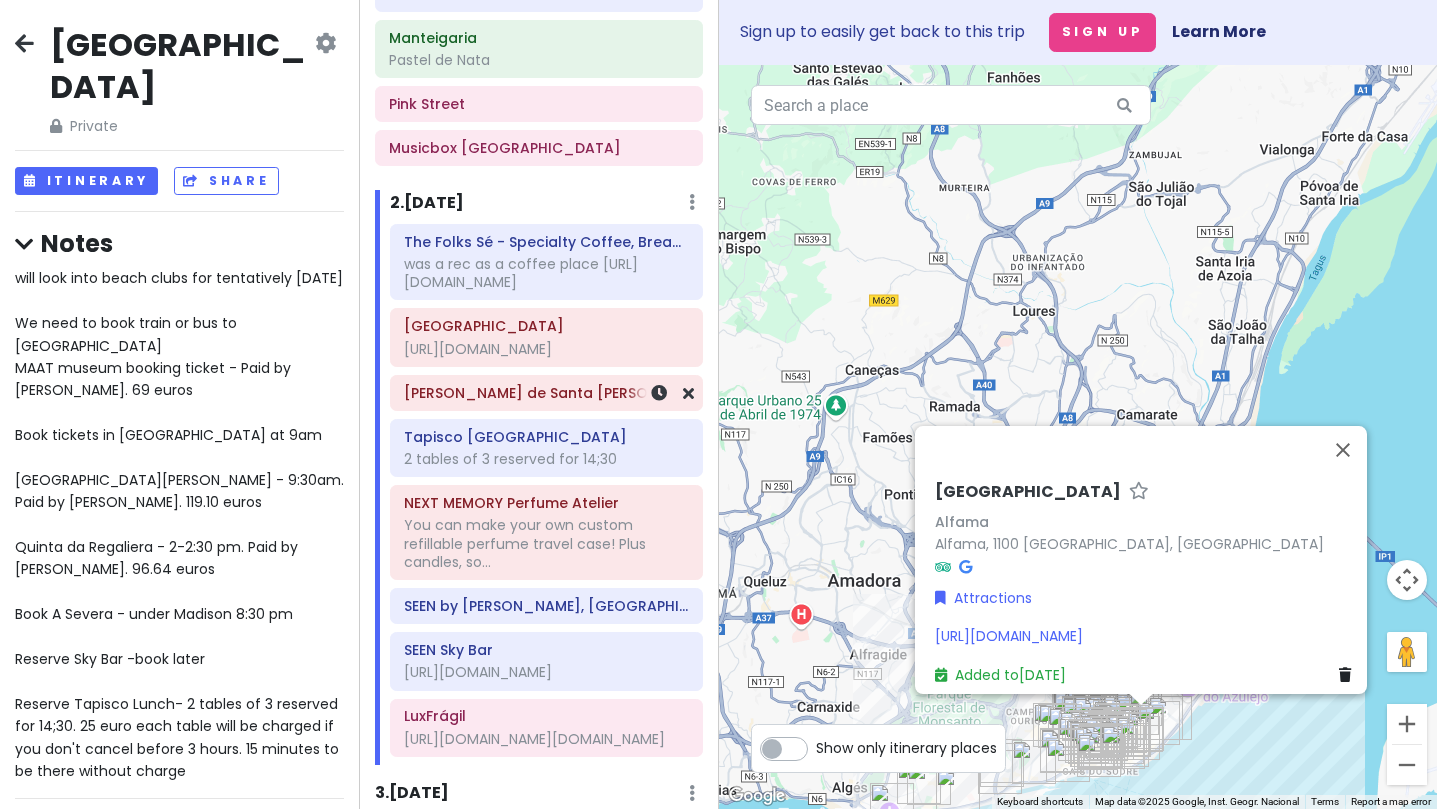 click on "Mercado de Santa Clara" at bounding box center (546, 393) 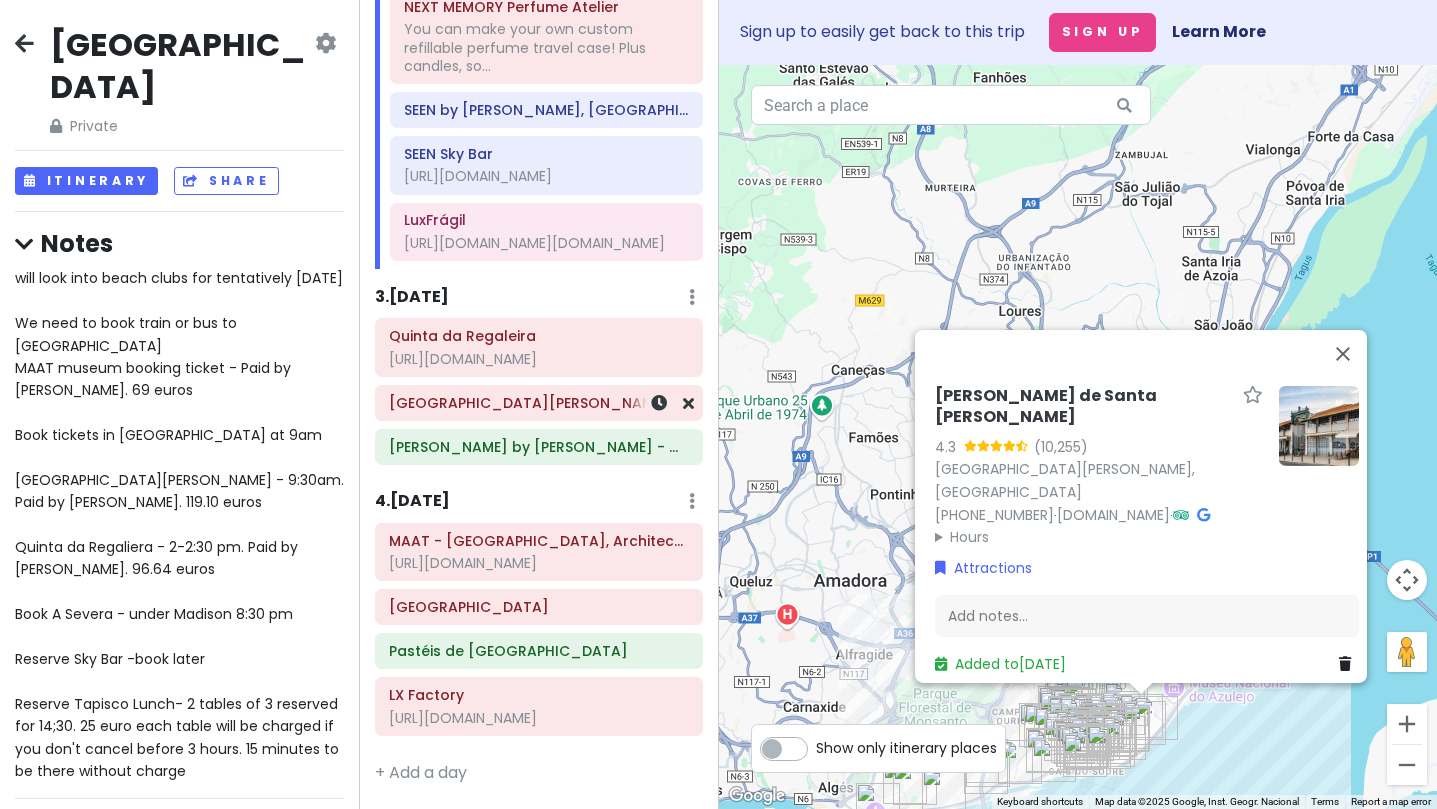 scroll, scrollTop: 1068, scrollLeft: 0, axis: vertical 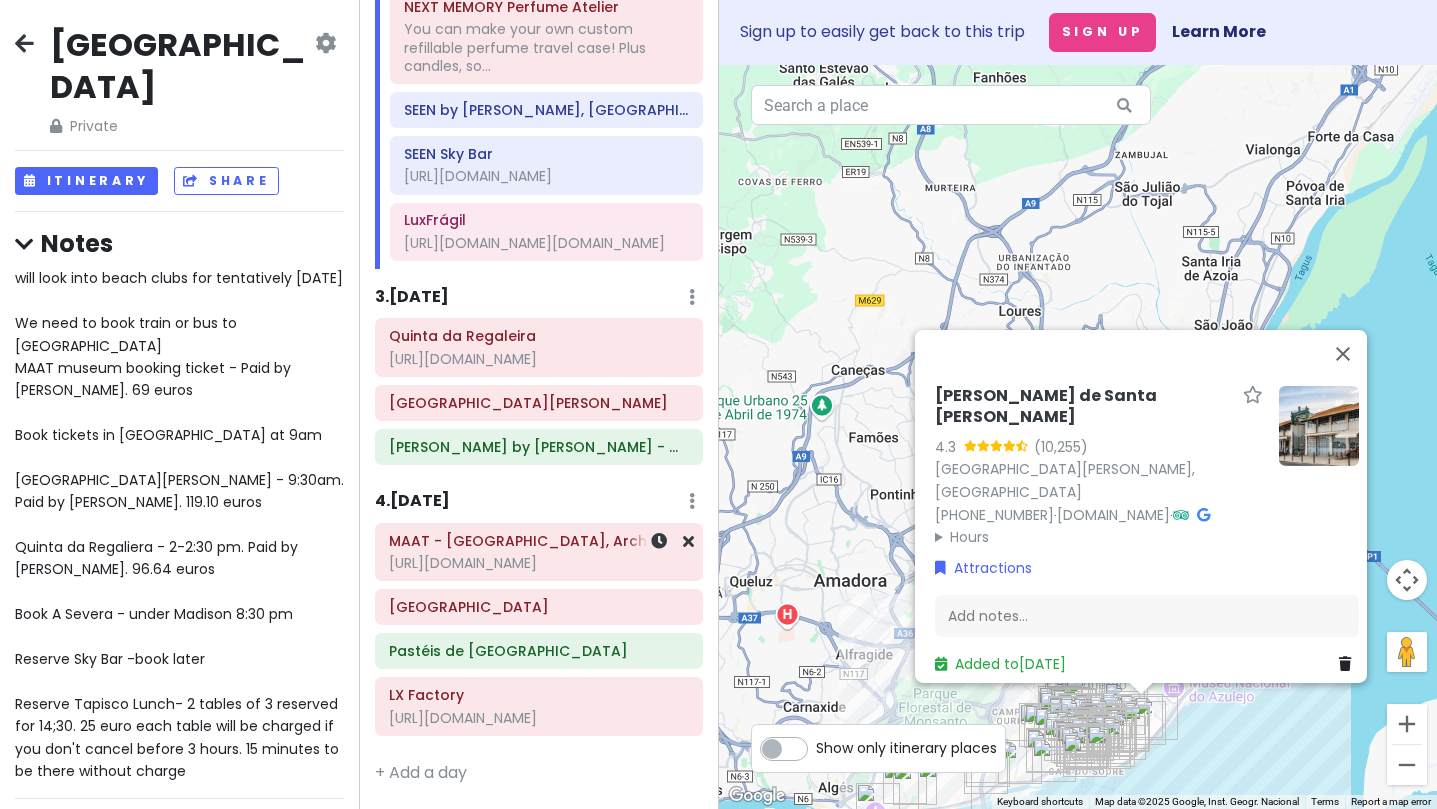 click on "https://www.tiktok.com/t/ZP8MGGP7S/" at bounding box center [539, -747] 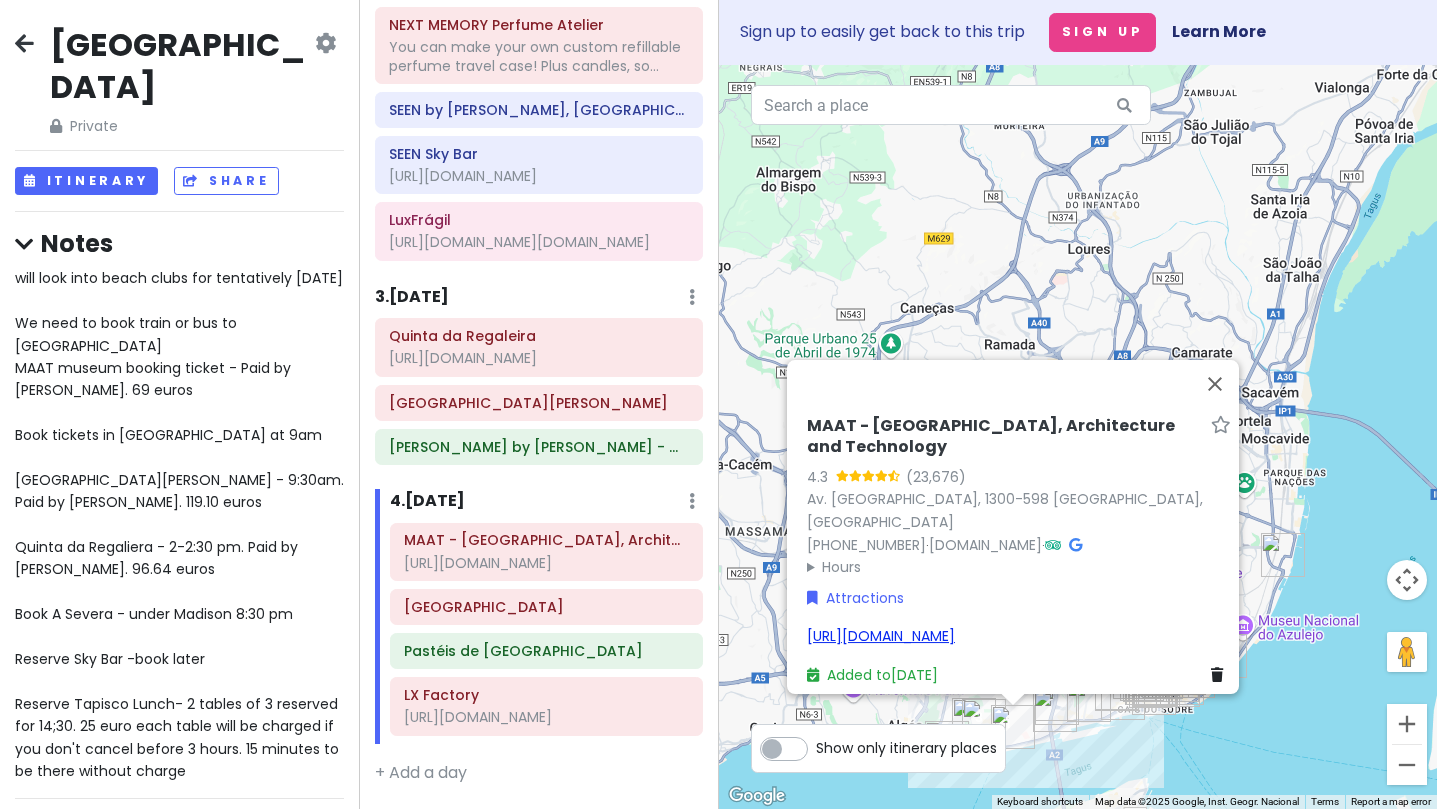 click on "https://www.tiktok.com/t/ZP8MGGP7S/" at bounding box center [881, 636] 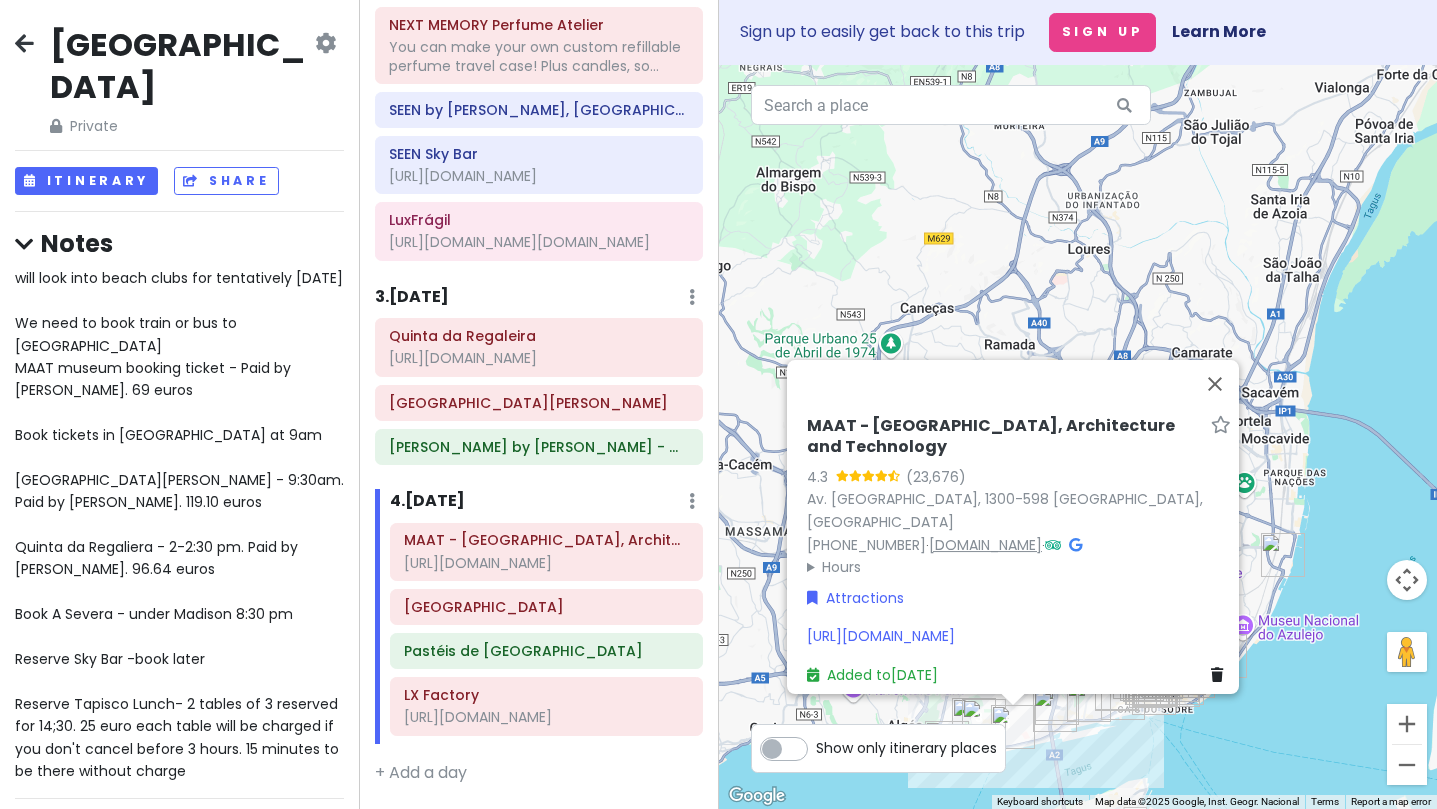 click on "www.maat.pt" at bounding box center (985, 545) 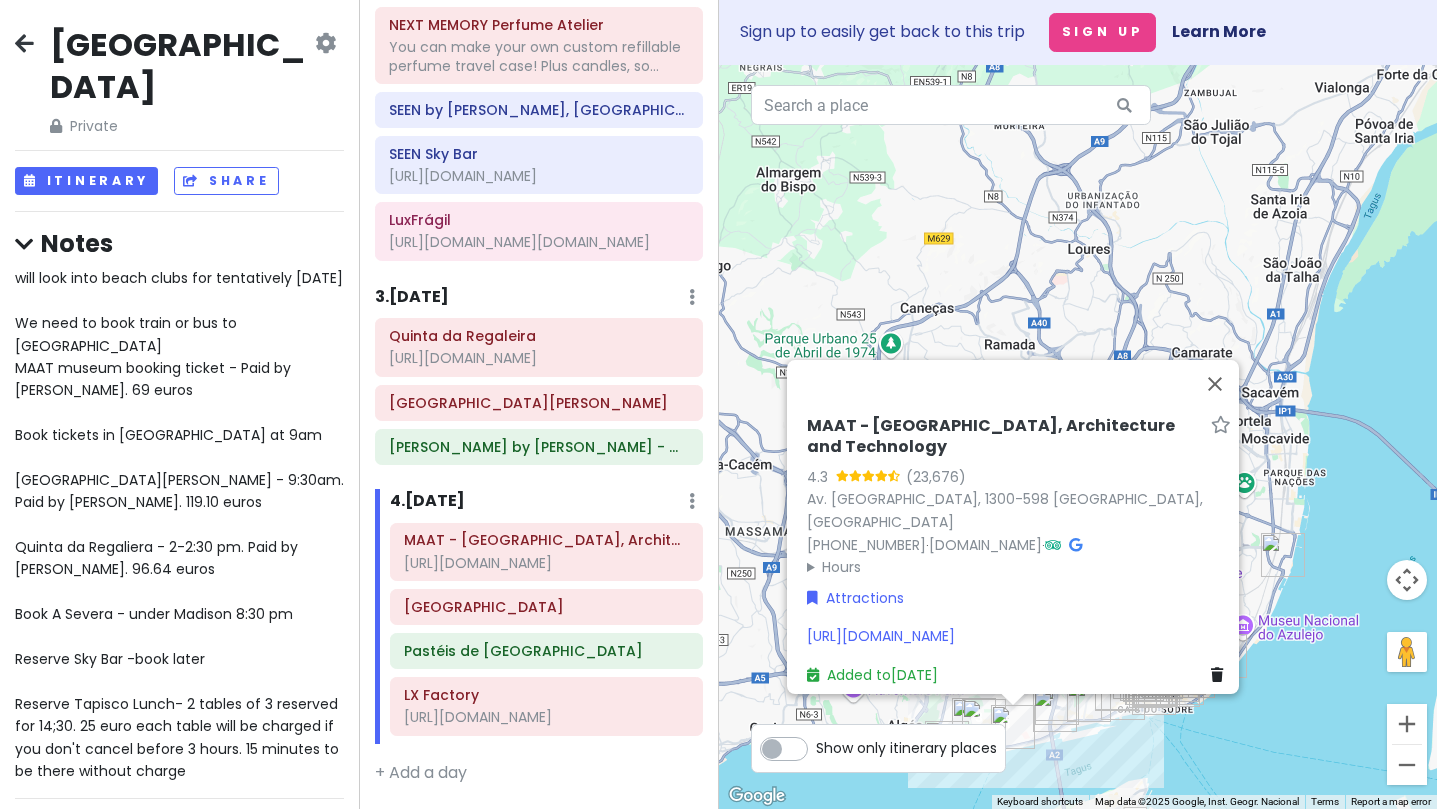 scroll, scrollTop: 535, scrollLeft: 0, axis: vertical 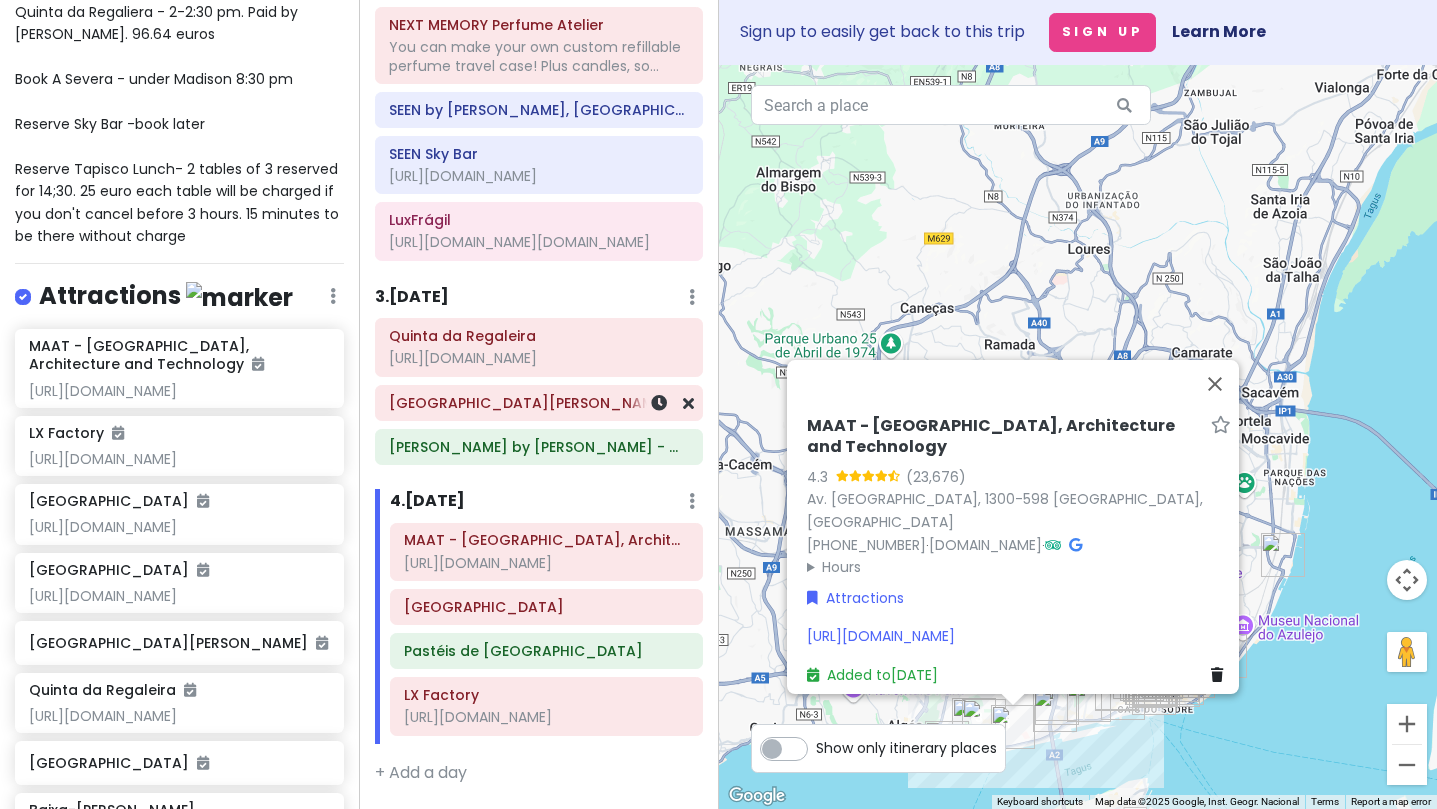 click on "National Palace of Pena" at bounding box center [539, 403] 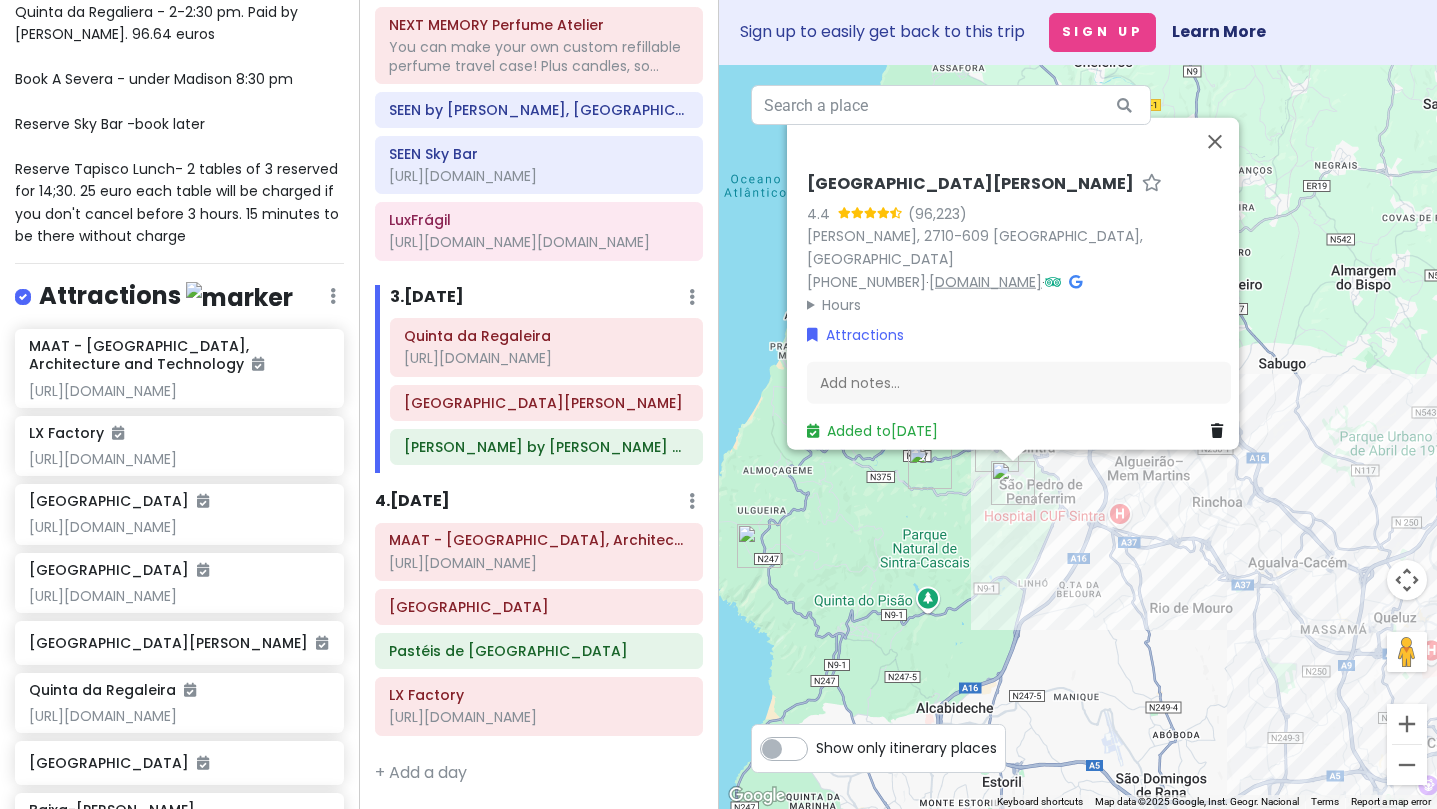 drag, startPoint x: 1008, startPoint y: 259, endPoint x: 1004, endPoint y: 278, distance: 19.416489 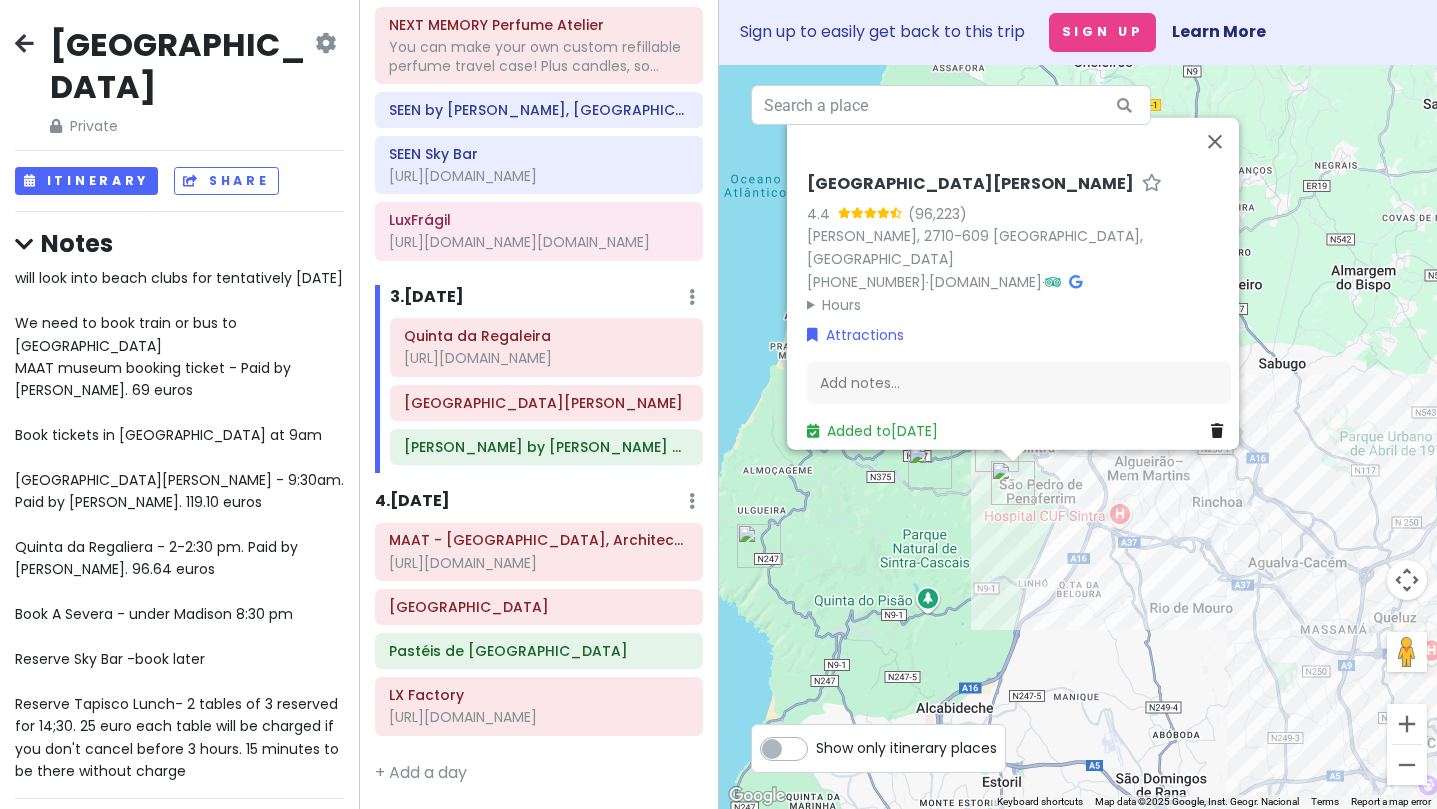 scroll, scrollTop: 0, scrollLeft: 0, axis: both 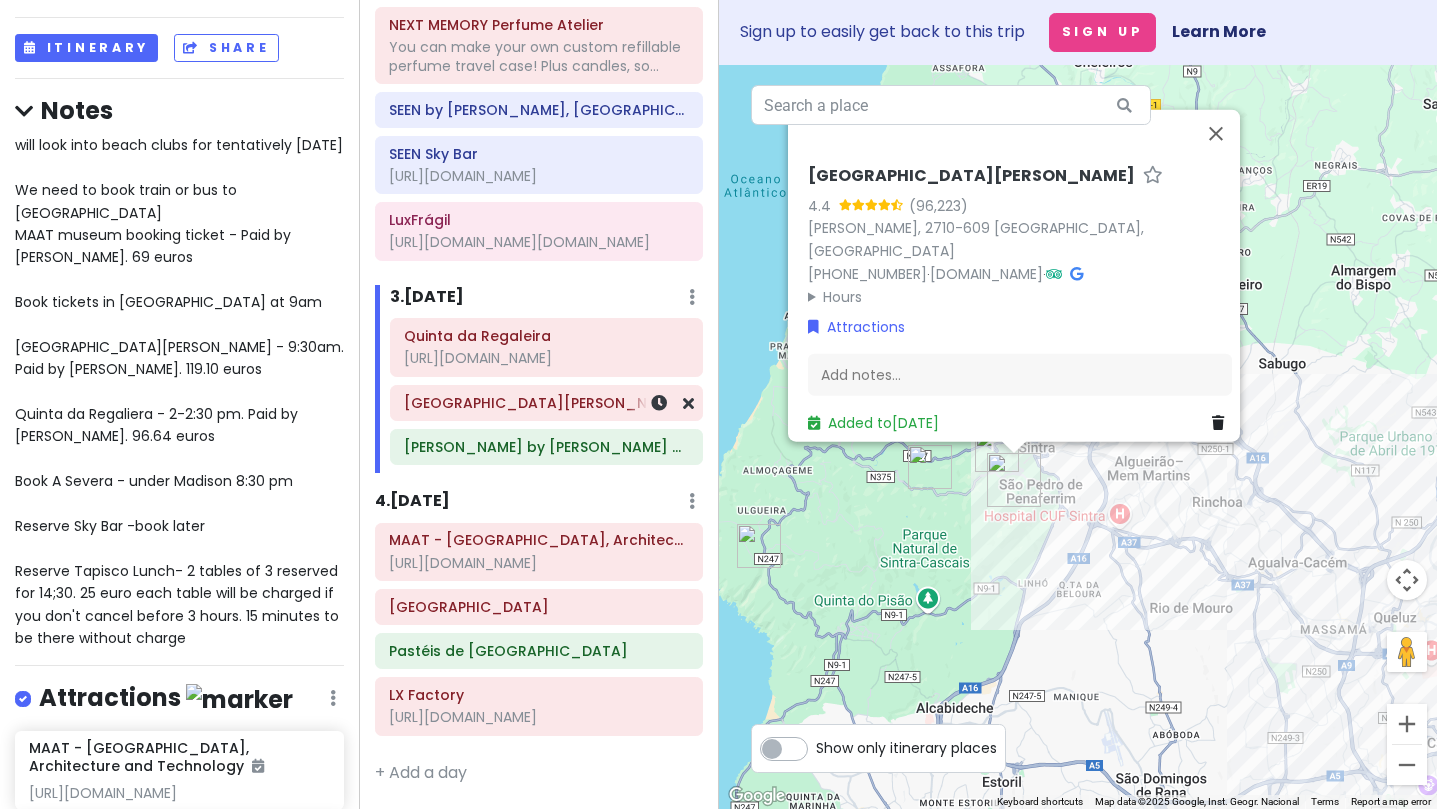 click on "National Palace of Pena" at bounding box center [546, 403] 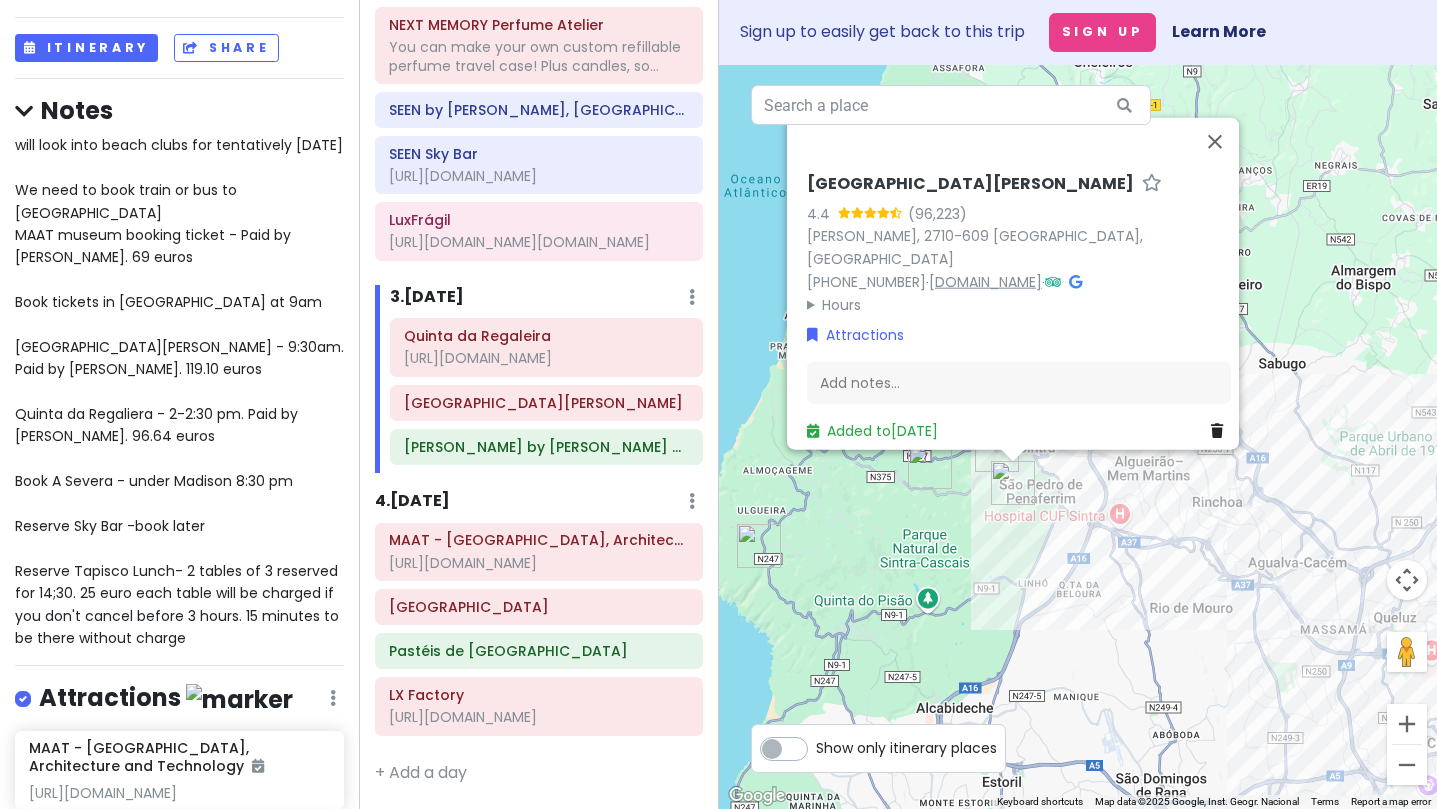 click on "www.parquesdesintra.pt" at bounding box center [985, 282] 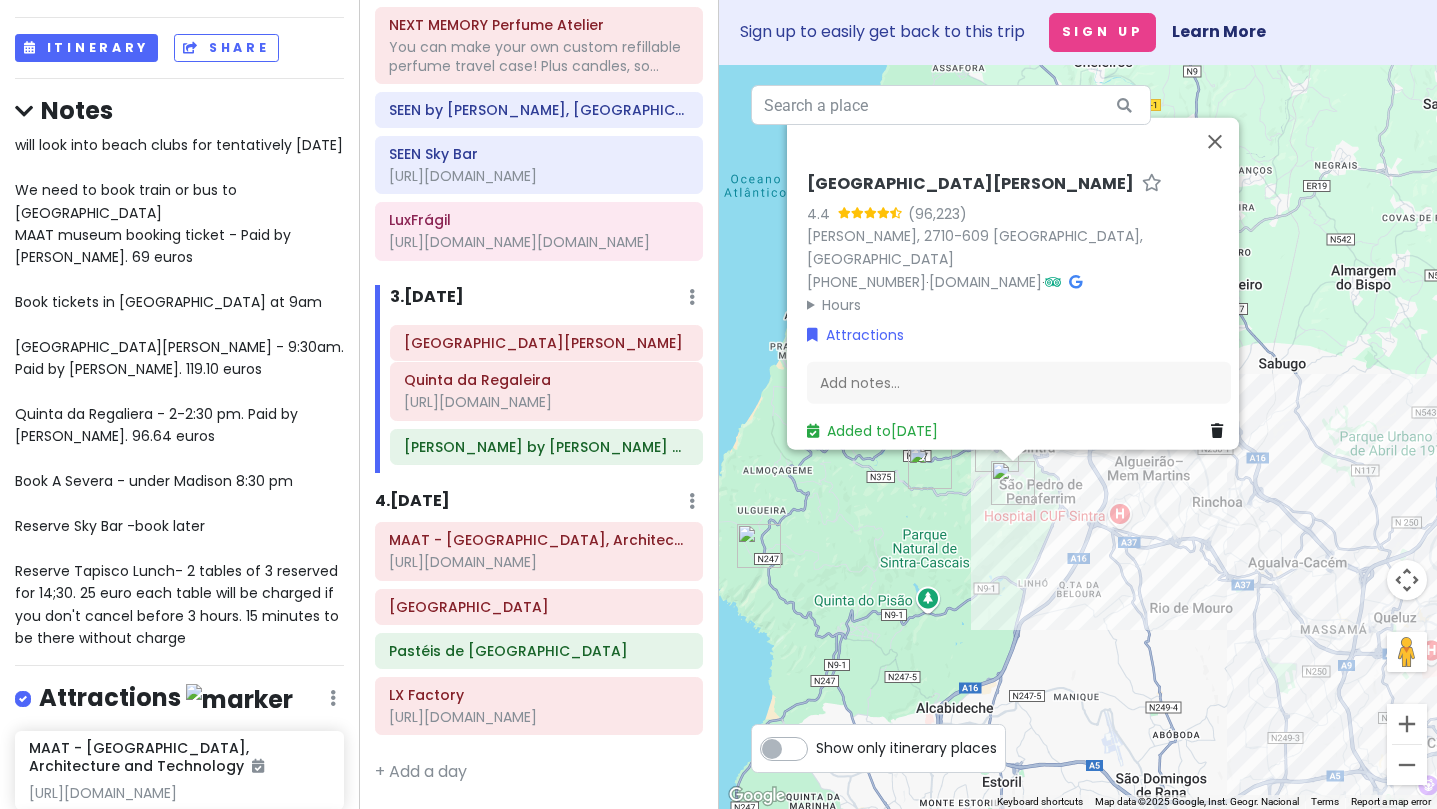 drag, startPoint x: 509, startPoint y: 405, endPoint x: 509, endPoint y: 343, distance: 62 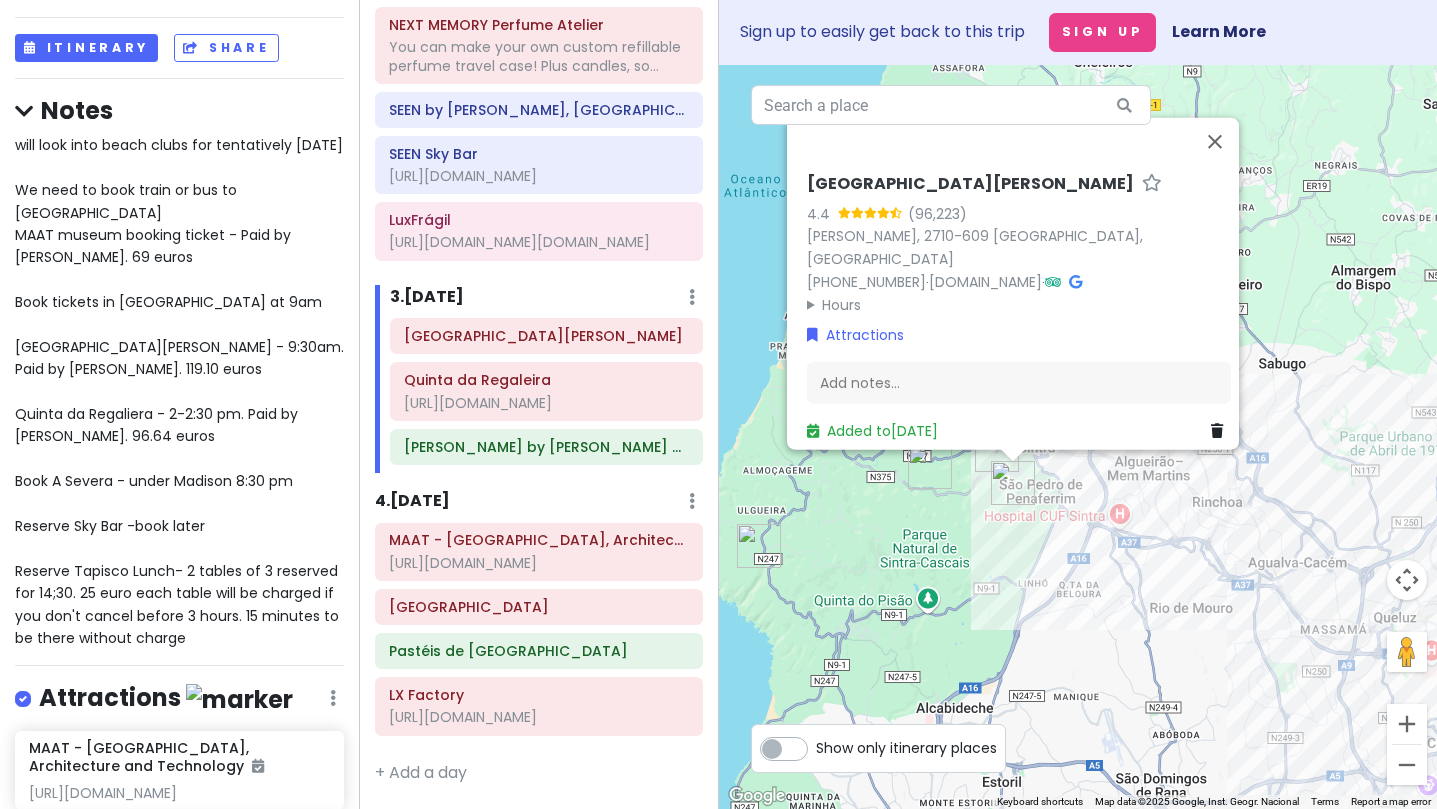 click on "National Palace of Pena" at bounding box center (546, 336) 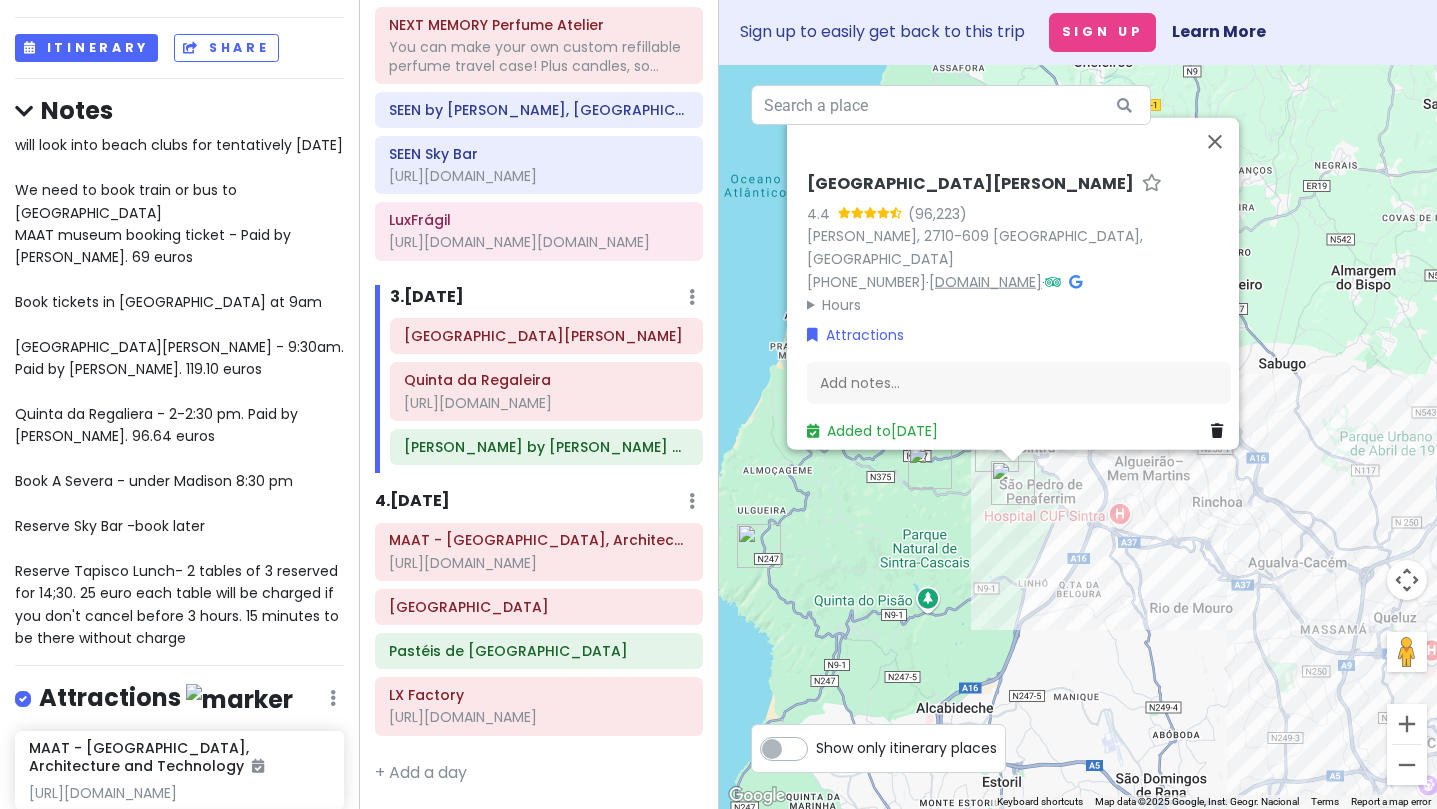 click on "www.parquesdesintra.pt" at bounding box center (985, 282) 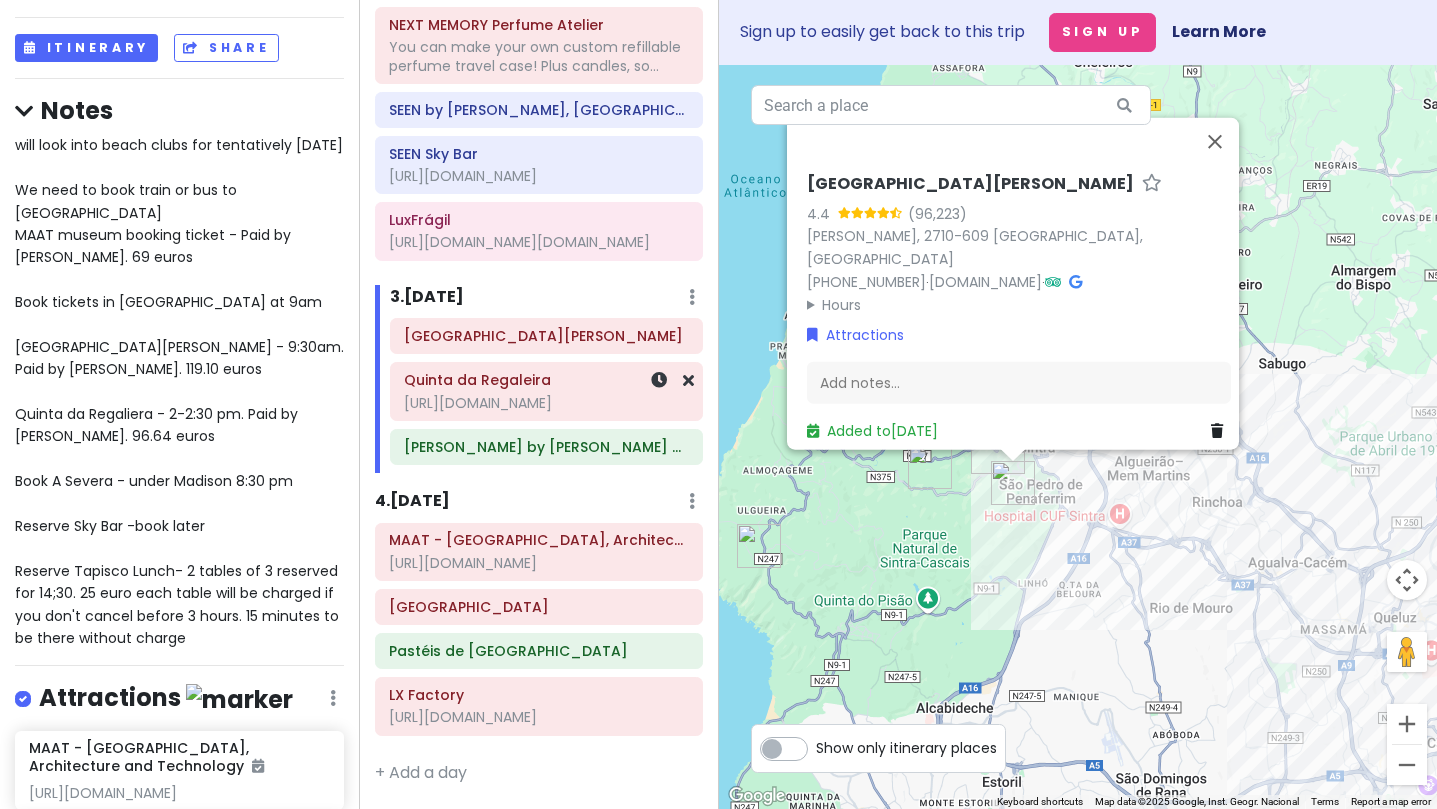 click on "Quinta da Regaleira" at bounding box center (546, 380) 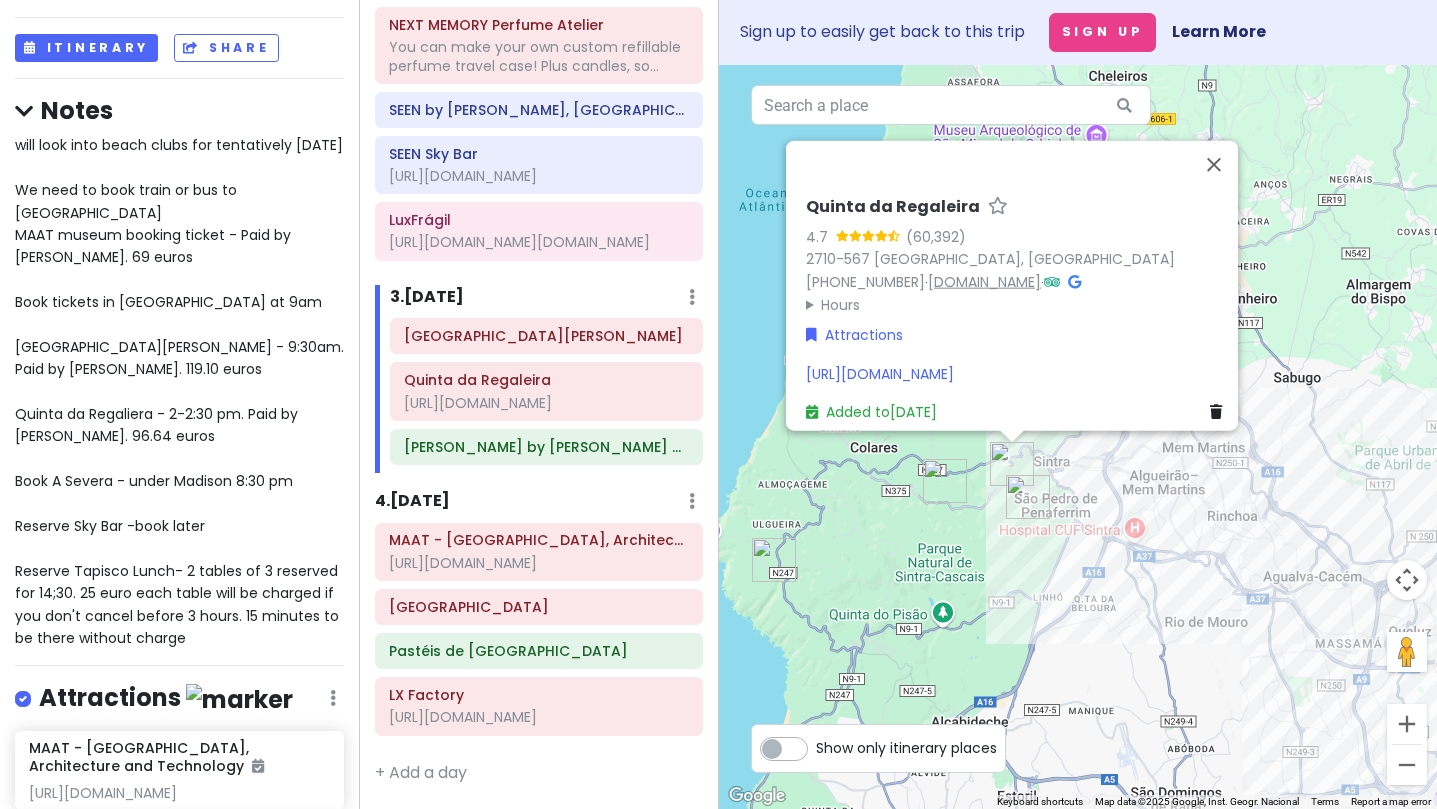 click on "www.regaleira.pt" at bounding box center (984, 282) 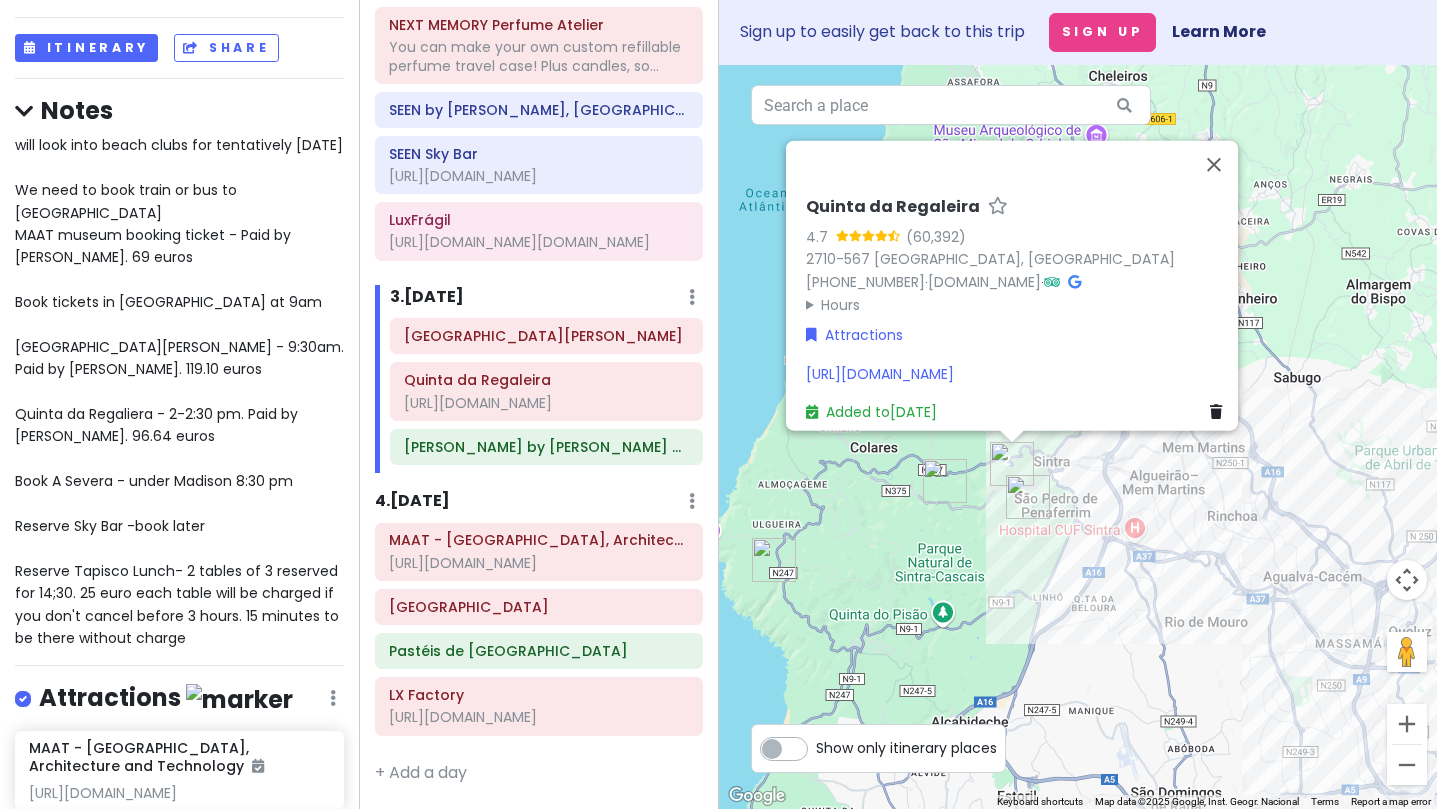 scroll, scrollTop: 0, scrollLeft: 0, axis: both 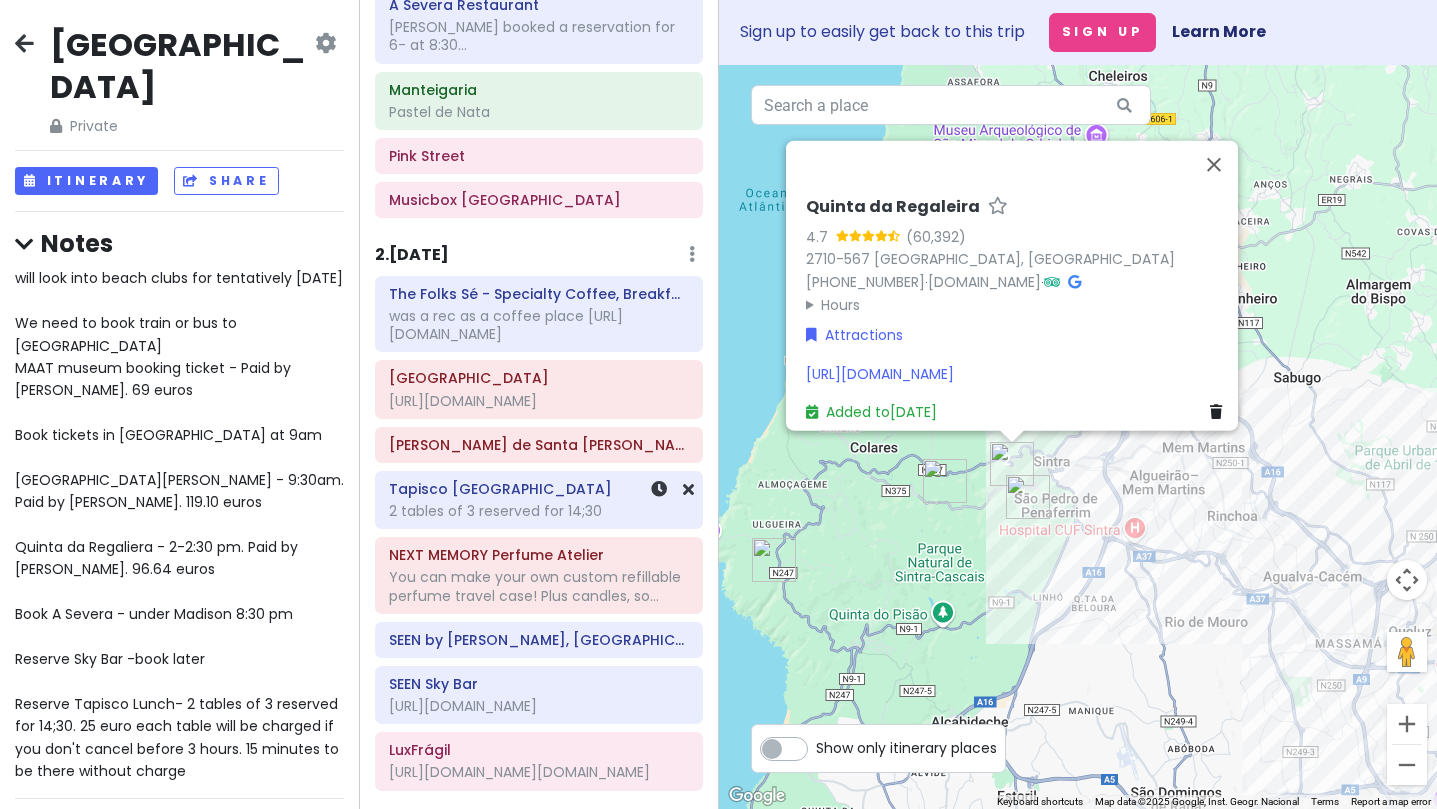 click on "Tapisco Lisboa" at bounding box center [539, 489] 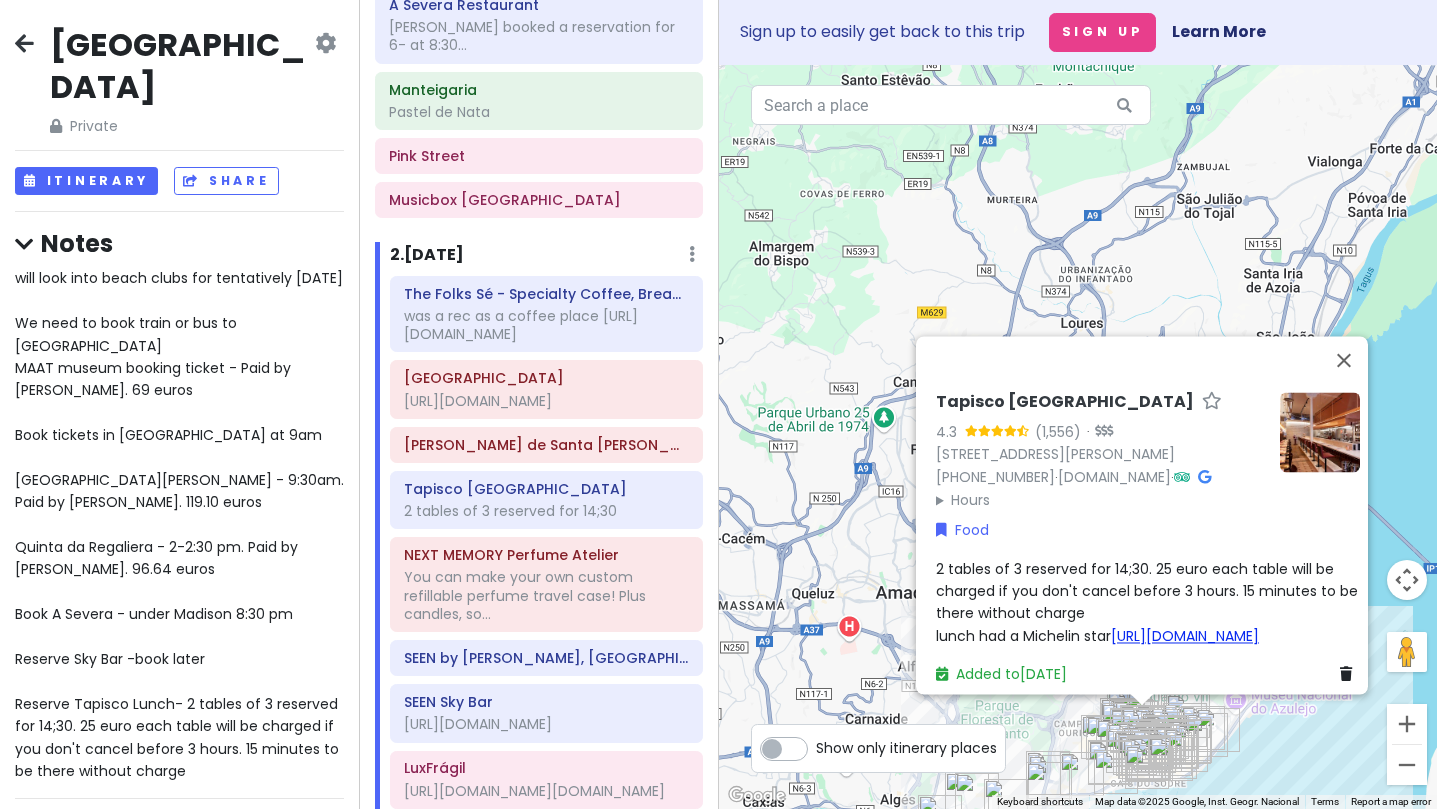 click on "https://www.tiktok.com/t/ZP8MGwHpb/" at bounding box center [1185, 636] 